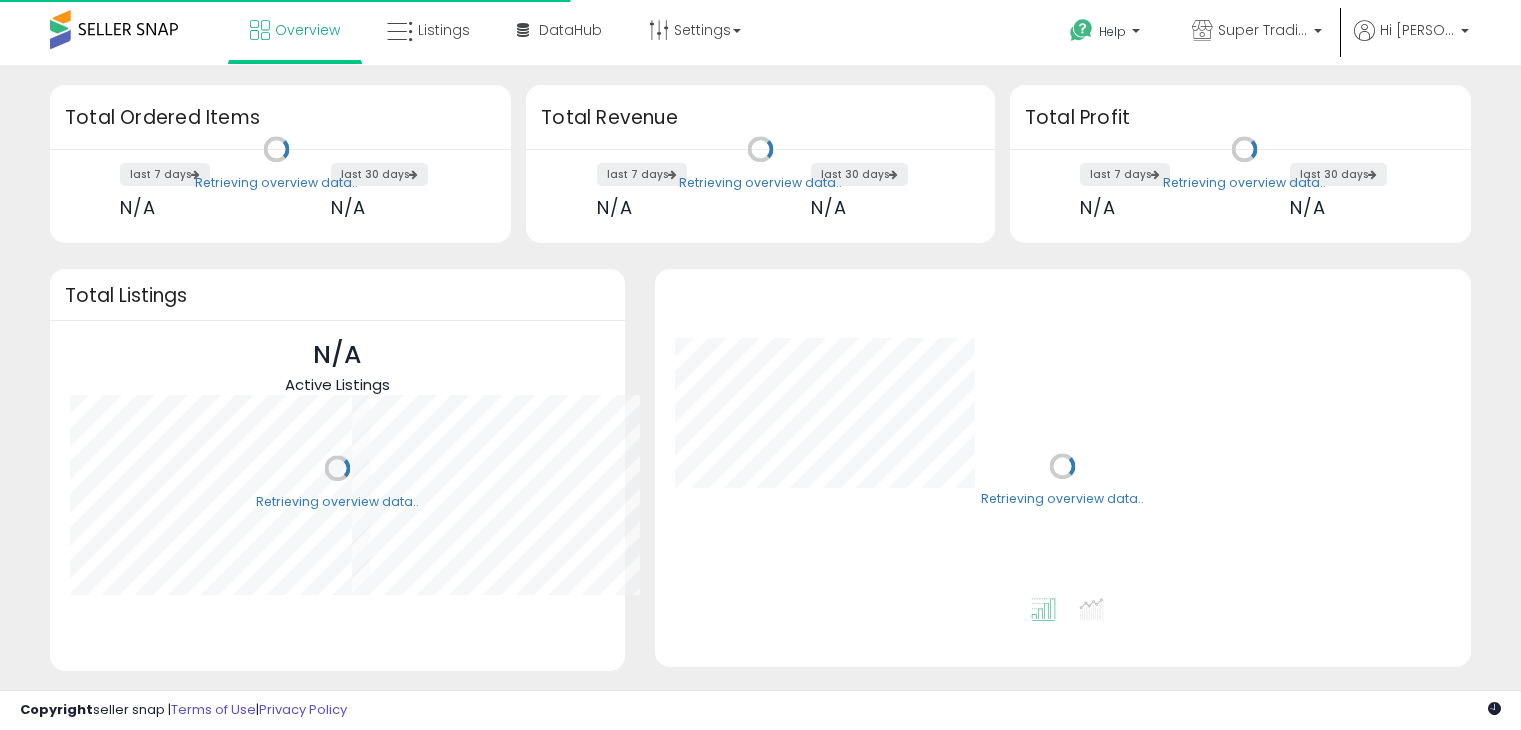 scroll, scrollTop: 0, scrollLeft: 0, axis: both 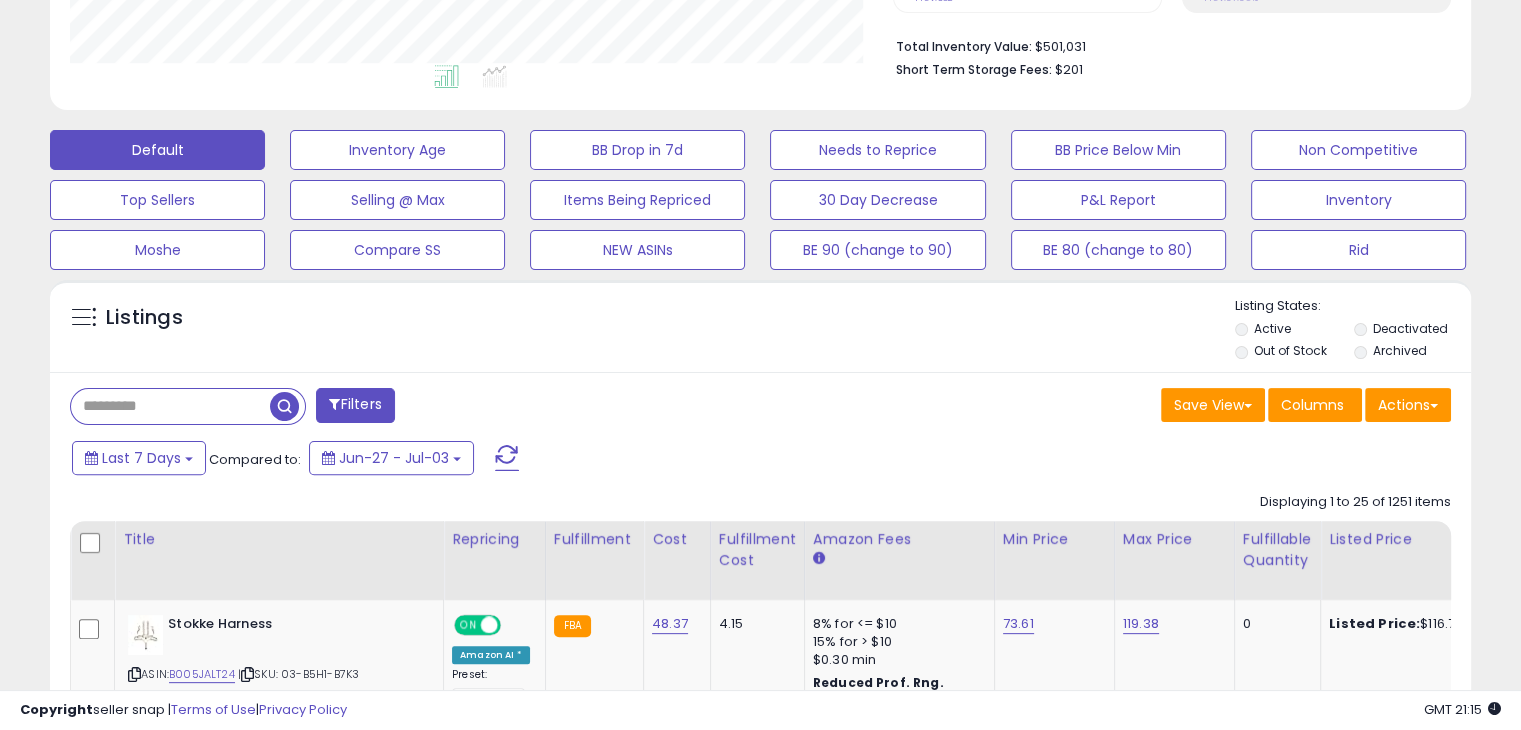 click on "Filters" at bounding box center (408, 408) 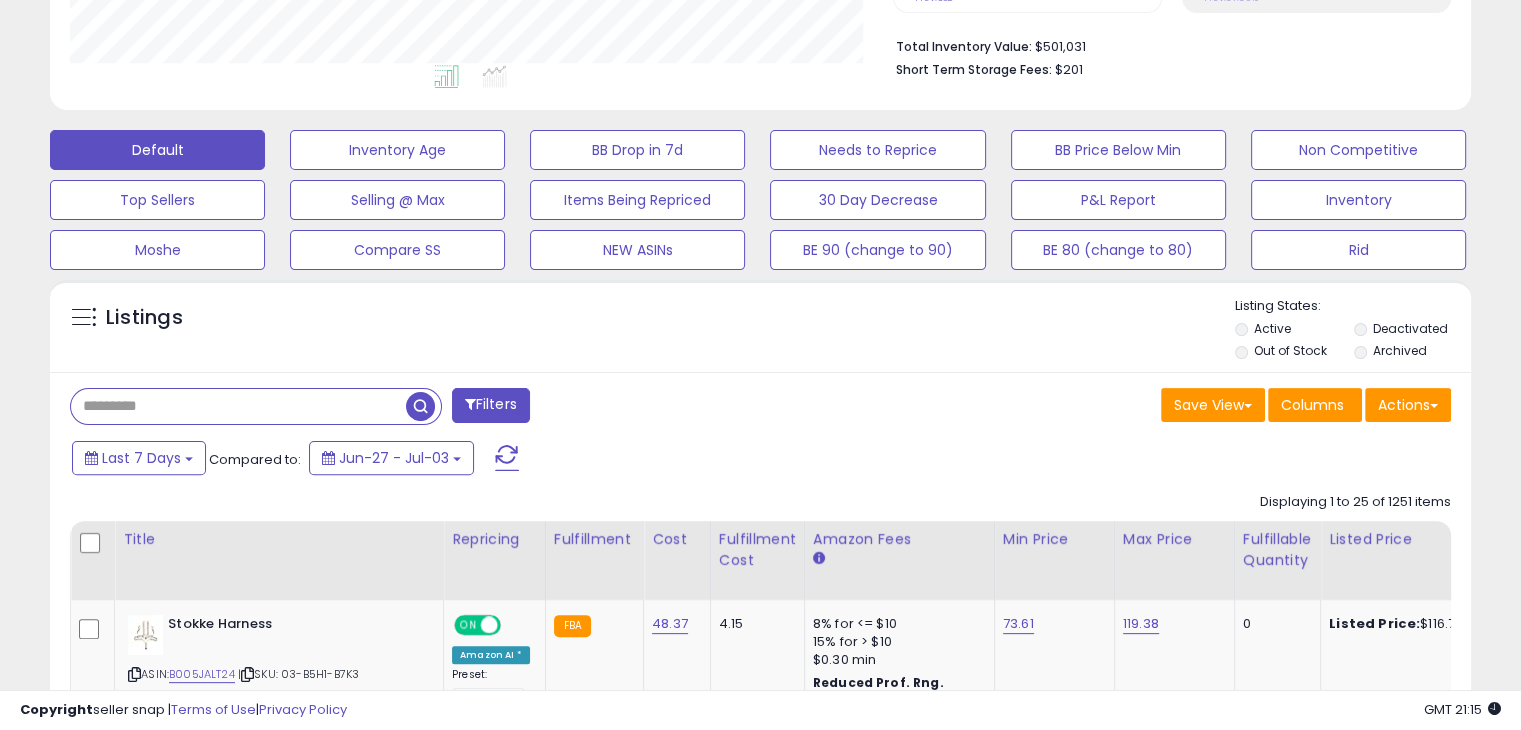 paste on "**********" 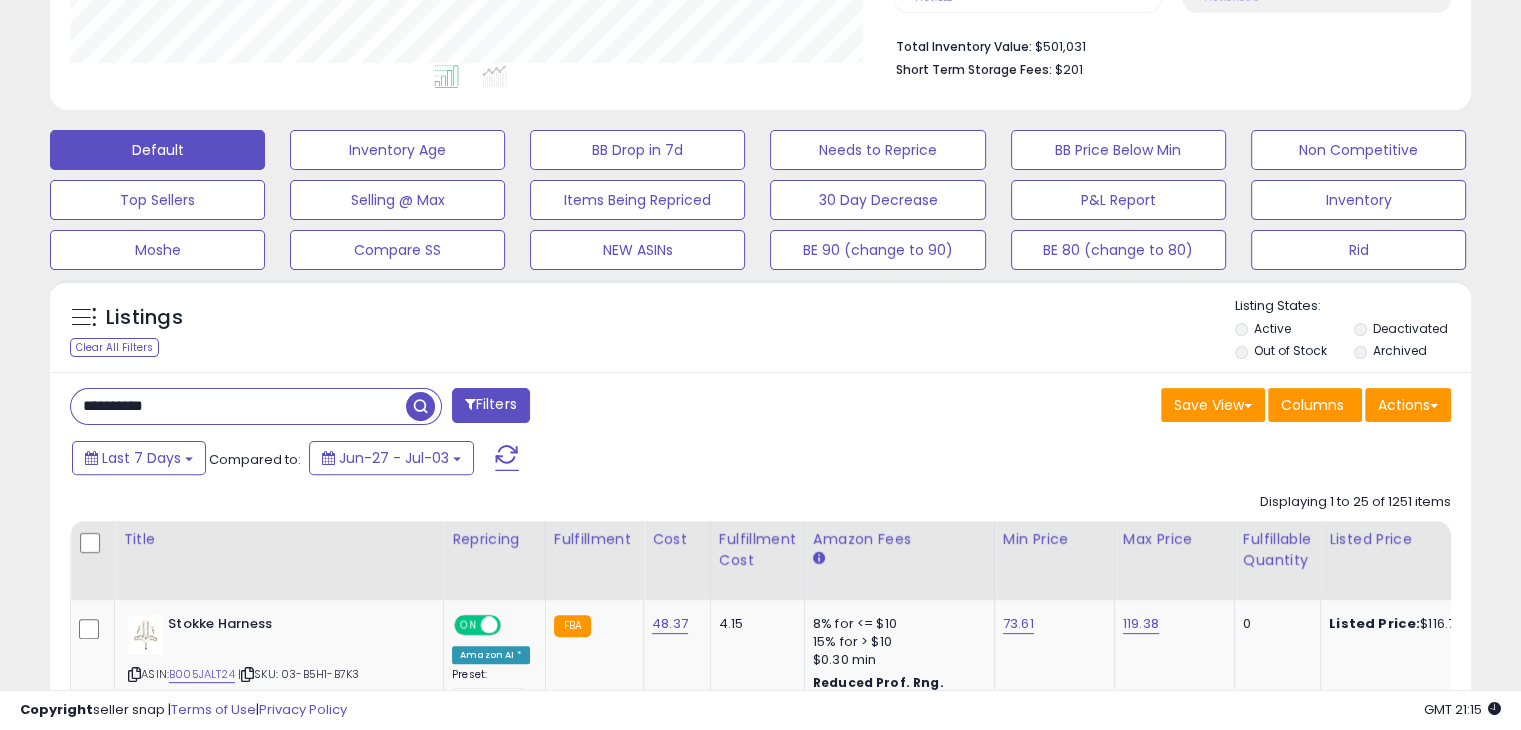 type on "**********" 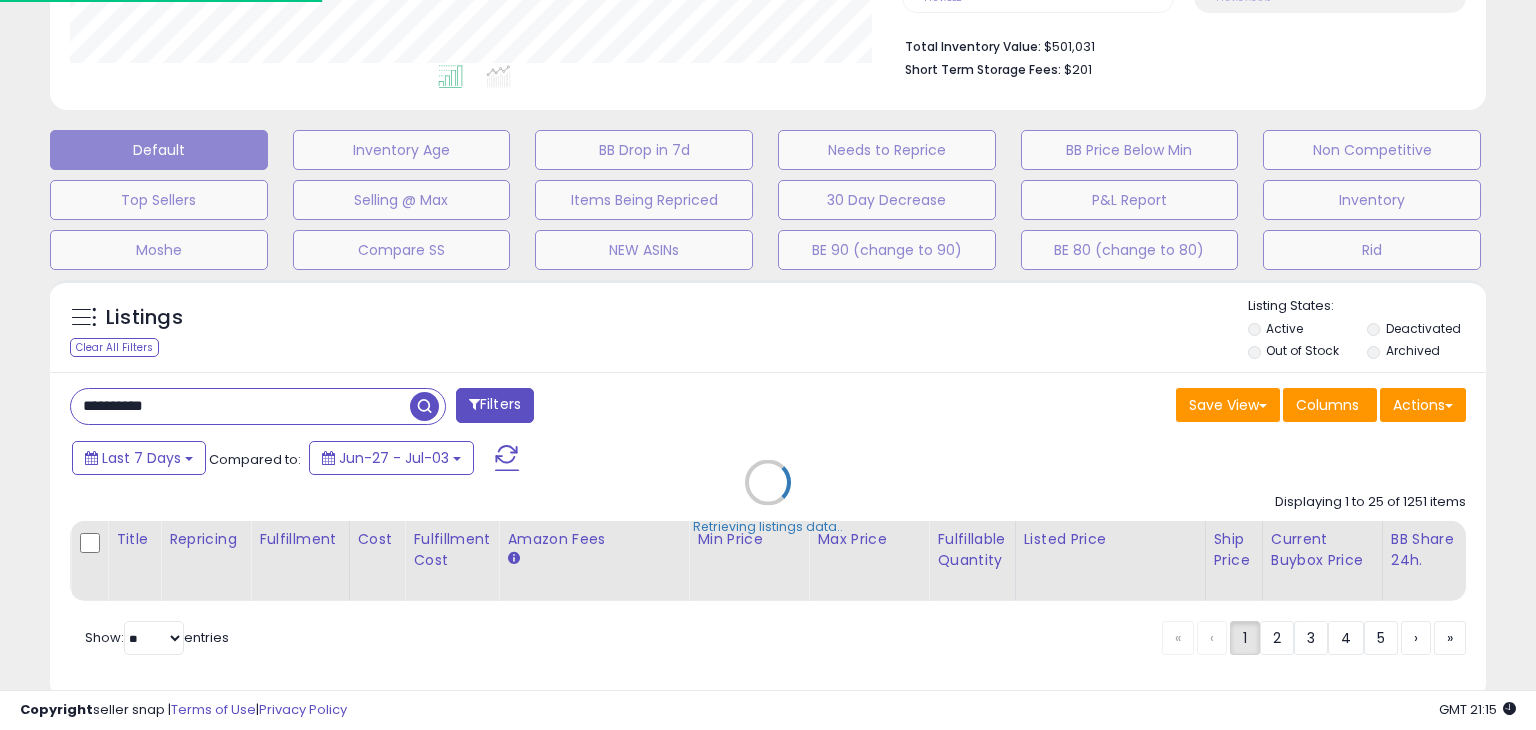 scroll, scrollTop: 999589, scrollLeft: 999168, axis: both 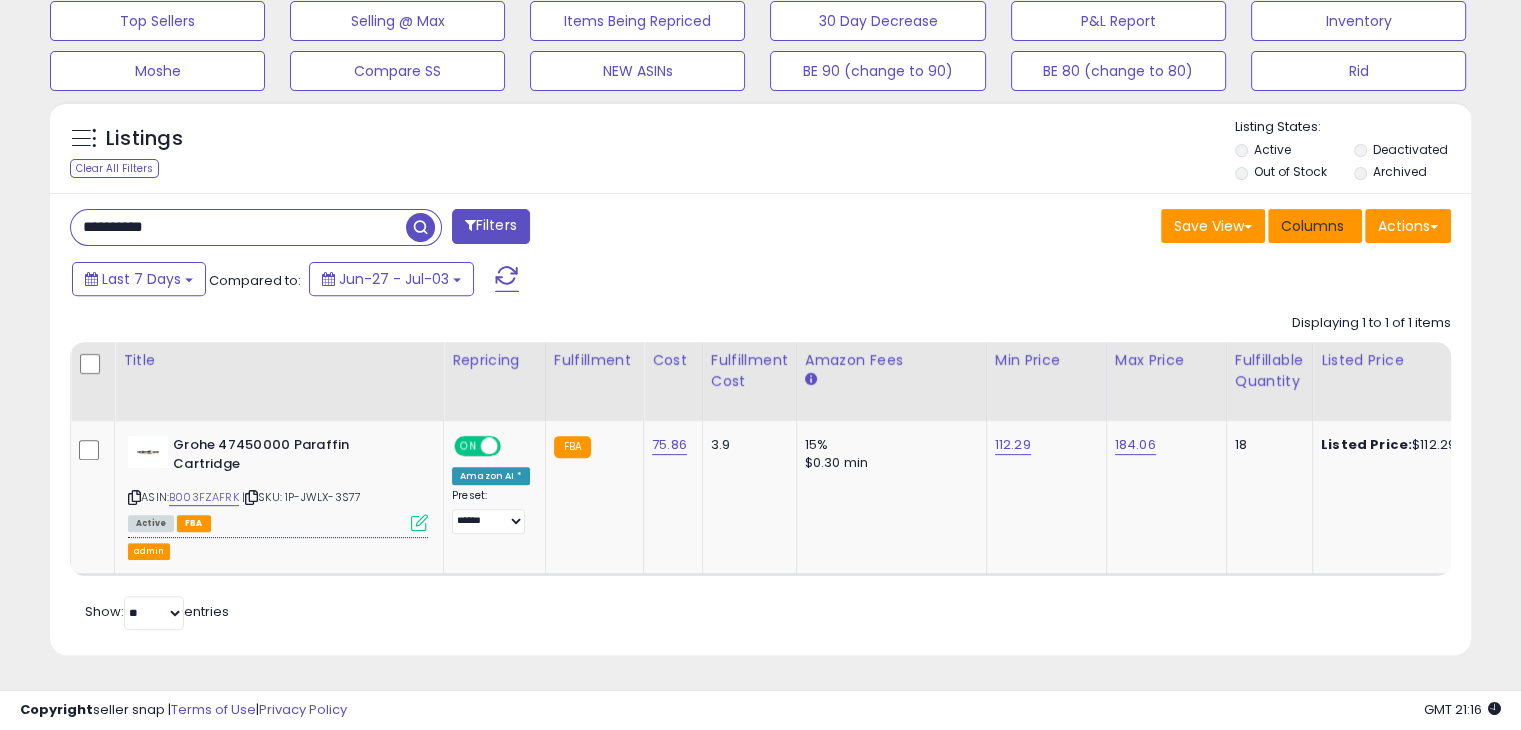 click on "Columns" at bounding box center (1312, 226) 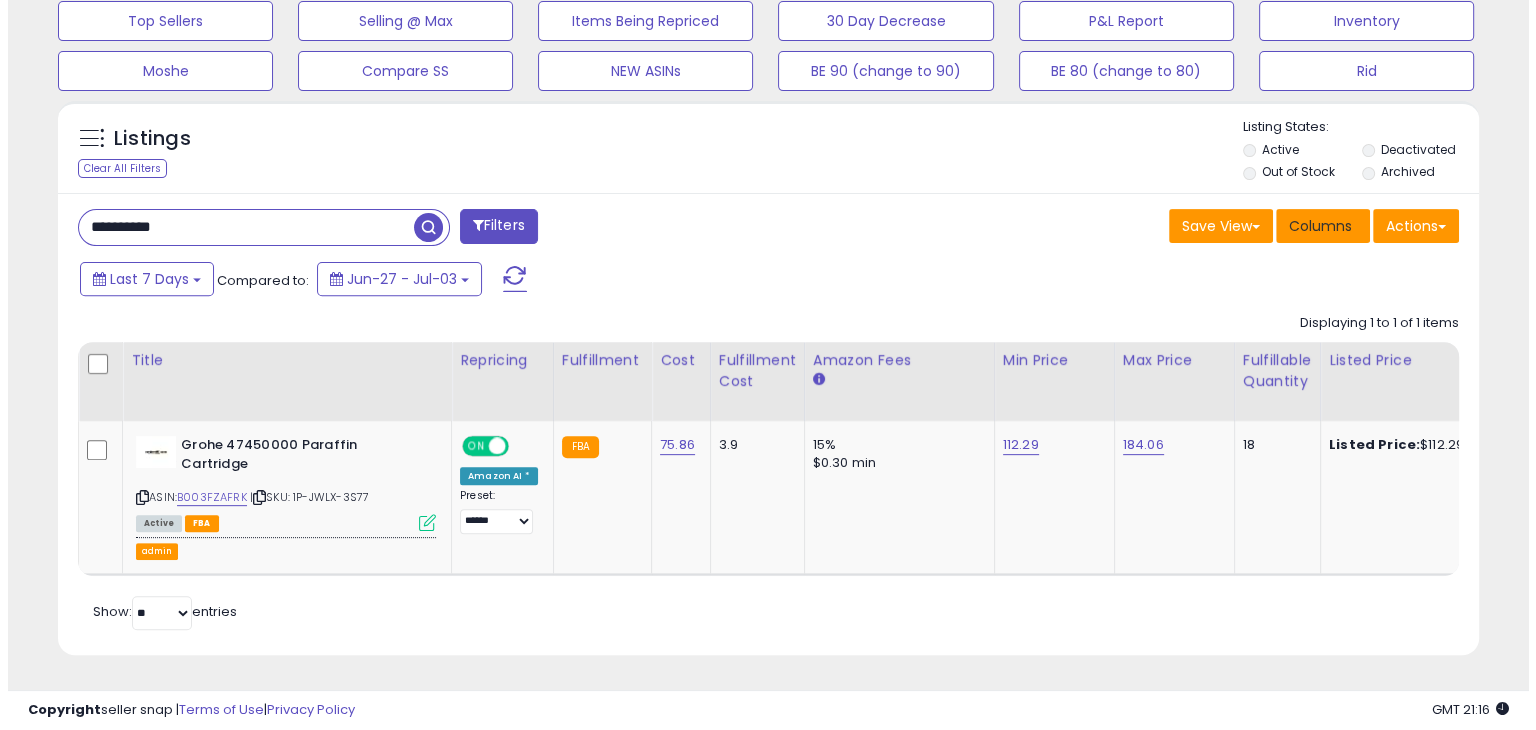 scroll, scrollTop: 999589, scrollLeft: 999168, axis: both 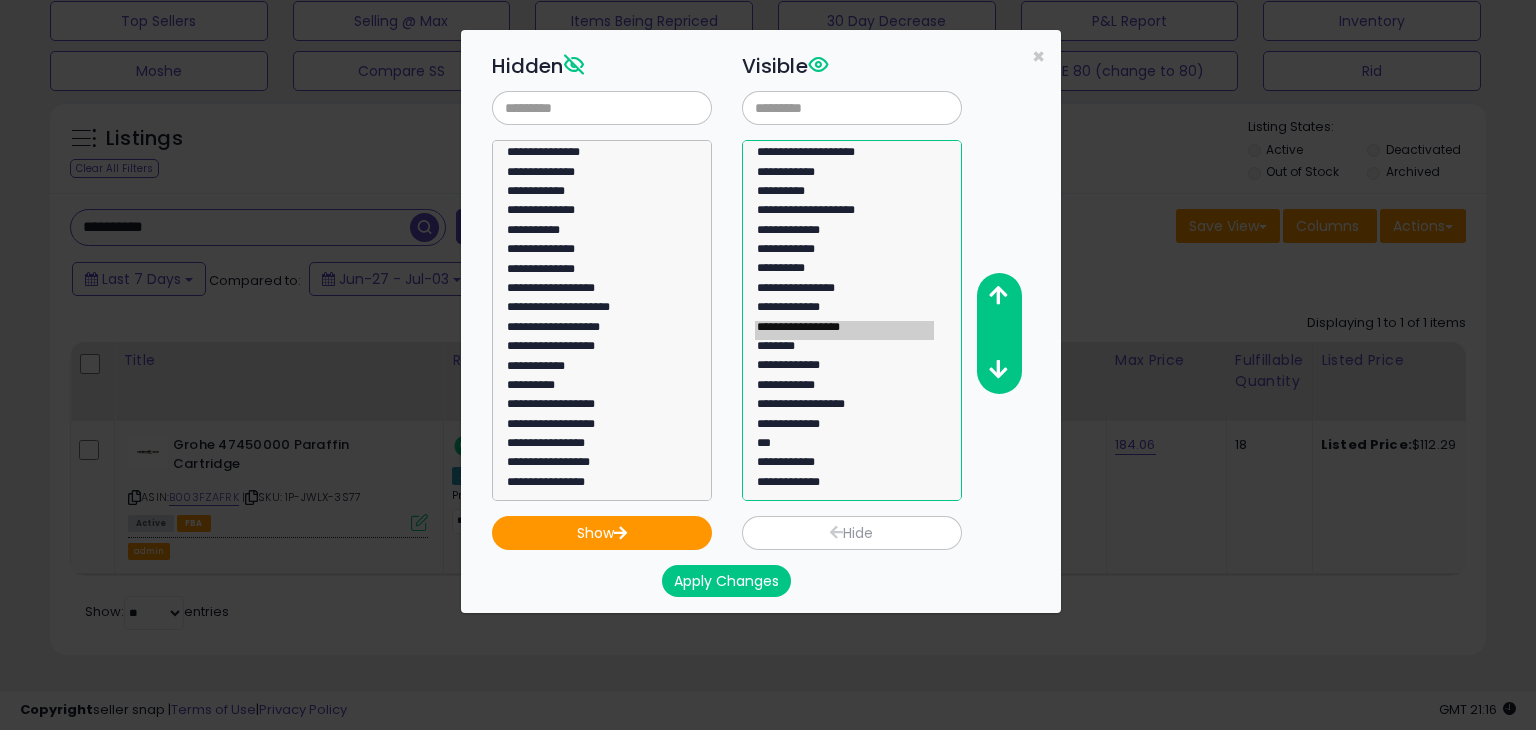 click on "**********" 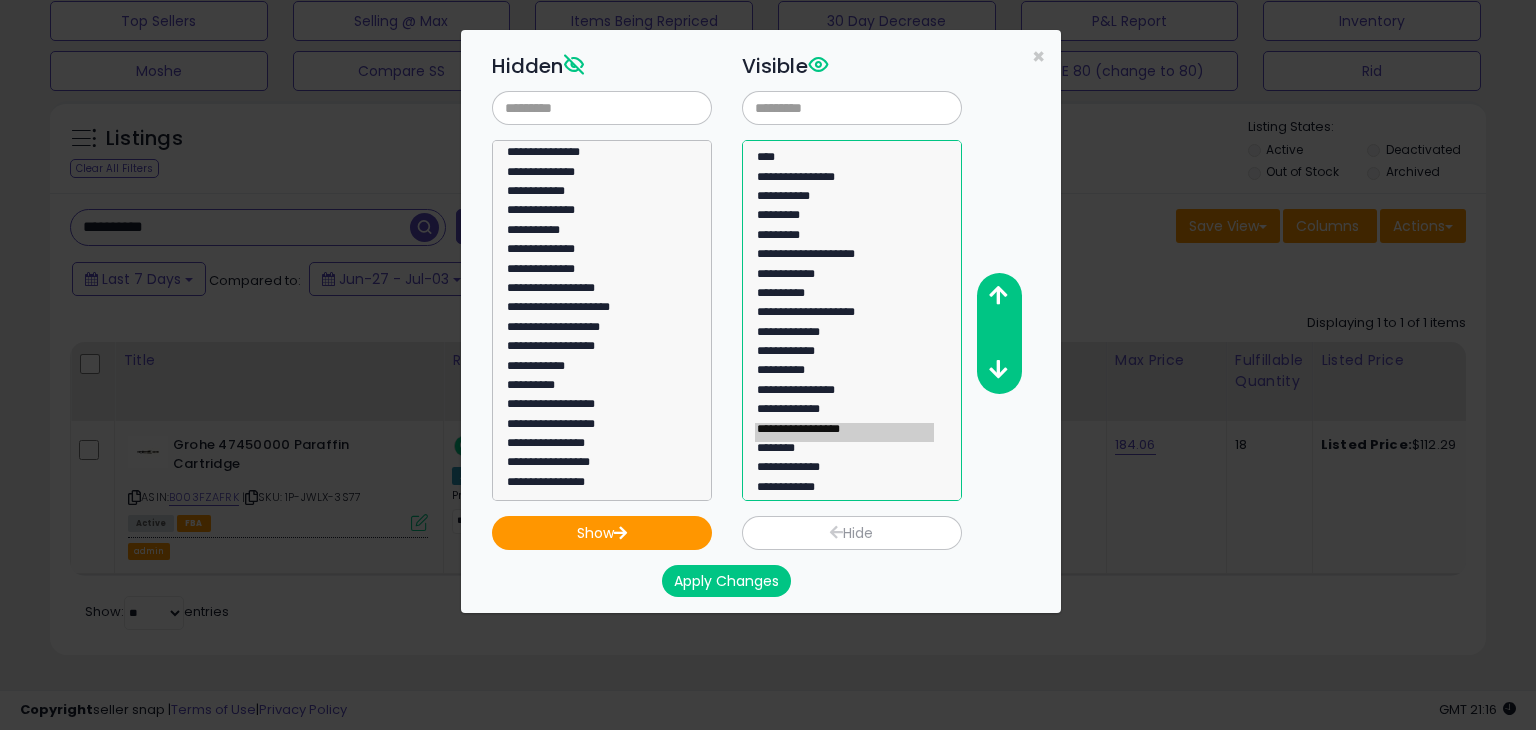 scroll, scrollTop: 0, scrollLeft: 0, axis: both 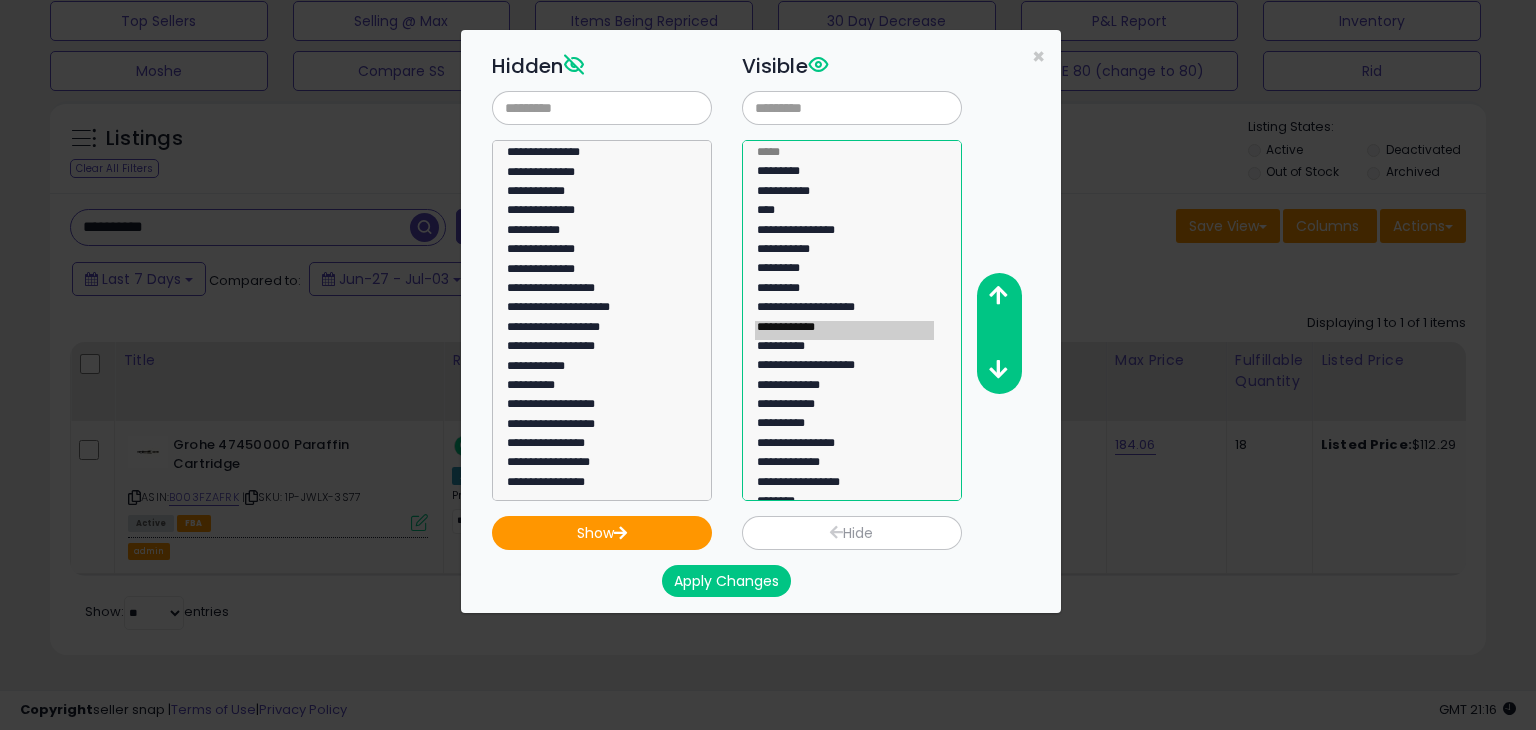 click on "**********" 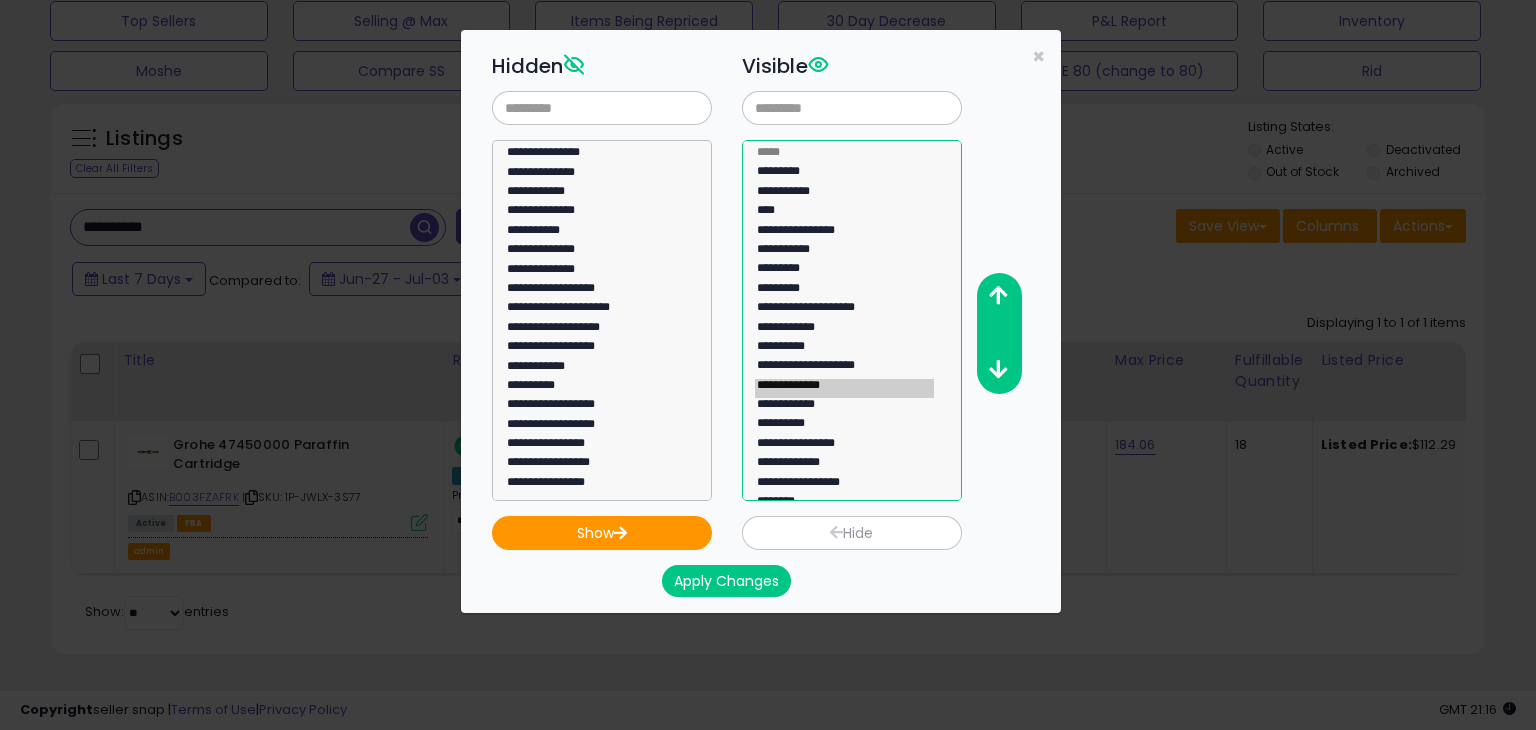 click on "**********" 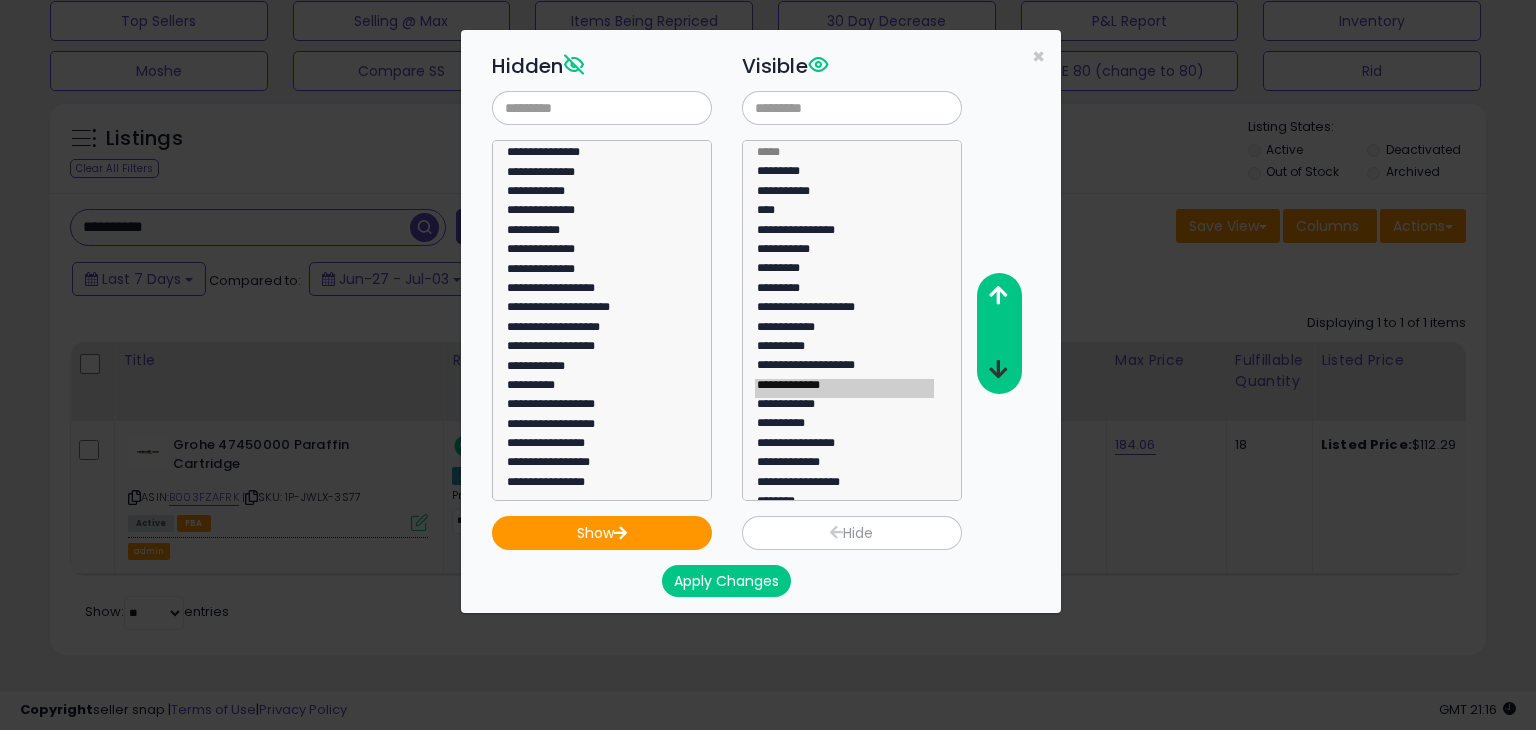 click at bounding box center (998, 369) 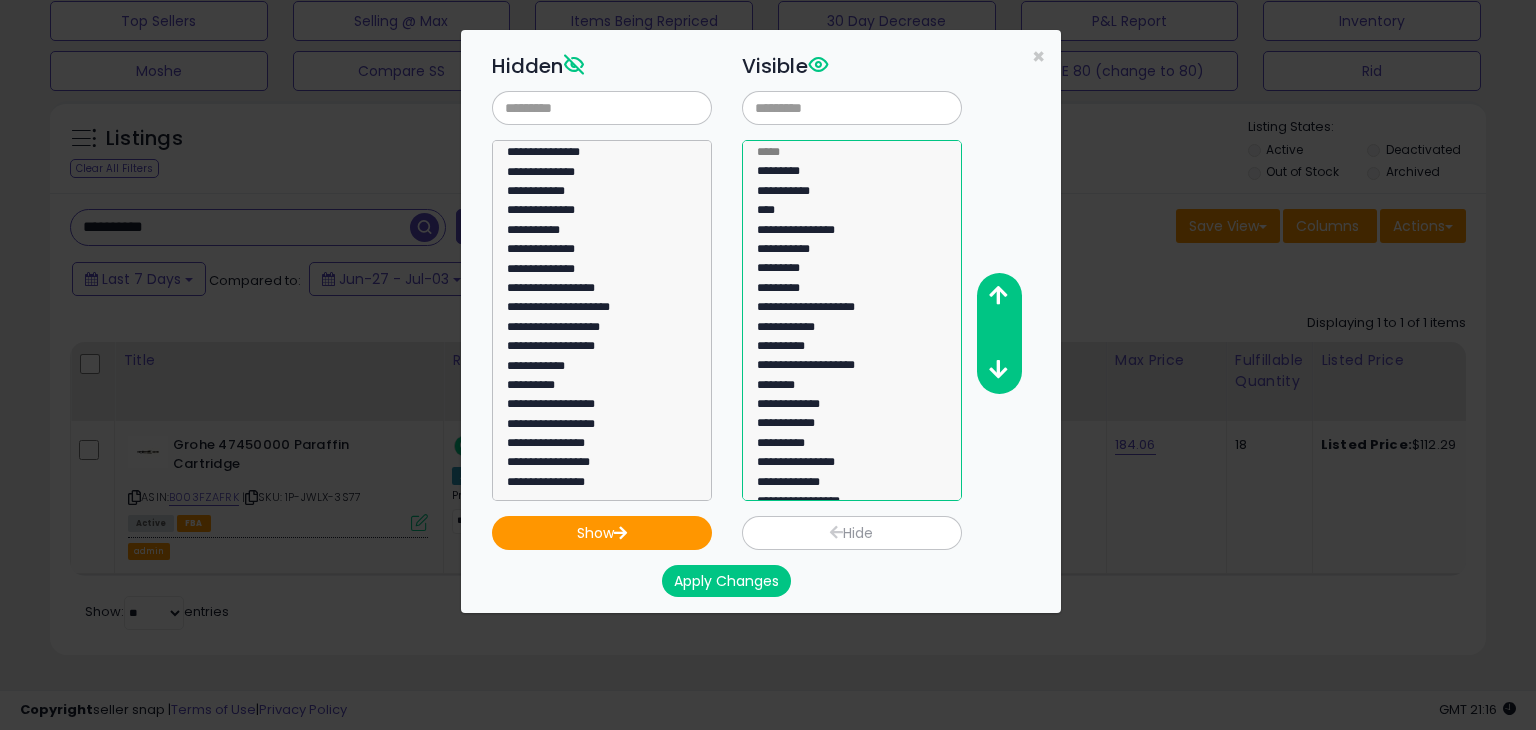 click on "**********" 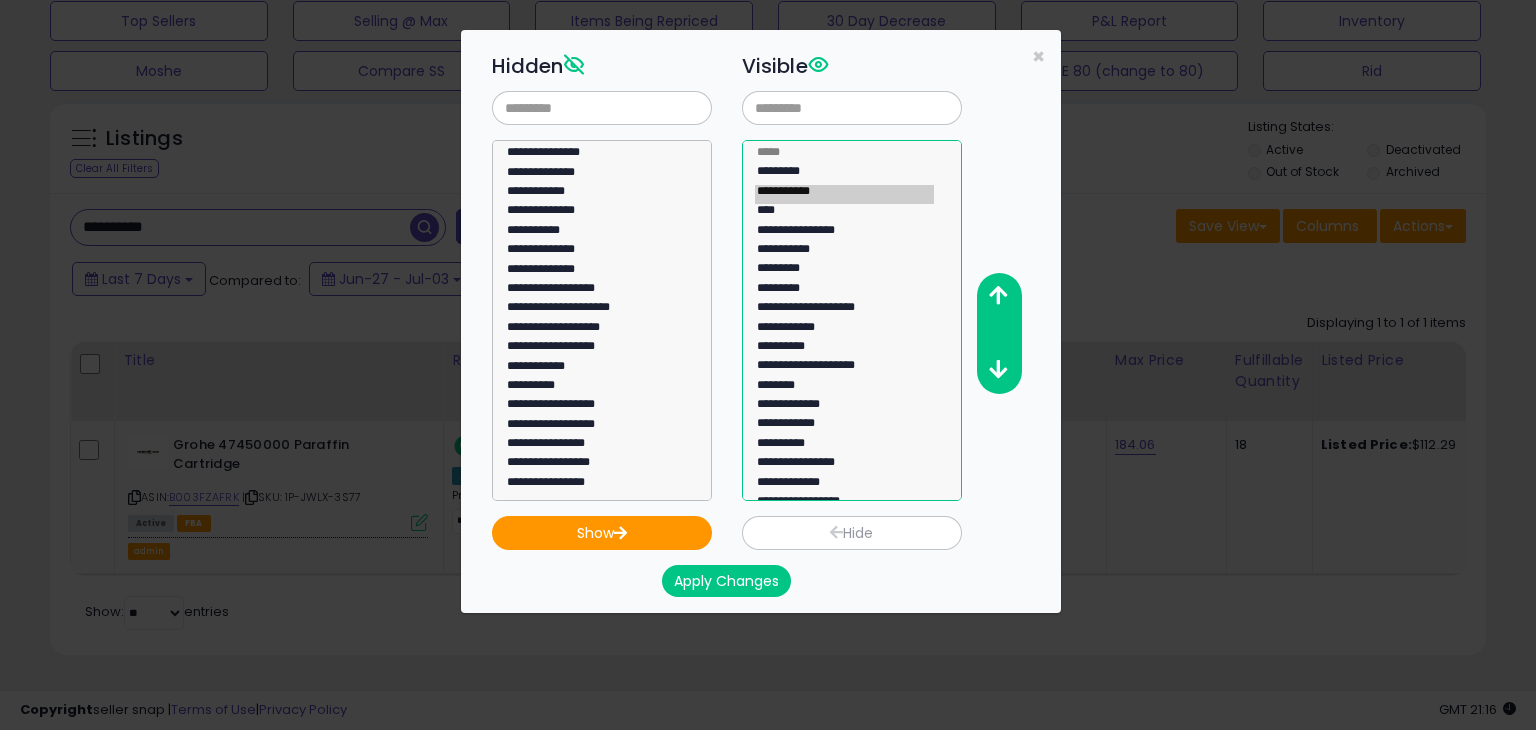 click on "****" 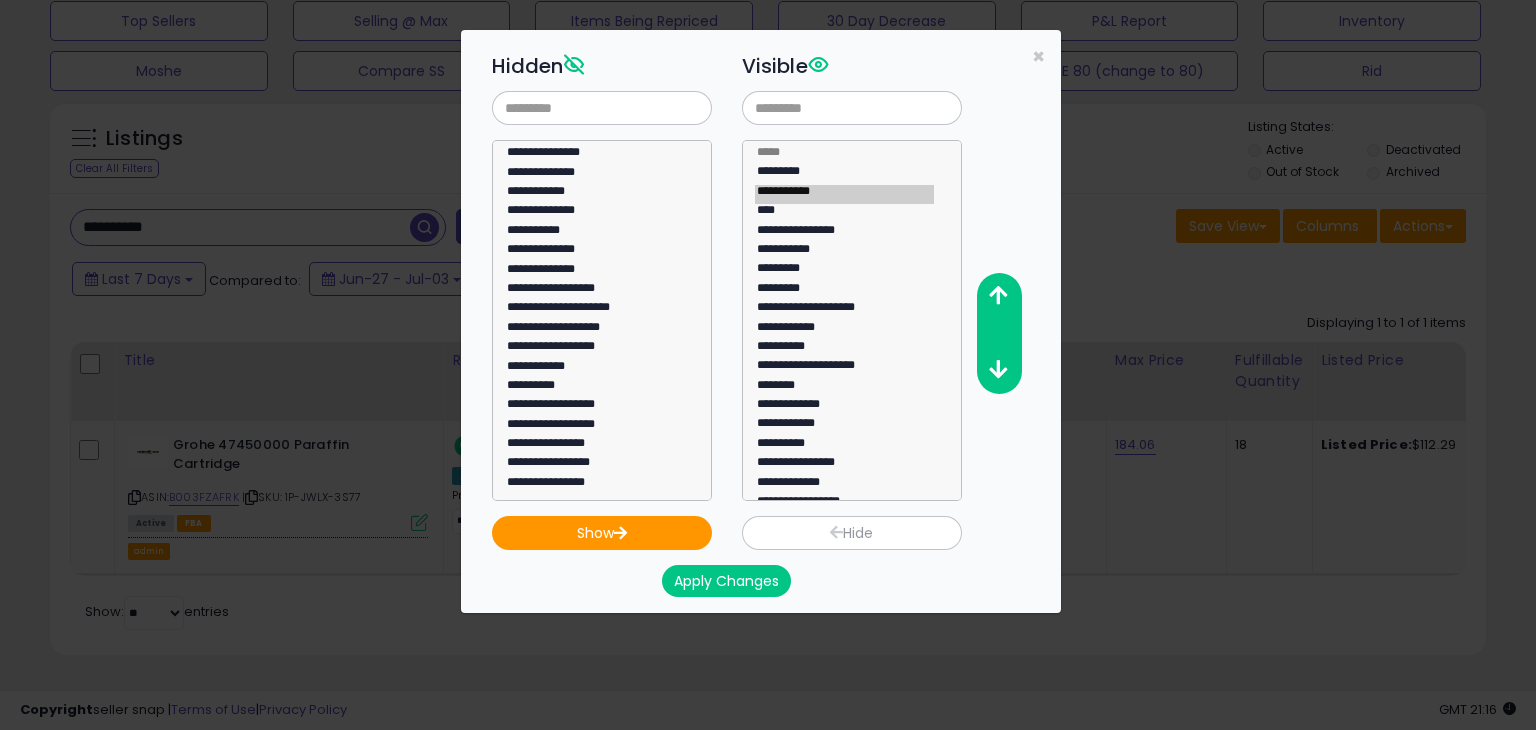 click on "Hide" at bounding box center (852, 533) 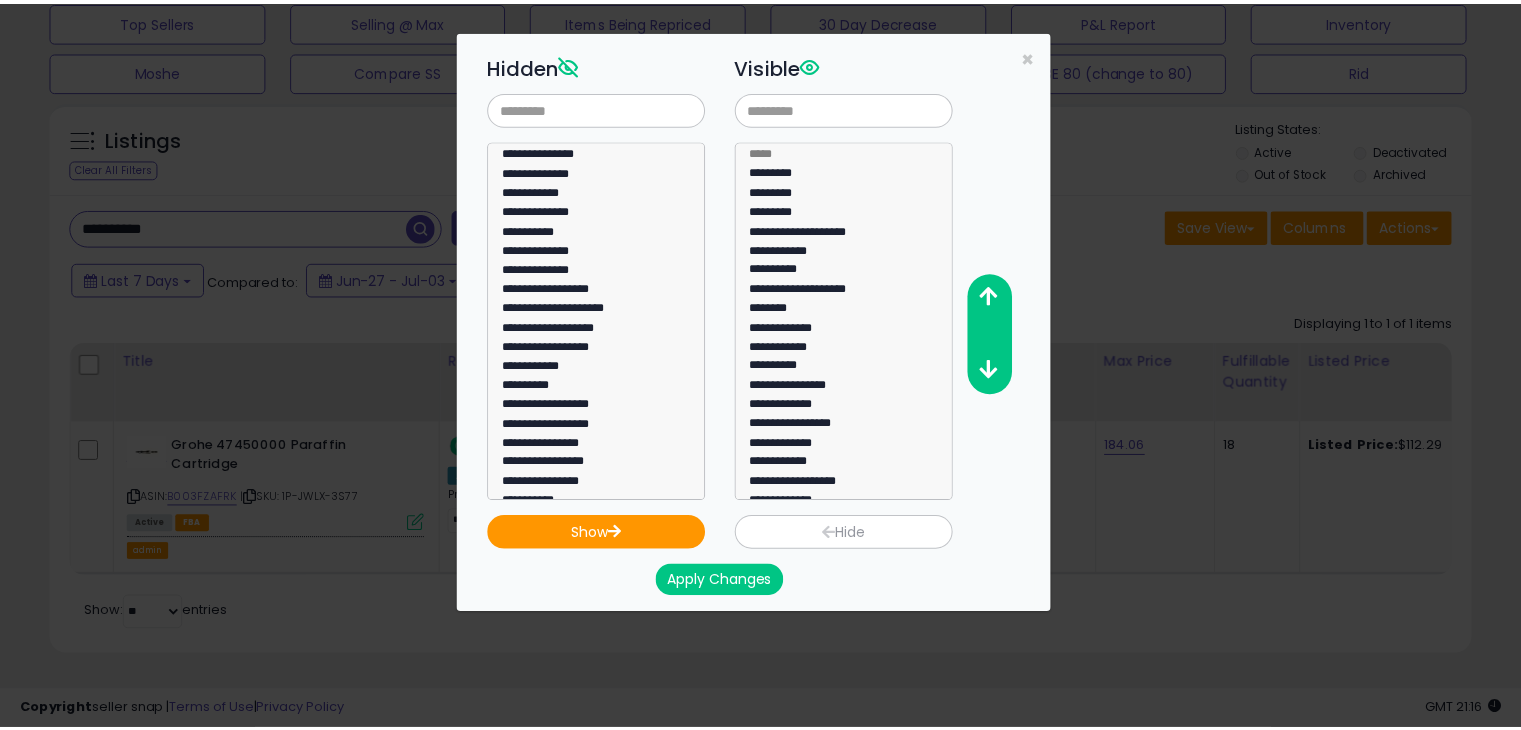 scroll, scrollTop: 1217, scrollLeft: 0, axis: vertical 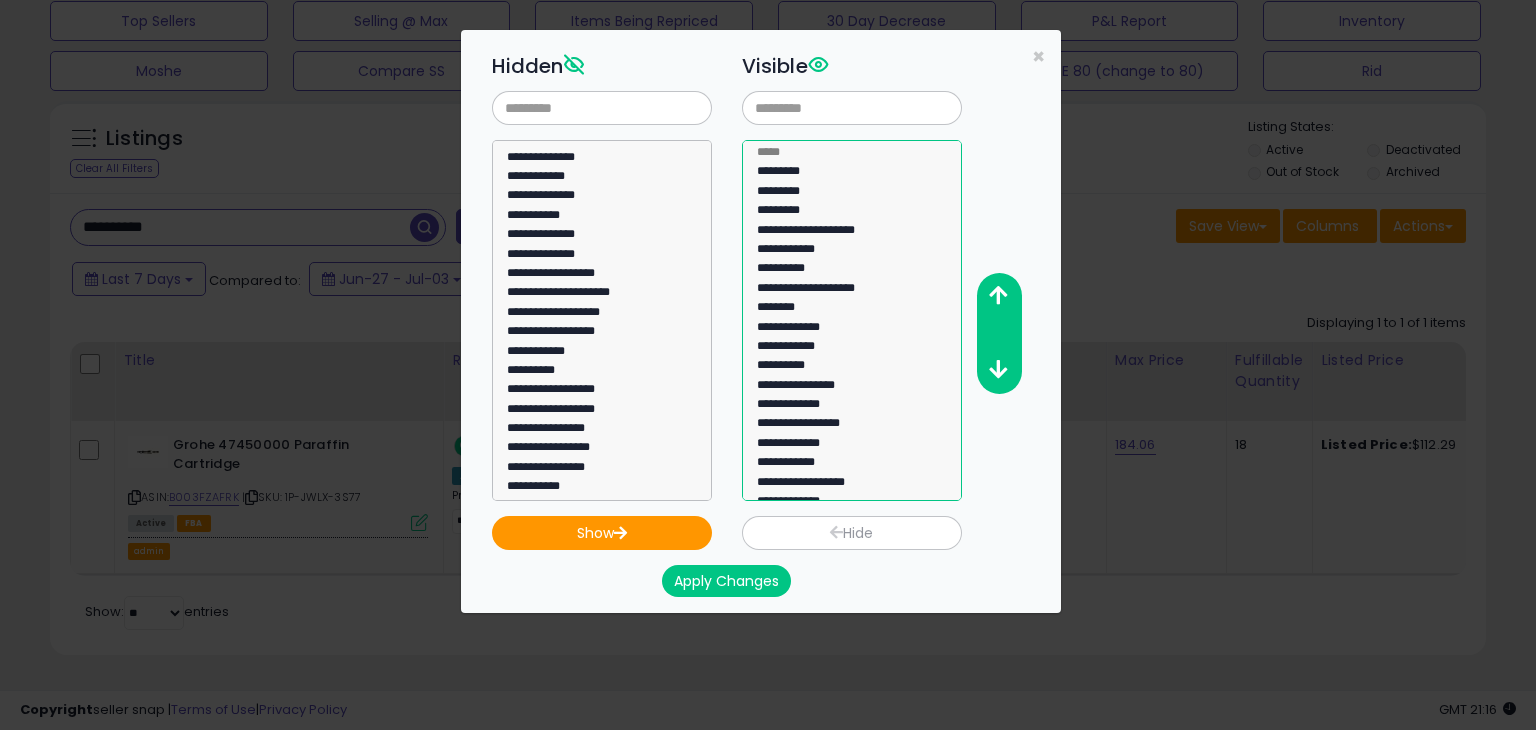 select on "**********" 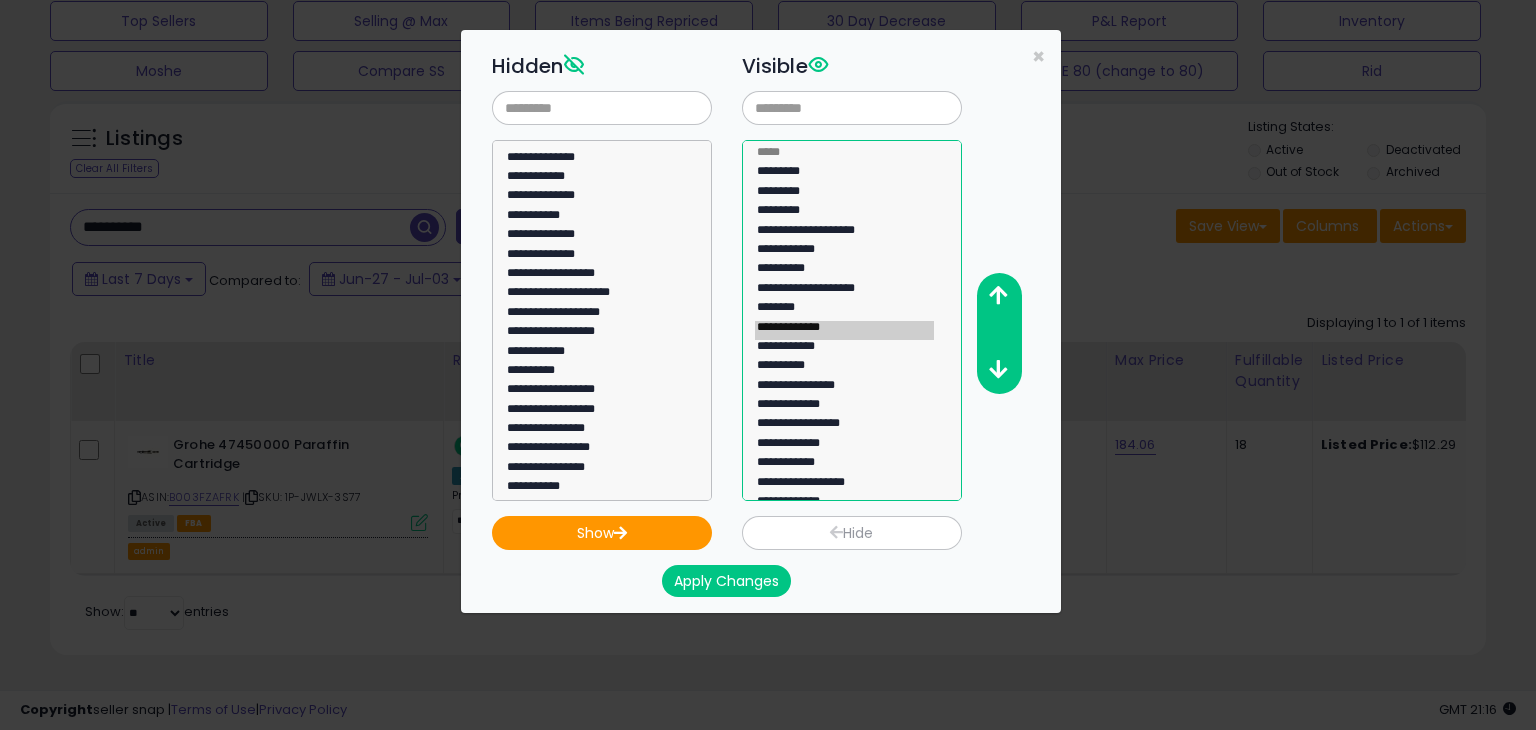 click on "**********" 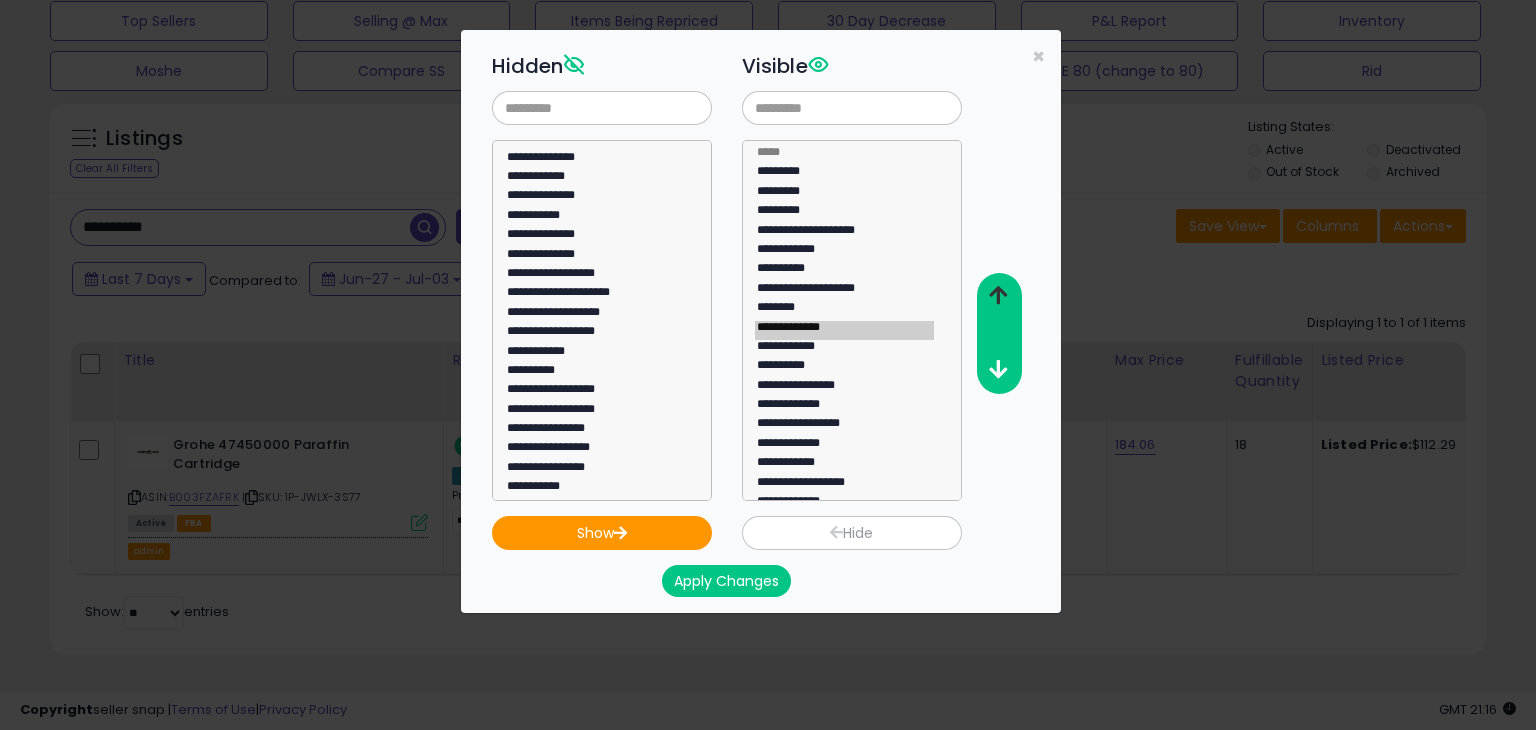 click at bounding box center (998, 295) 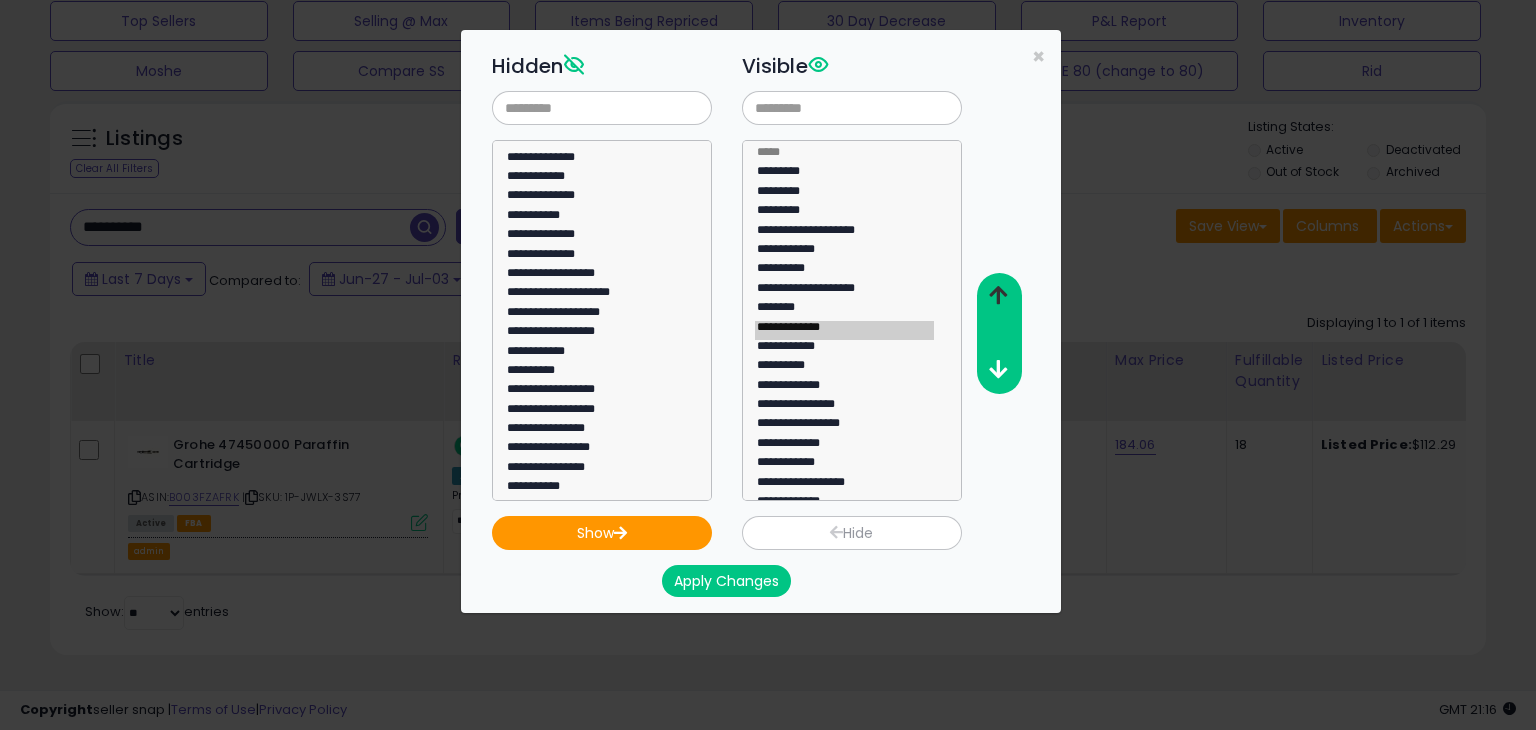 click at bounding box center [998, 295] 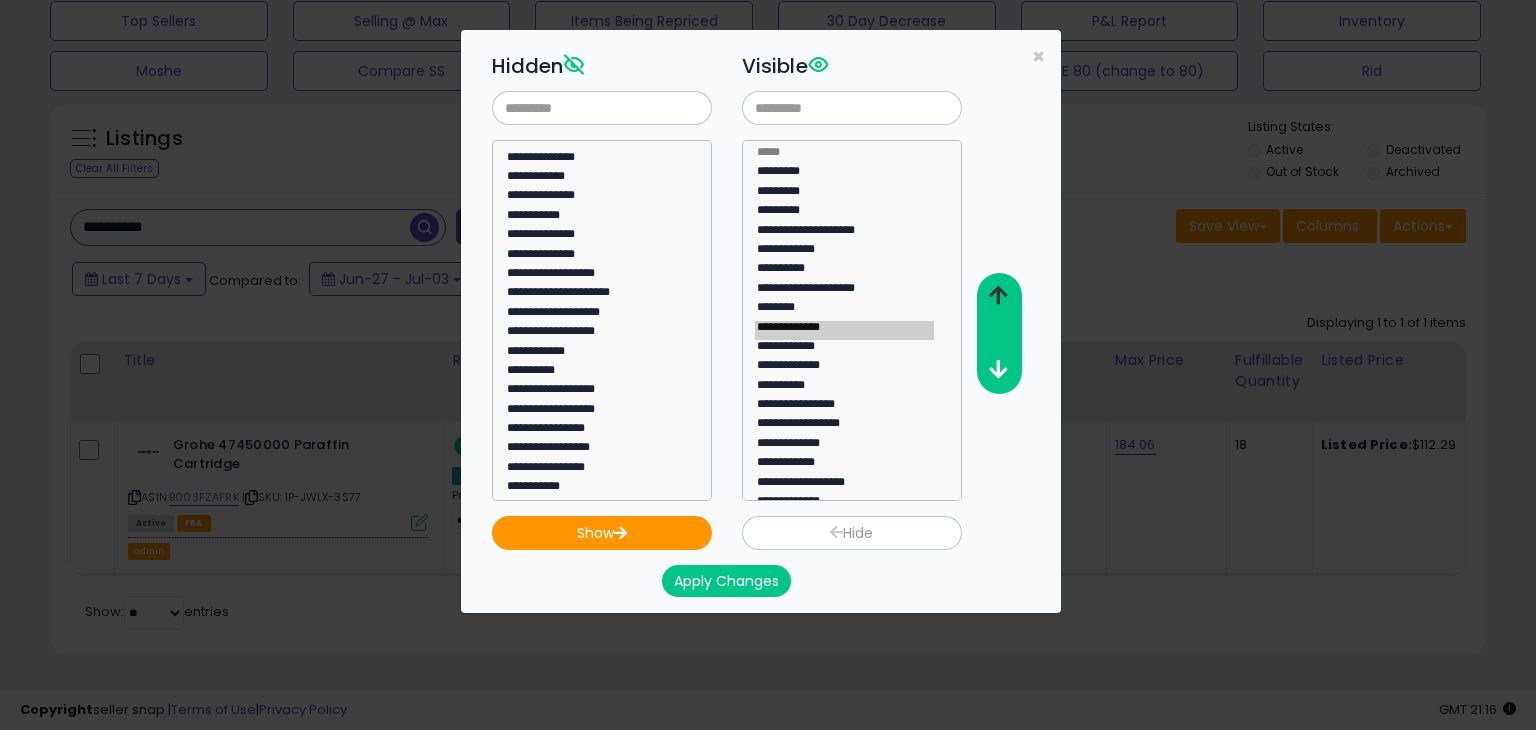 click at bounding box center (998, 295) 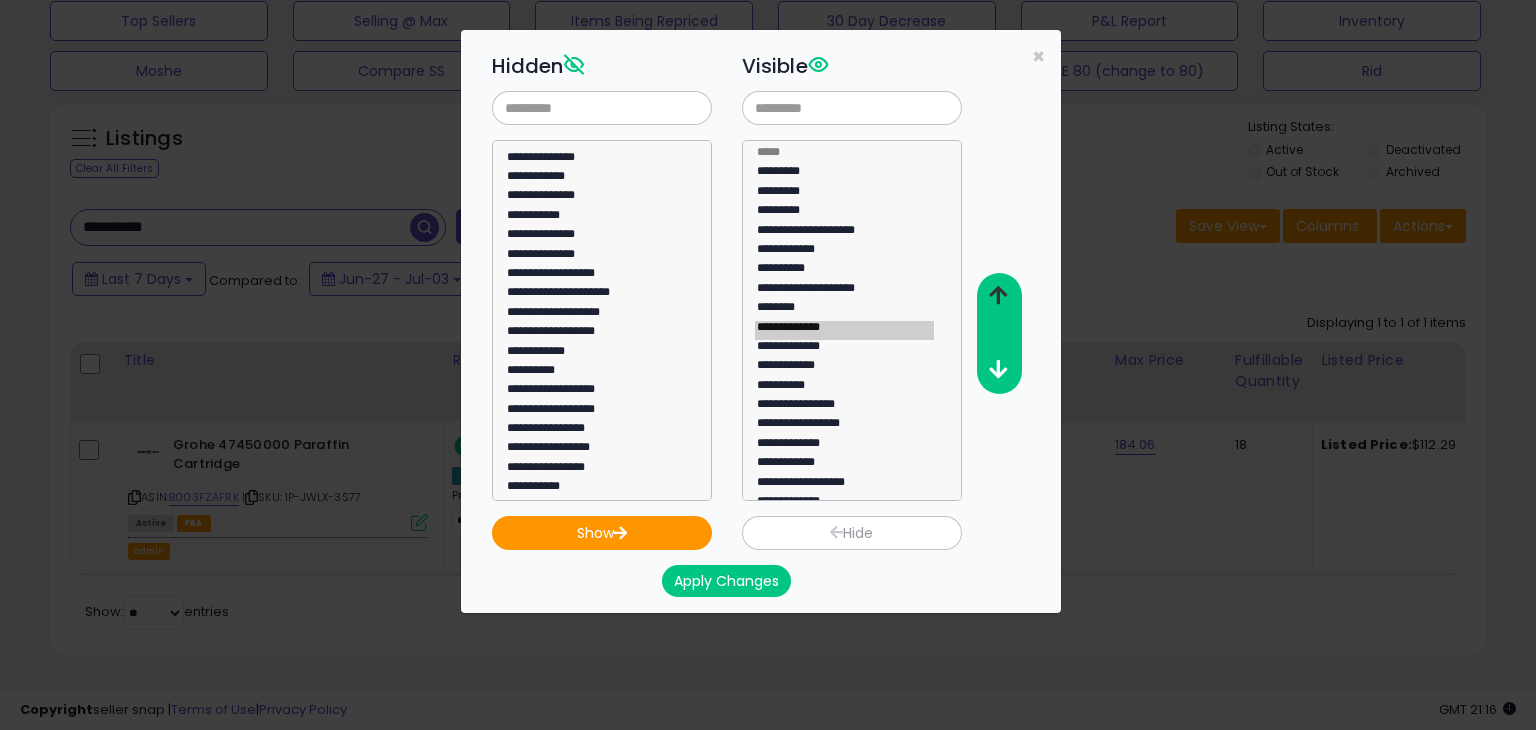 click at bounding box center (998, 295) 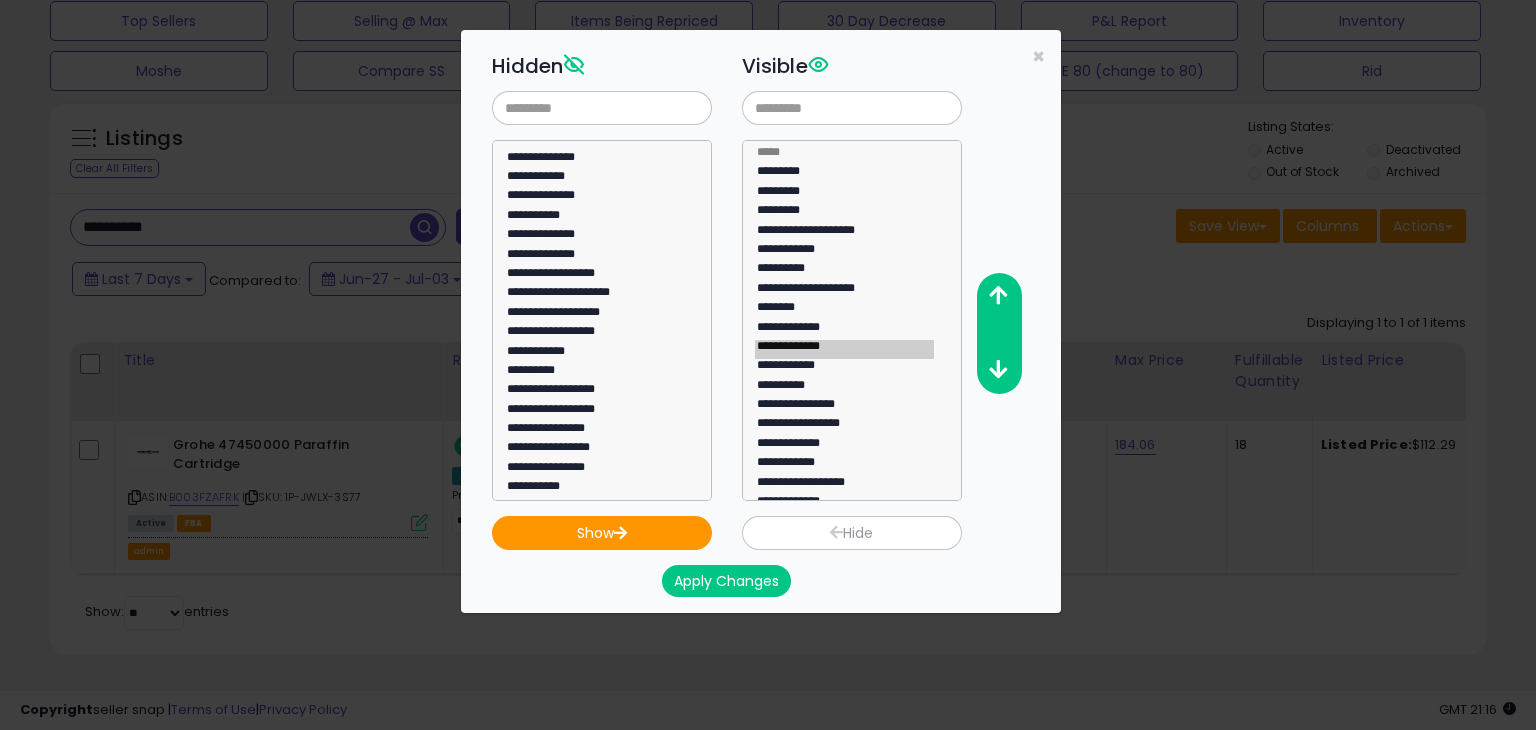 click on "Apply Changes" at bounding box center (726, 581) 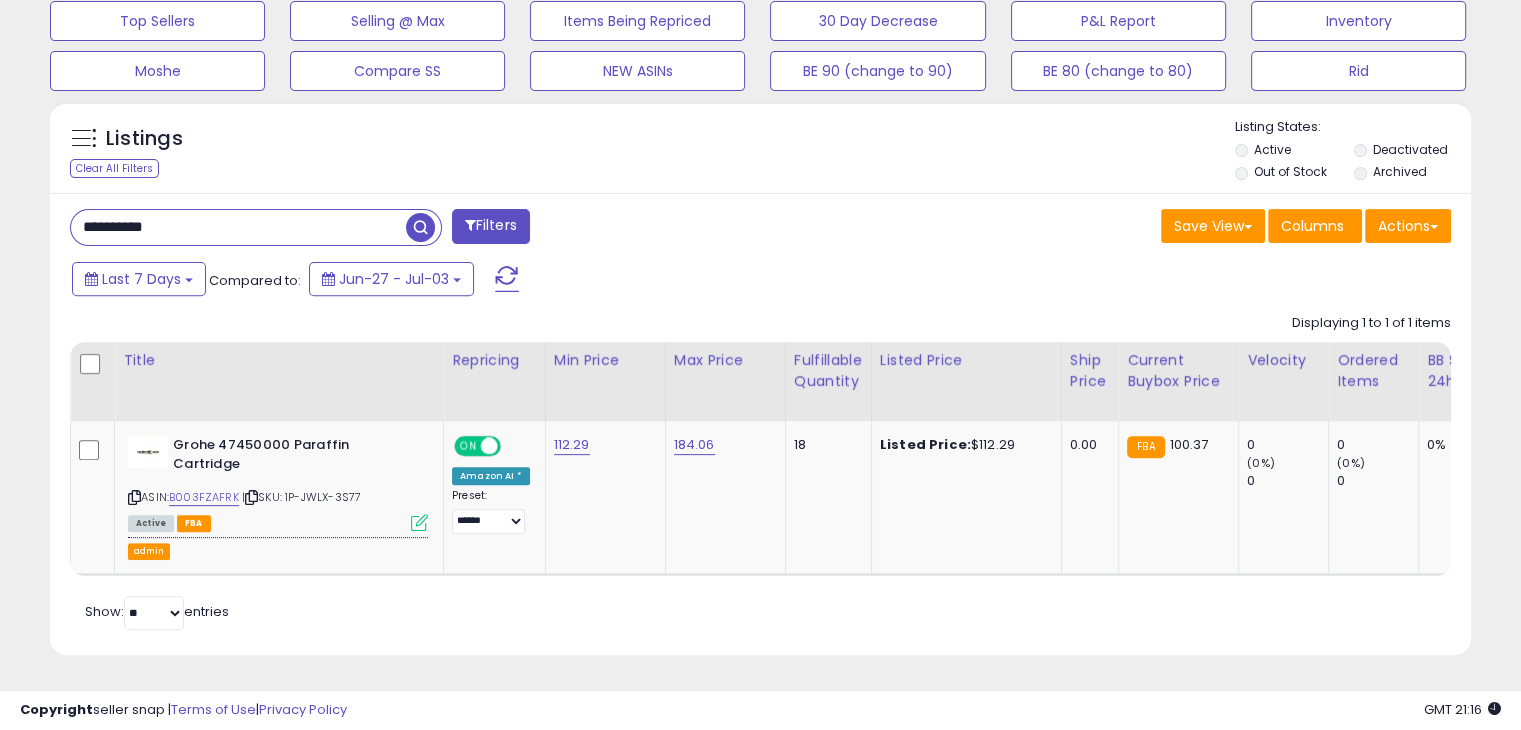 scroll, scrollTop: 409, scrollLeft: 822, axis: both 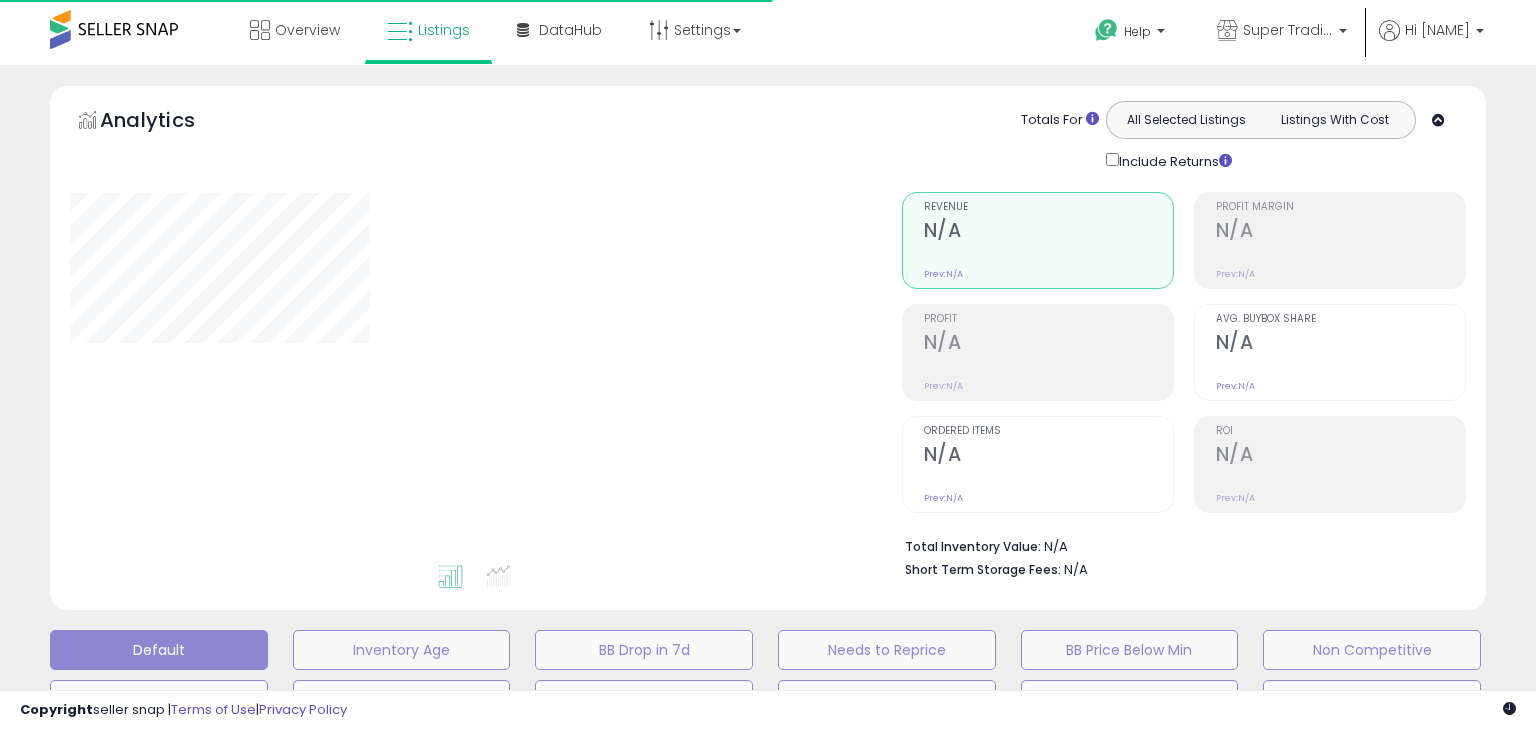 type on "**********" 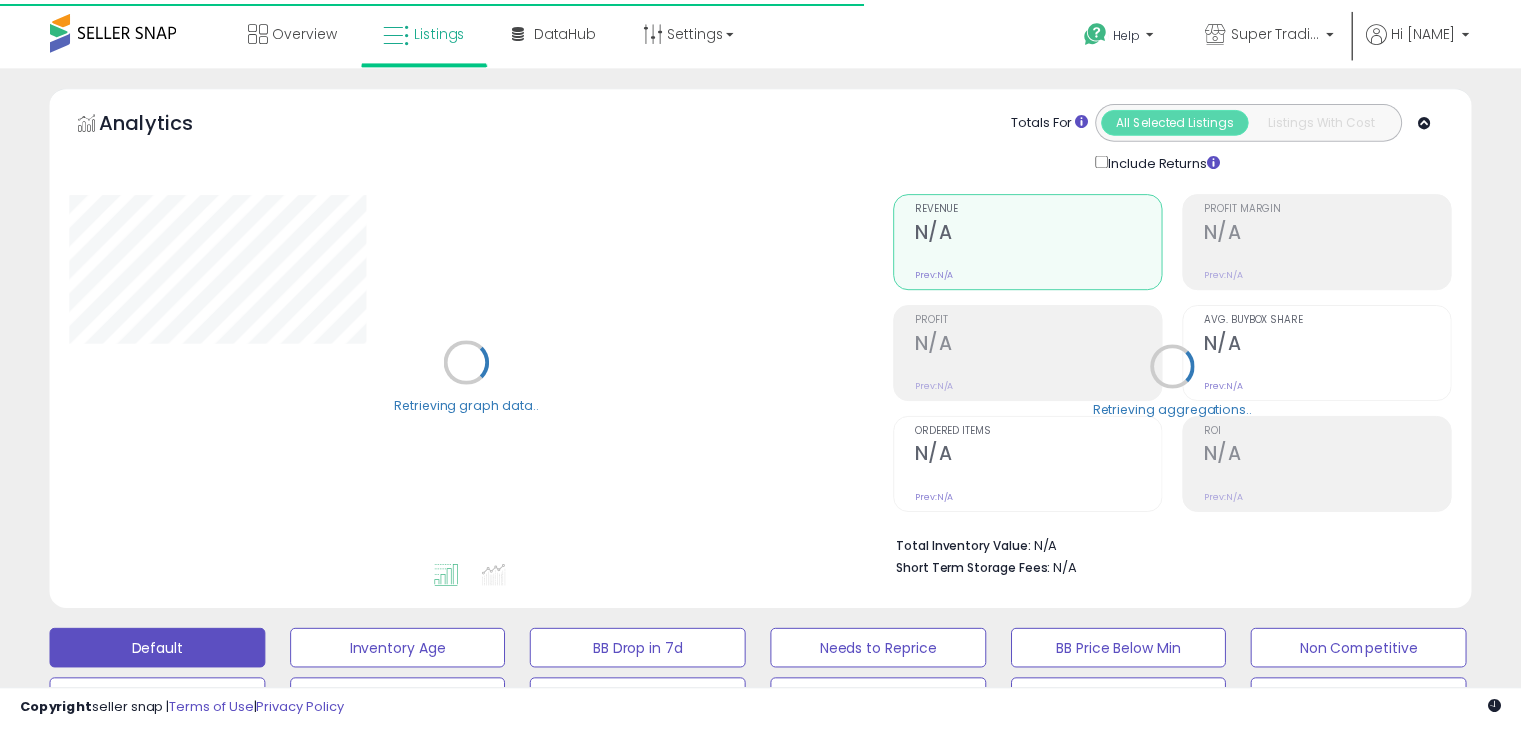 scroll, scrollTop: 672, scrollLeft: 0, axis: vertical 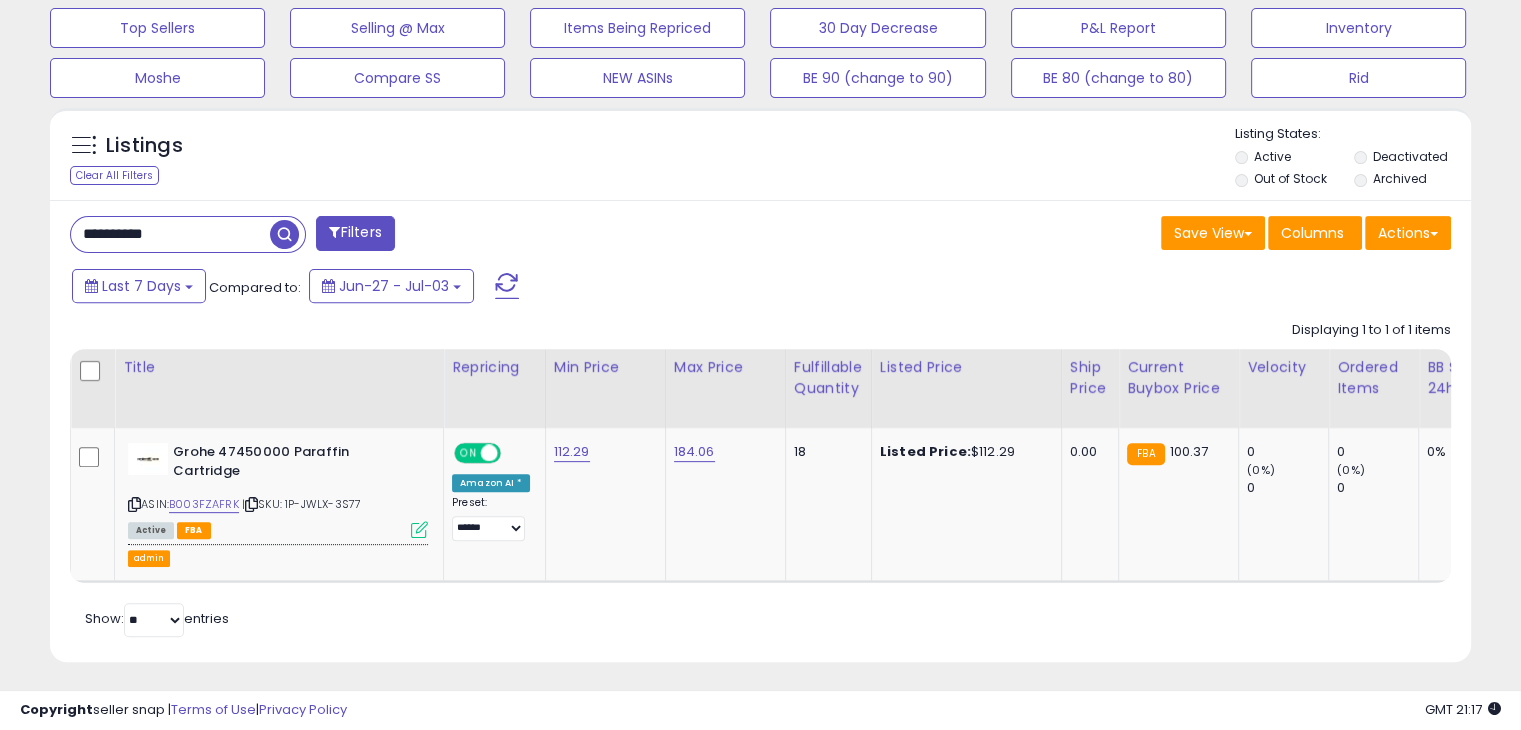 click on "Filters" at bounding box center [355, 233] 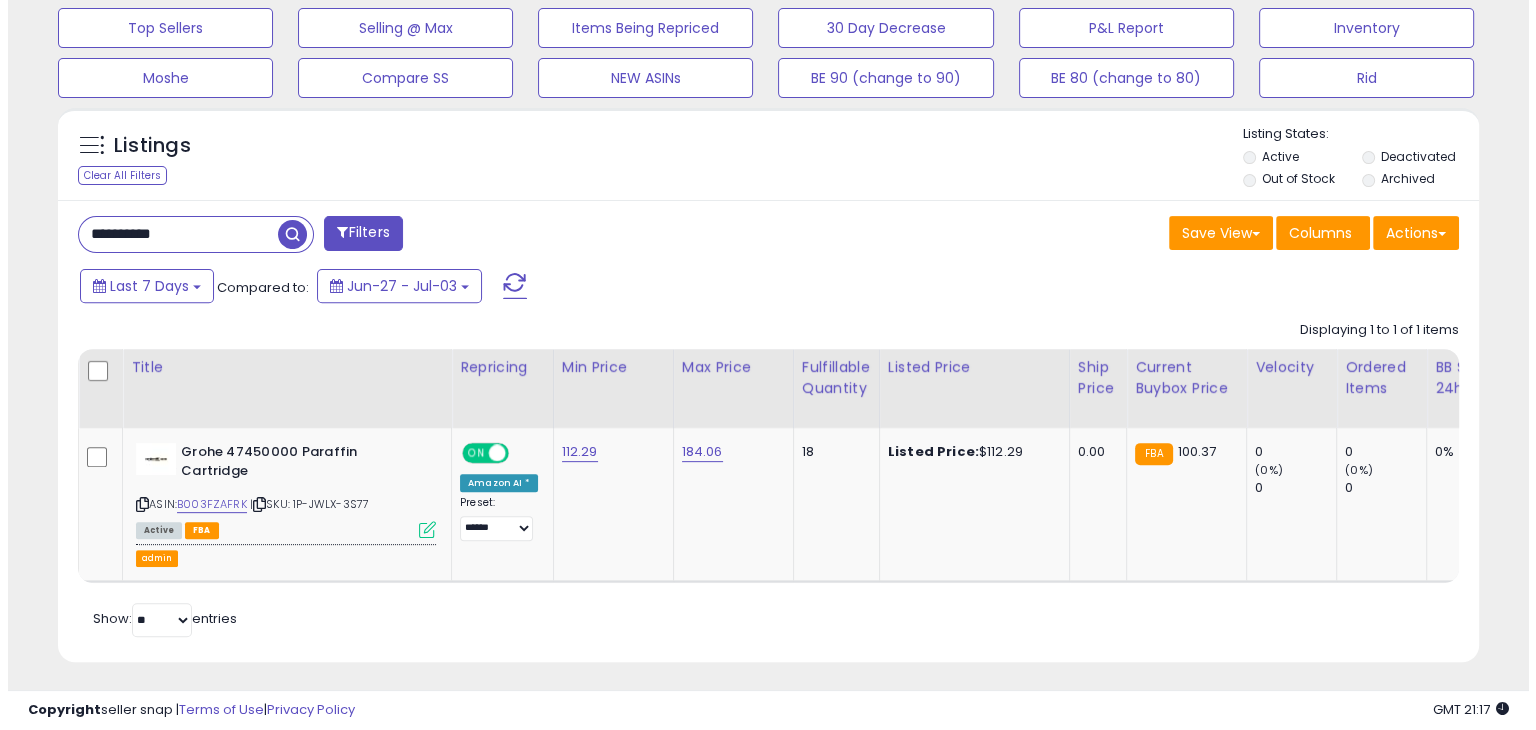 scroll, scrollTop: 999589, scrollLeft: 999168, axis: both 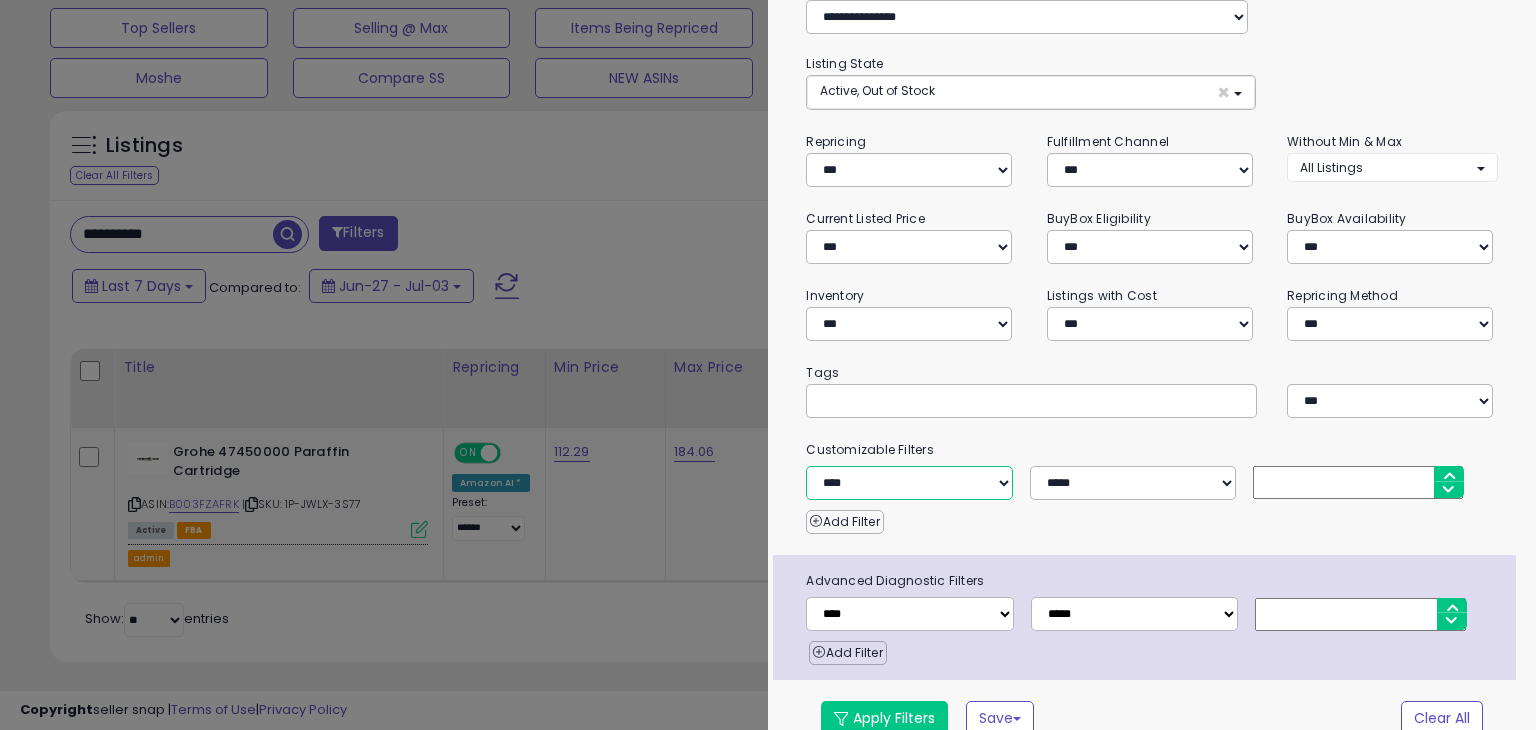 click on "**********" at bounding box center [909, 483] 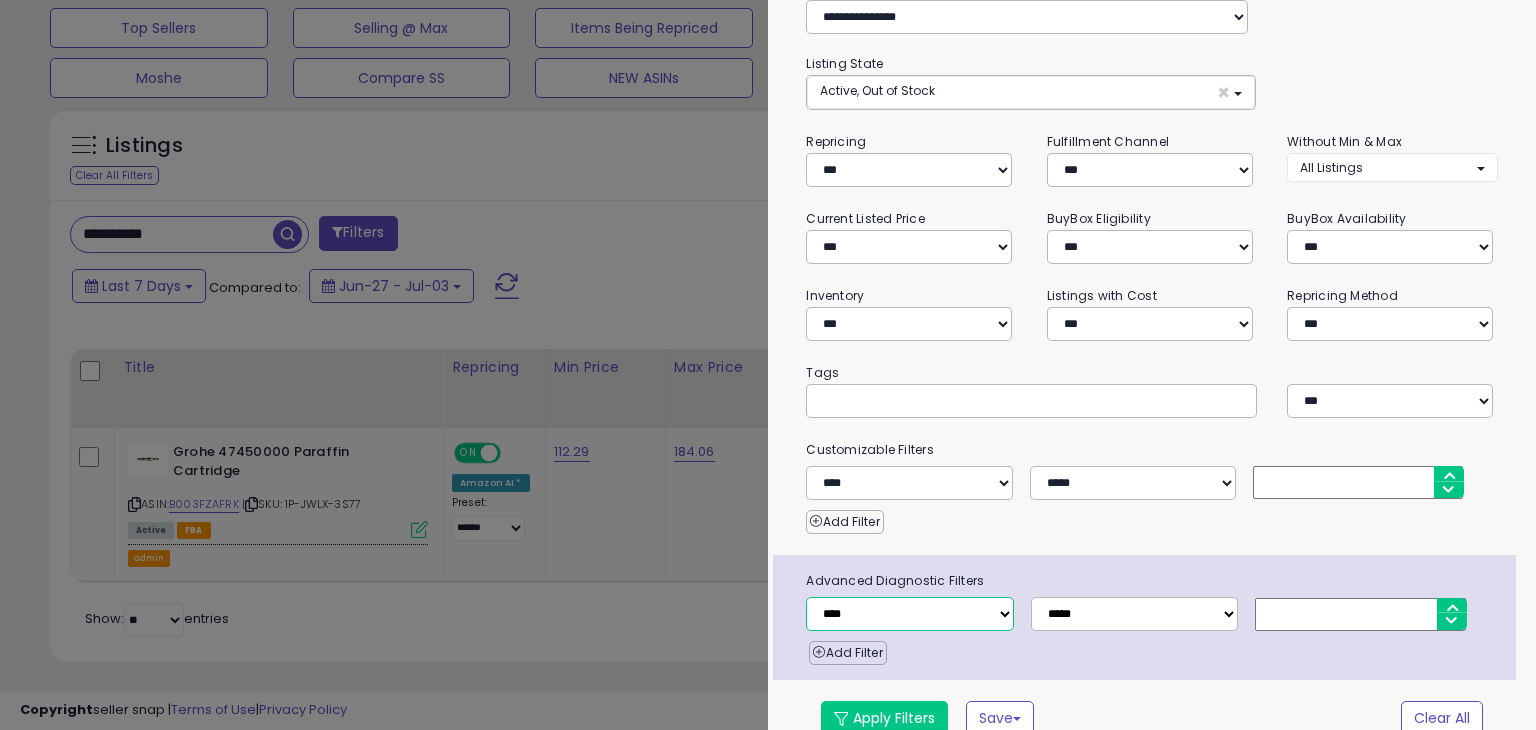 click on "**********" at bounding box center (909, 614) 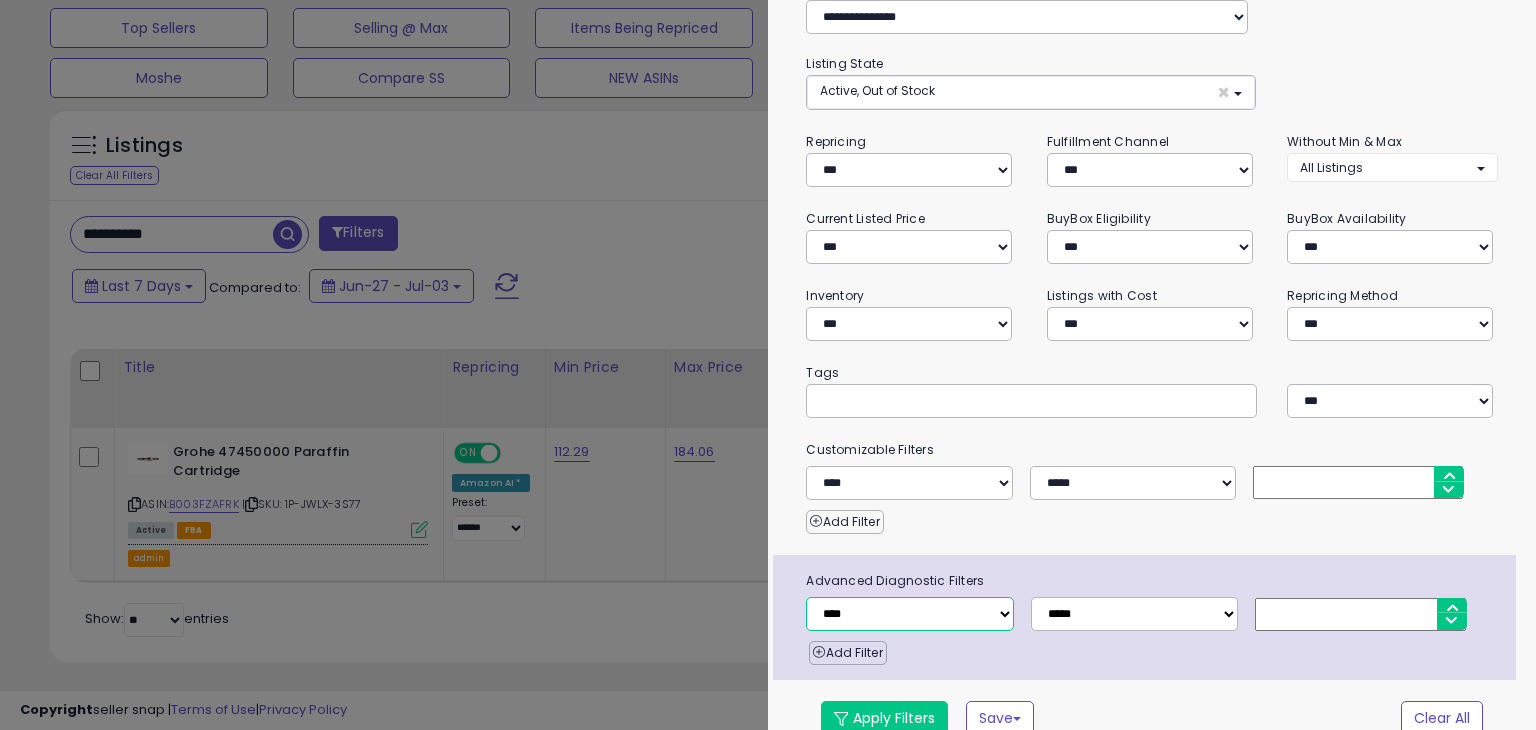 select on "********" 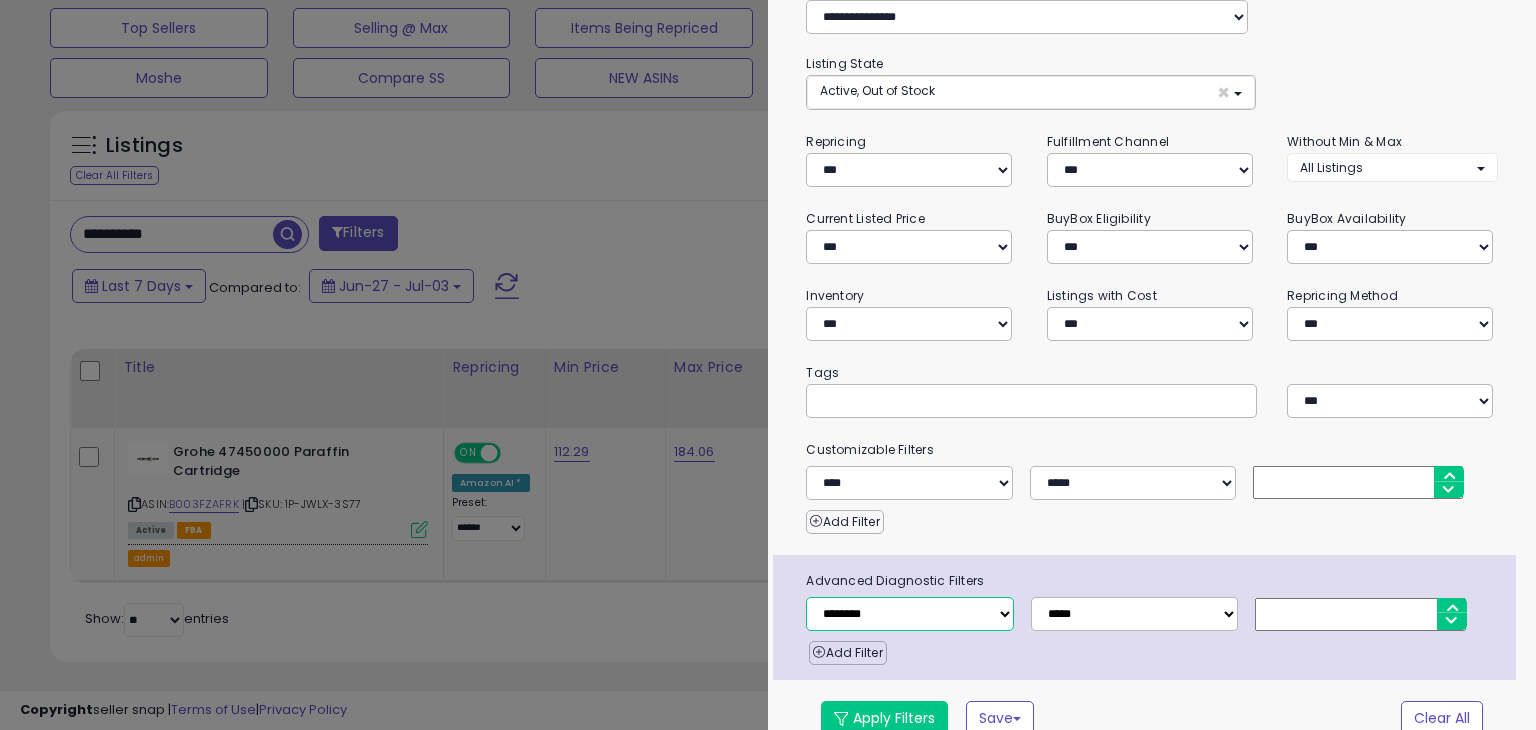 click on "**********" at bounding box center (909, 614) 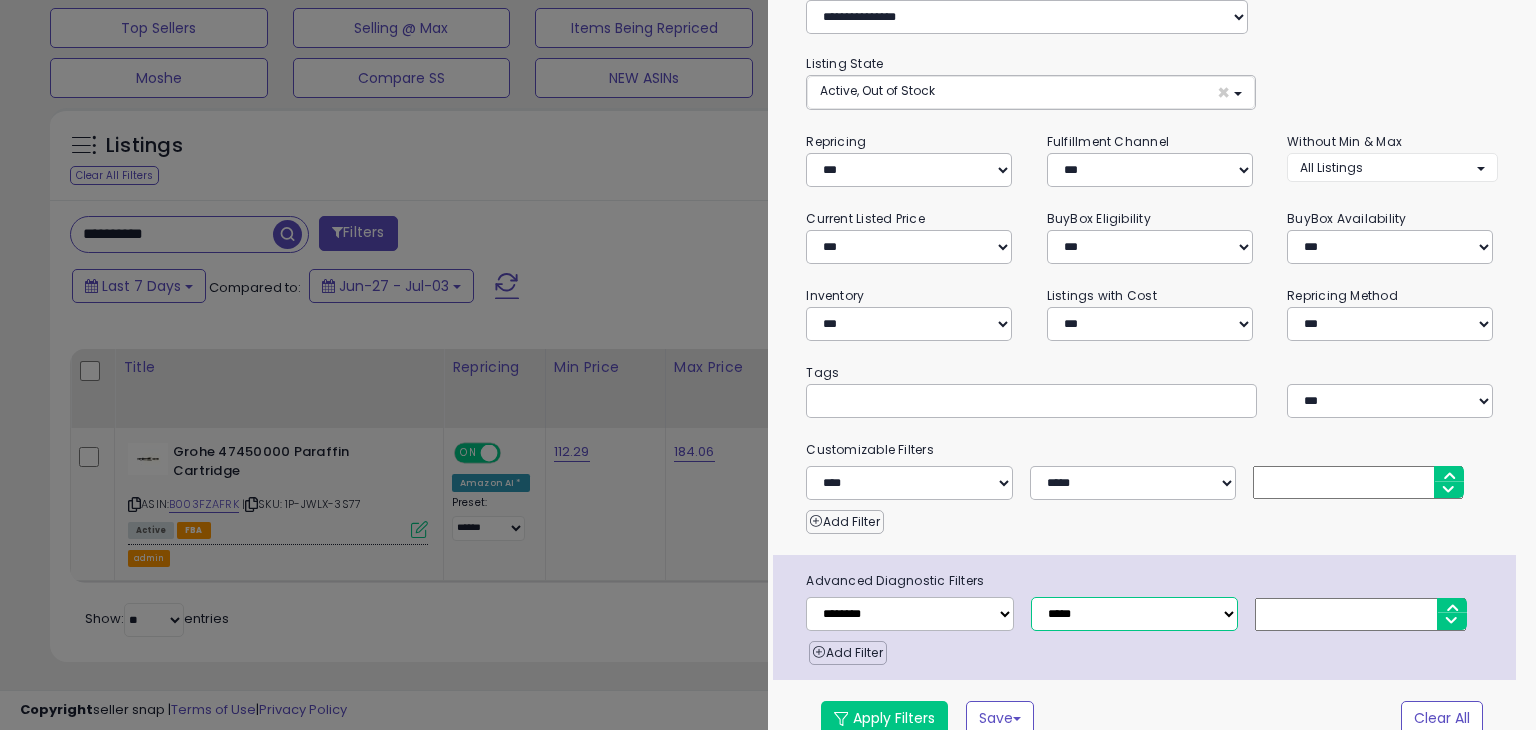 click on "**********" at bounding box center (1134, 614) 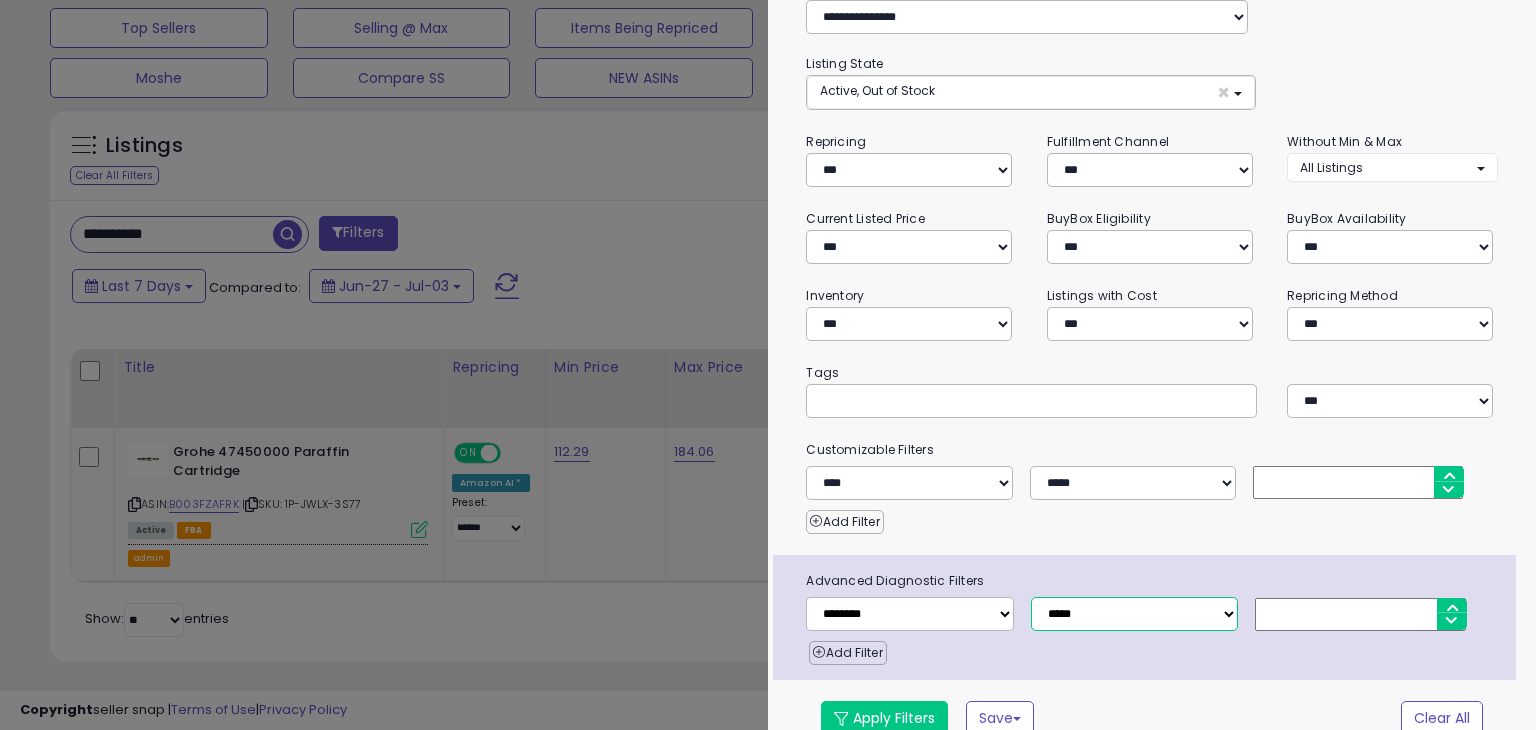 select on "*" 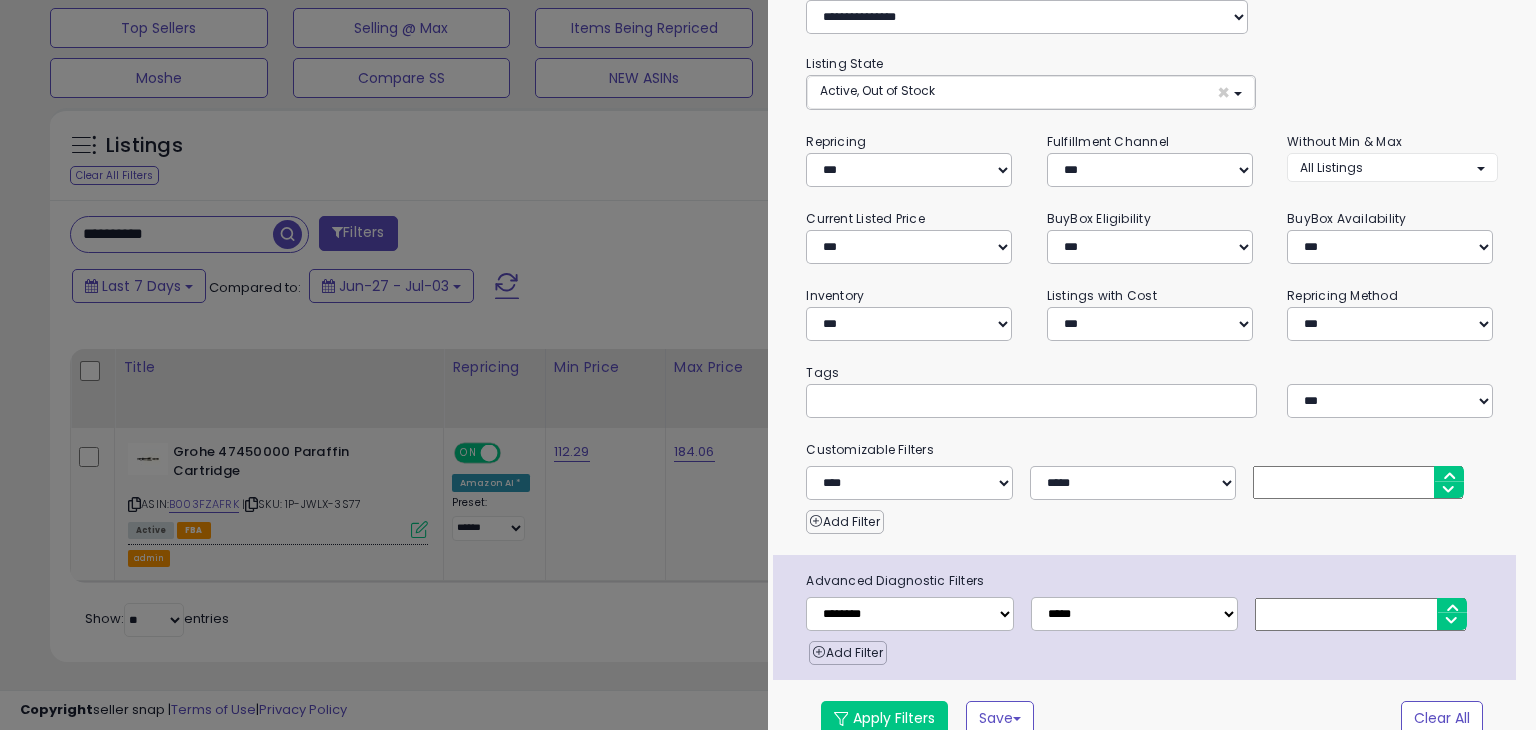 click at bounding box center (1360, 614) 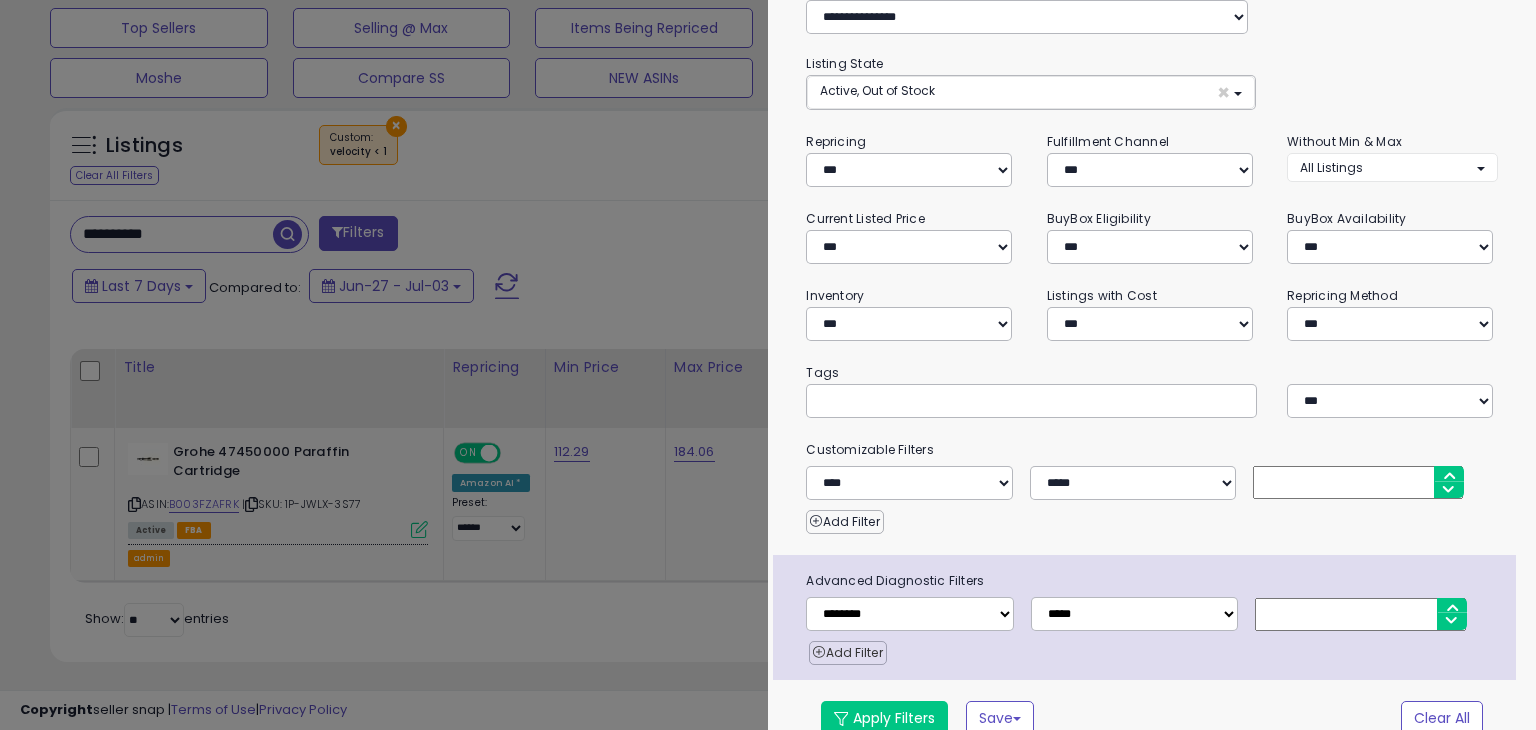 click on "Add Filter" at bounding box center [847, 653] 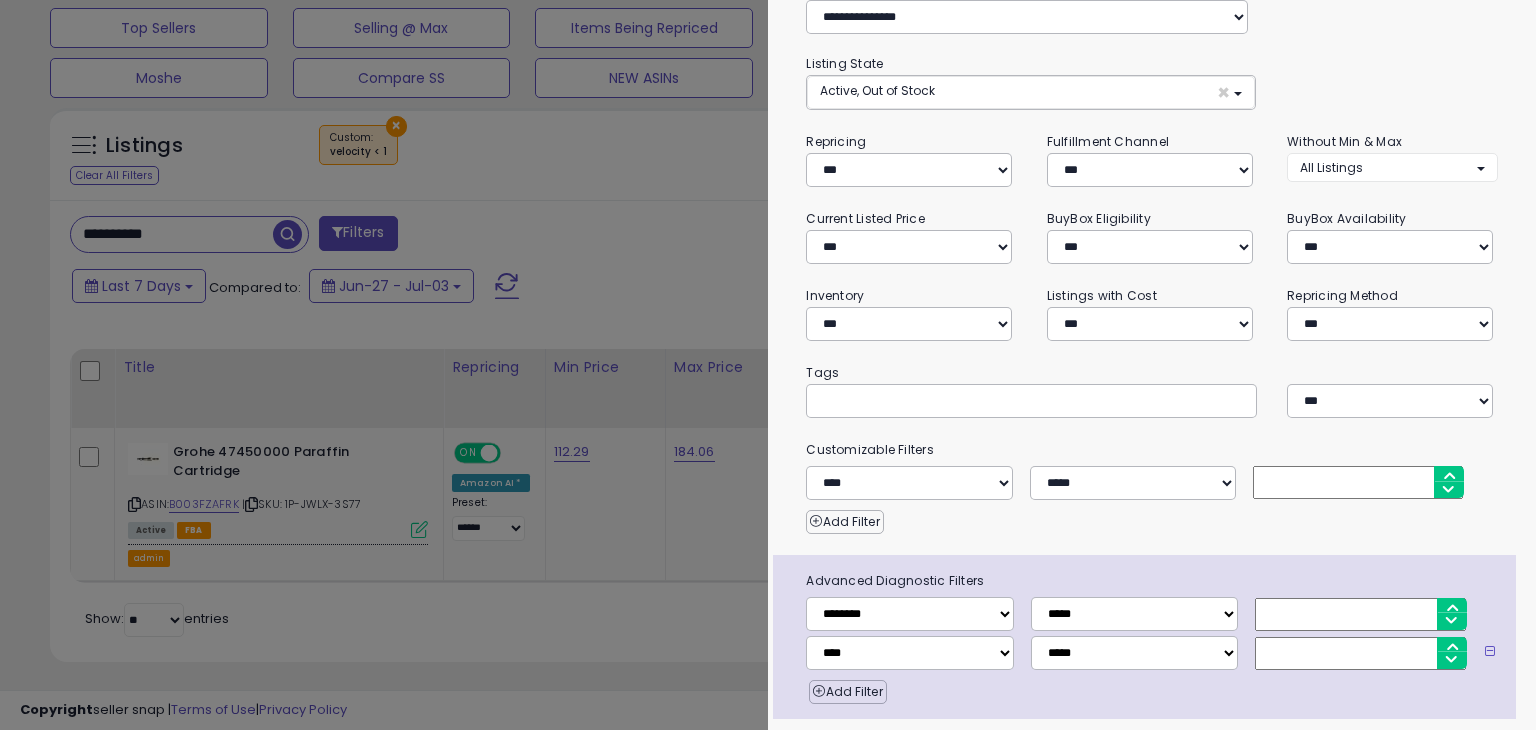 click on "*" at bounding box center (1360, 614) 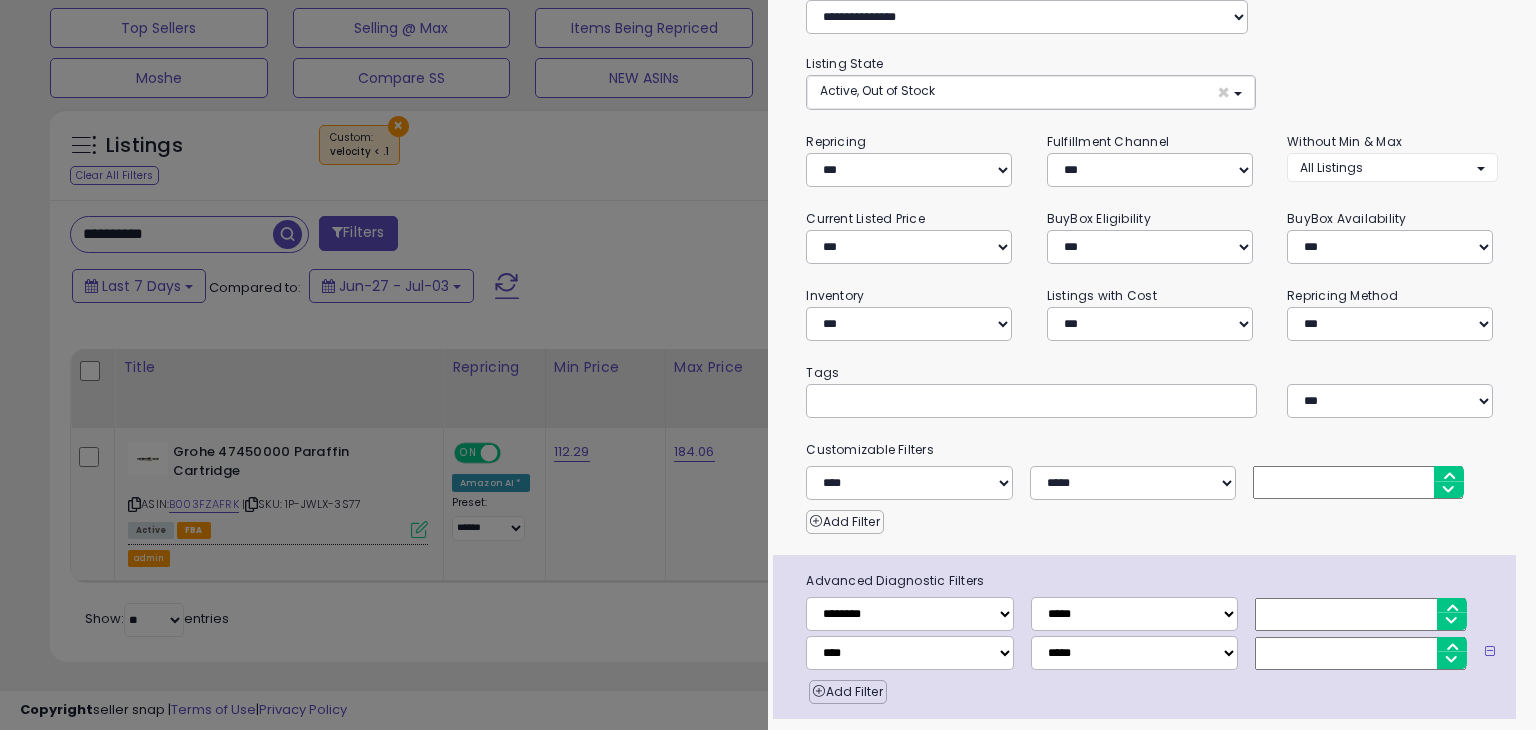 type on "**" 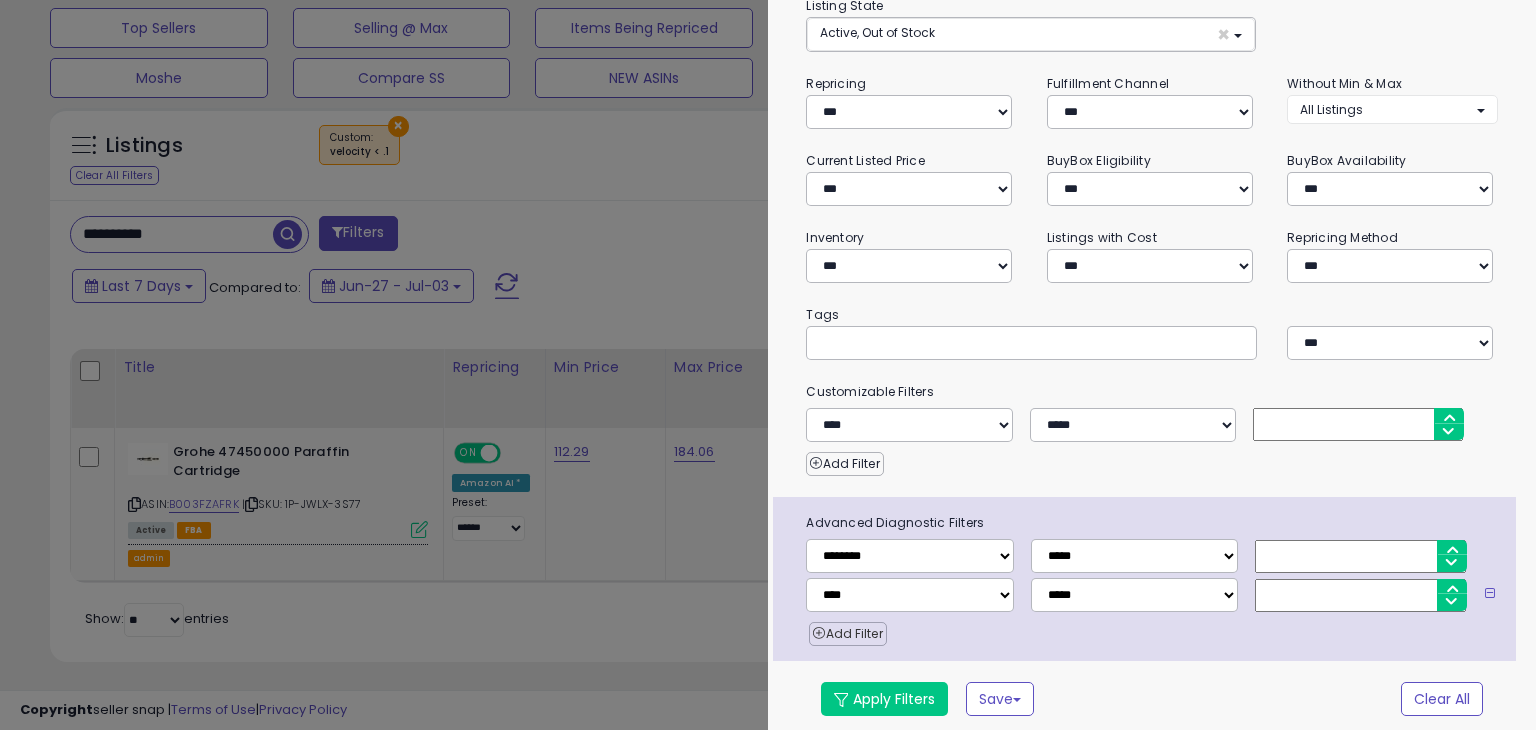 scroll, scrollTop: 159, scrollLeft: 0, axis: vertical 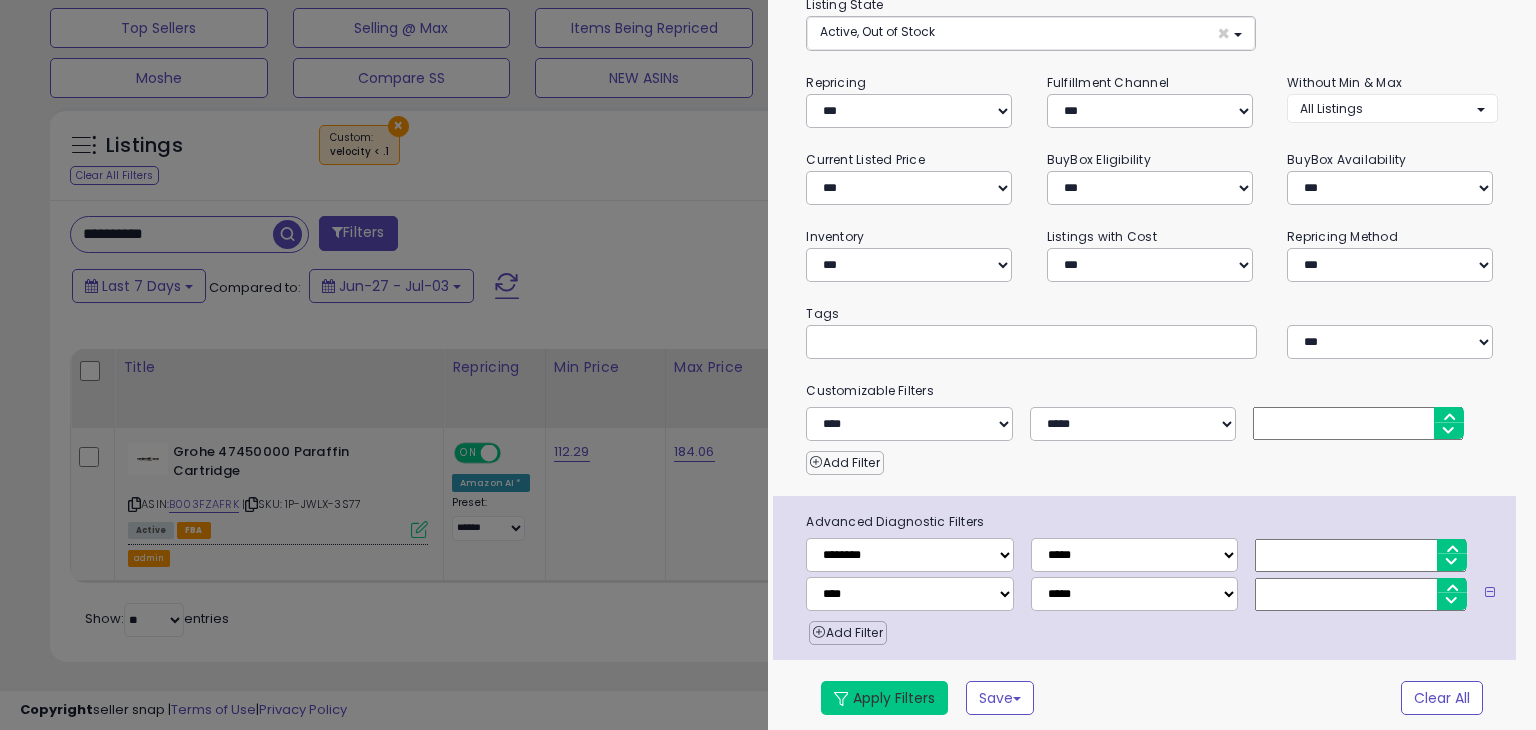 click on "Apply Filters" at bounding box center [884, 698] 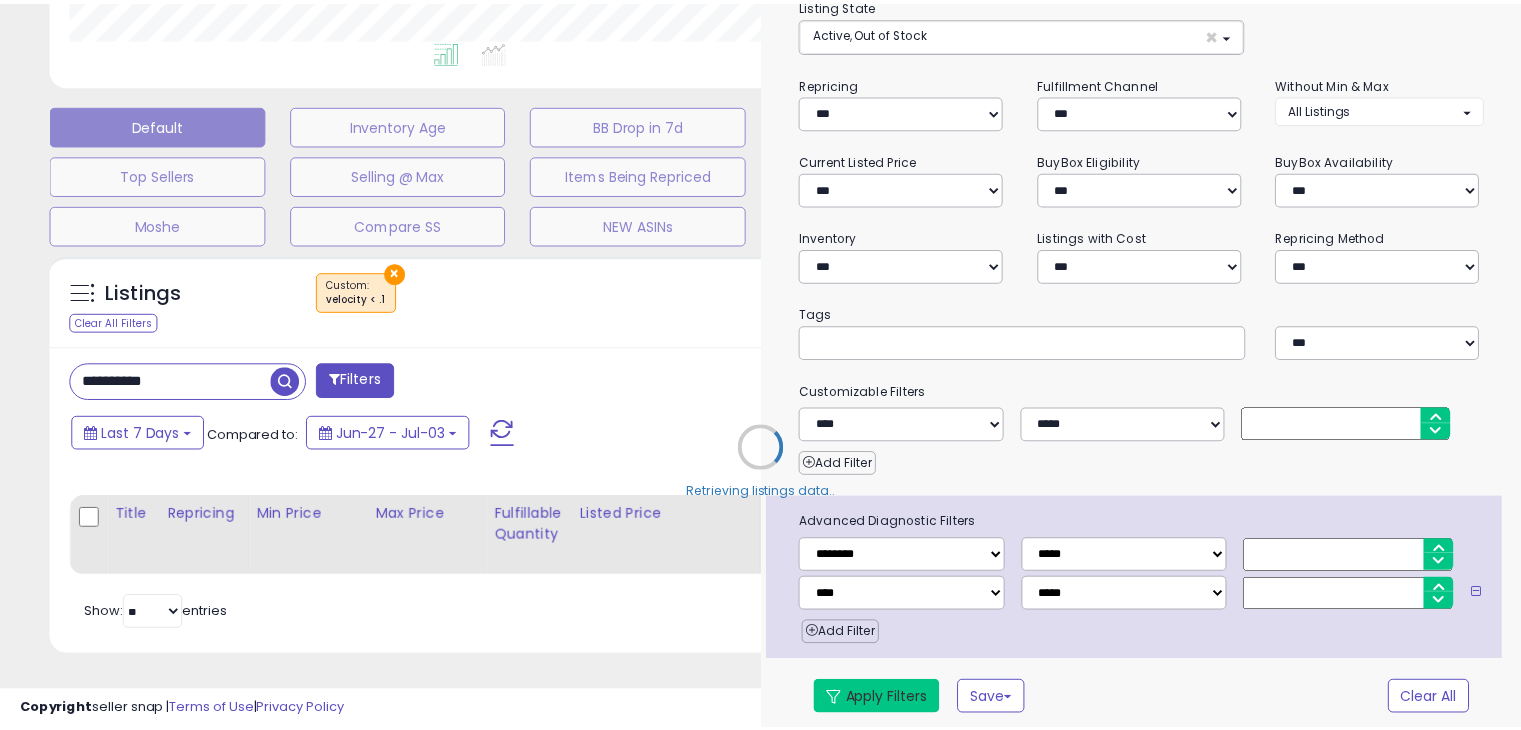 scroll, scrollTop: 540, scrollLeft: 0, axis: vertical 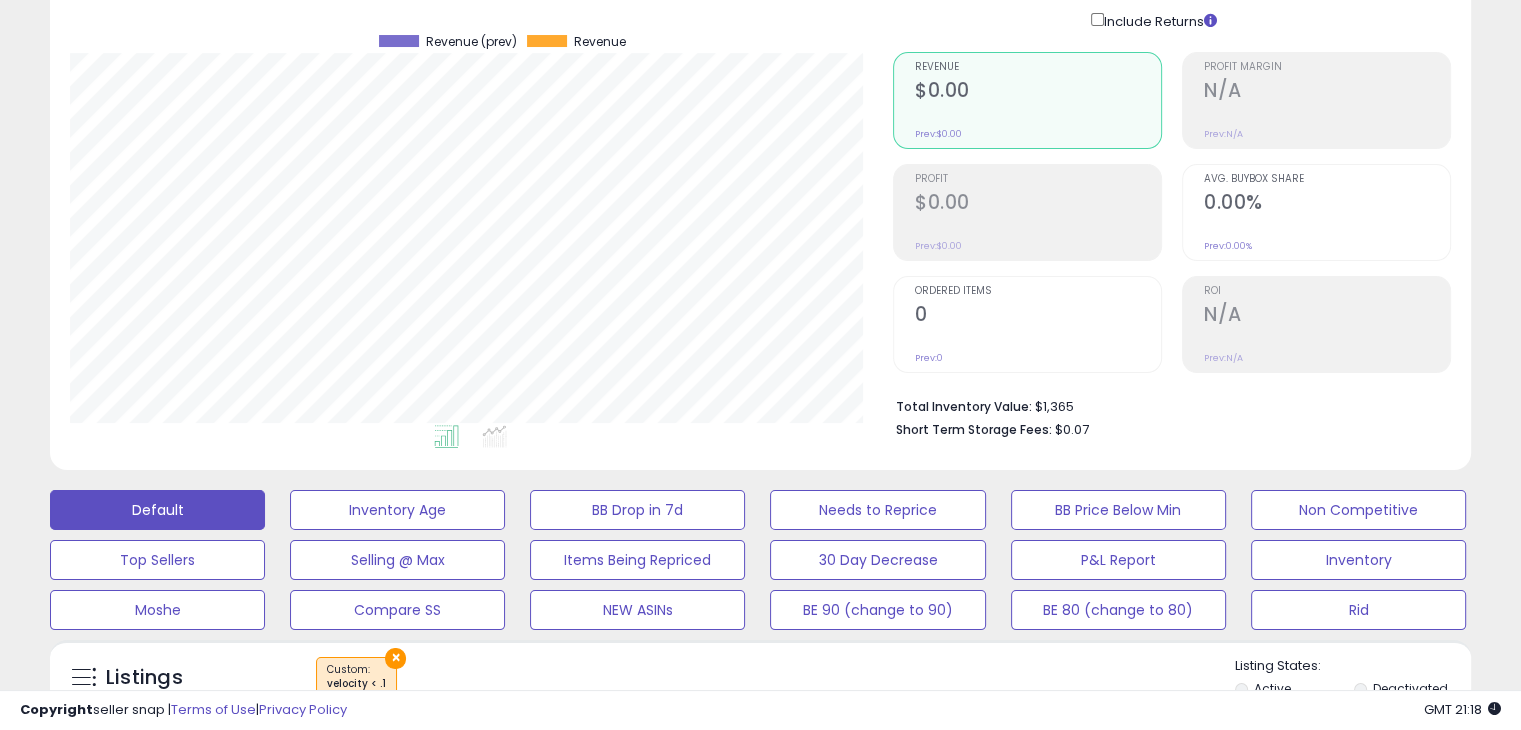 click on "0" at bounding box center (1038, 316) 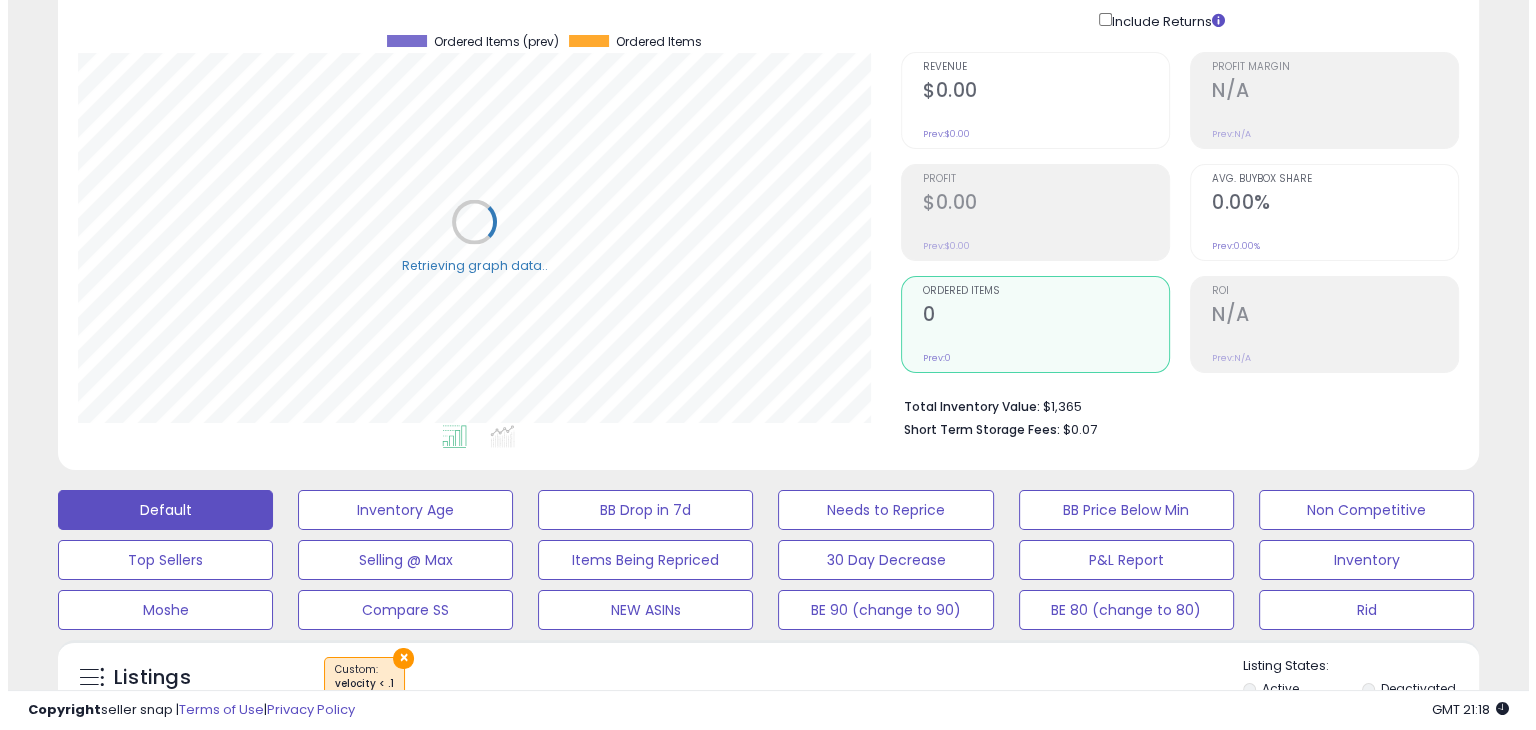 scroll, scrollTop: 999589, scrollLeft: 999168, axis: both 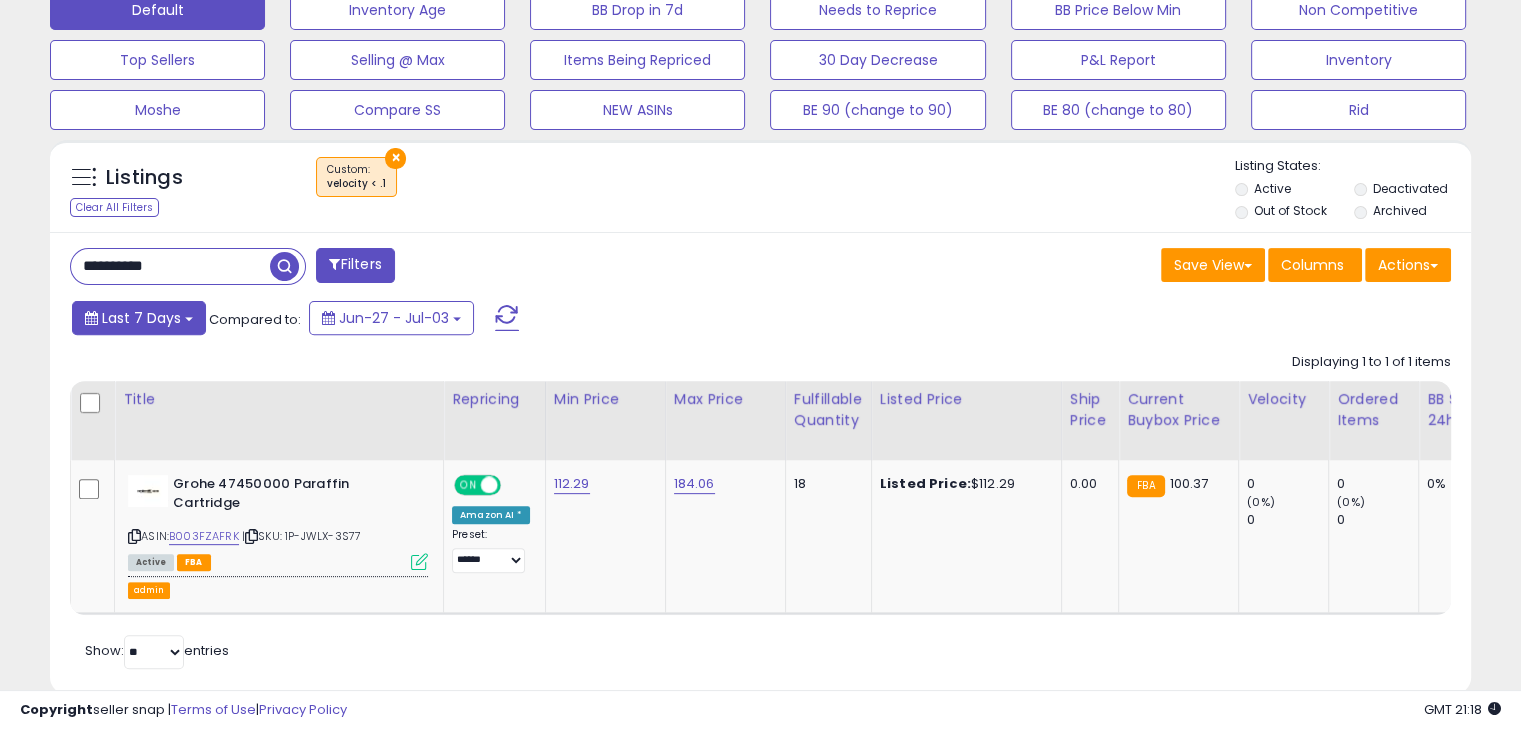 click on "Last 7 Days" at bounding box center (141, 318) 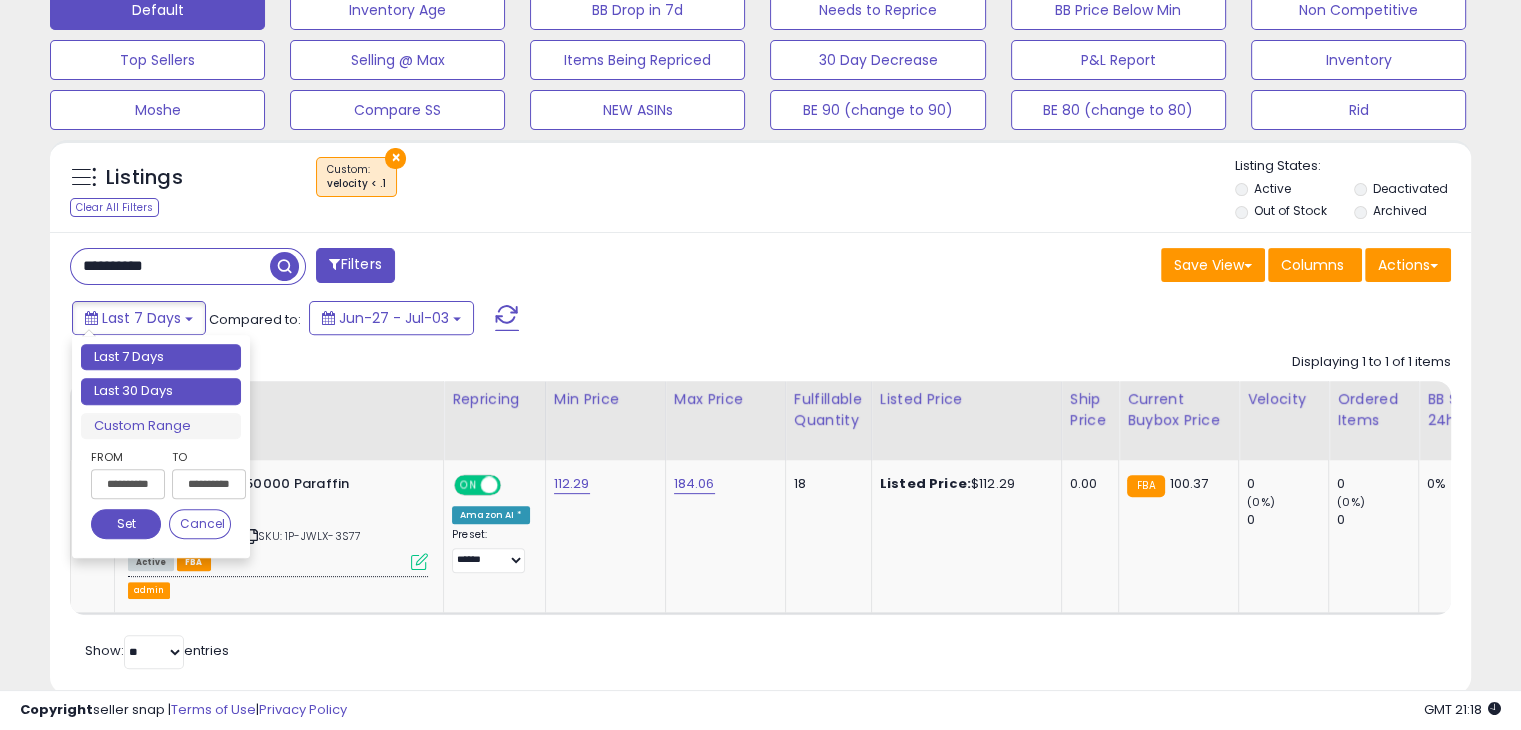 type on "**********" 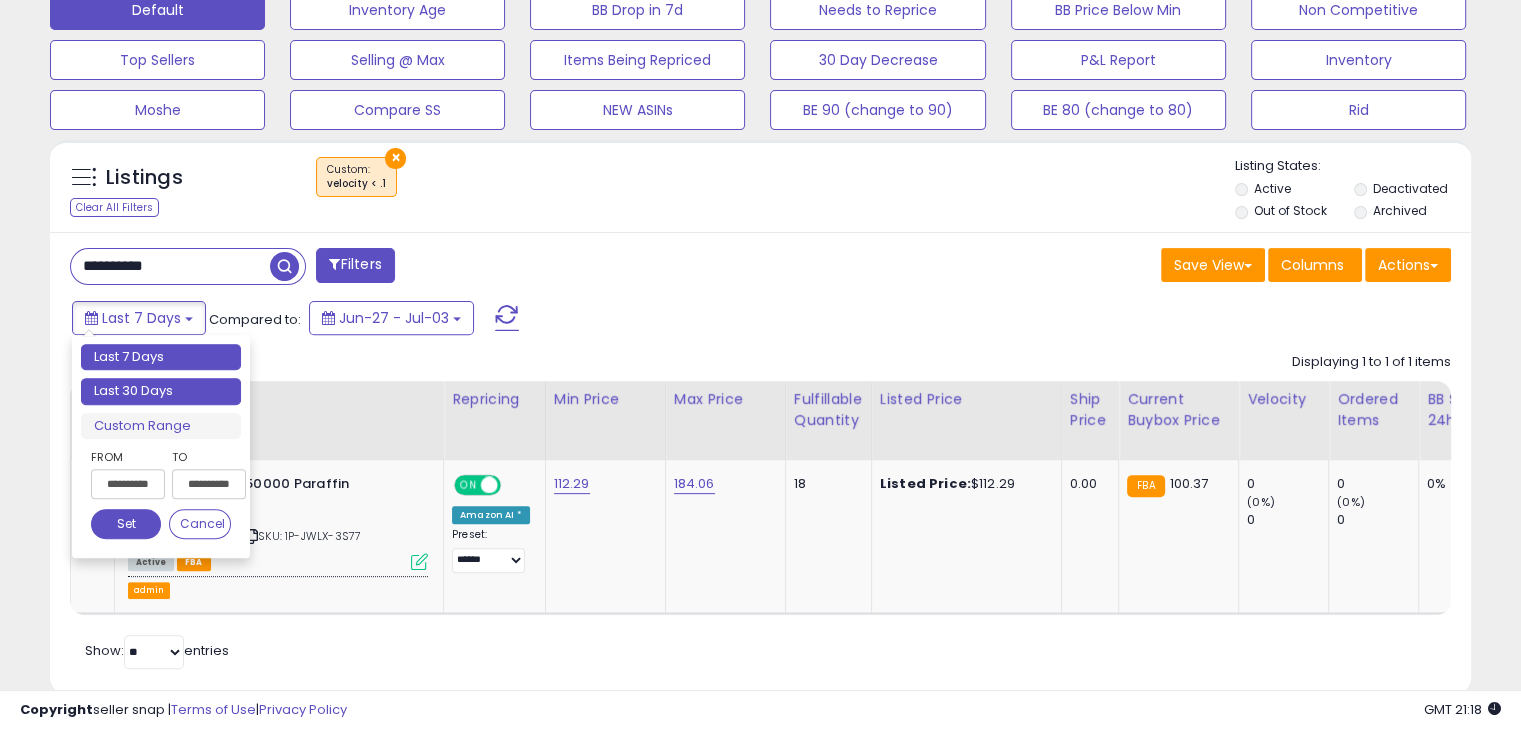click on "Last 30 Days" at bounding box center [161, 391] 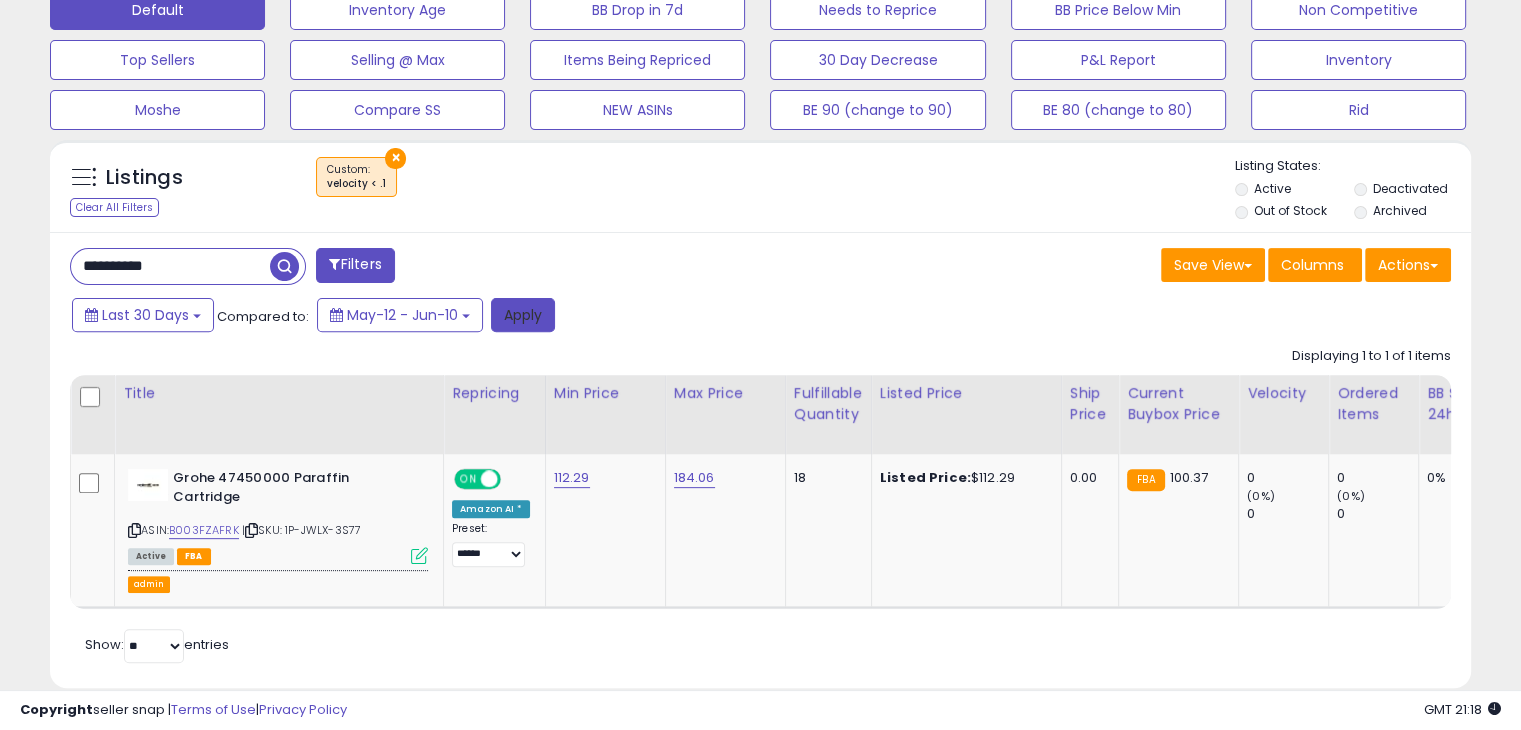 click on "Apply" at bounding box center (523, 315) 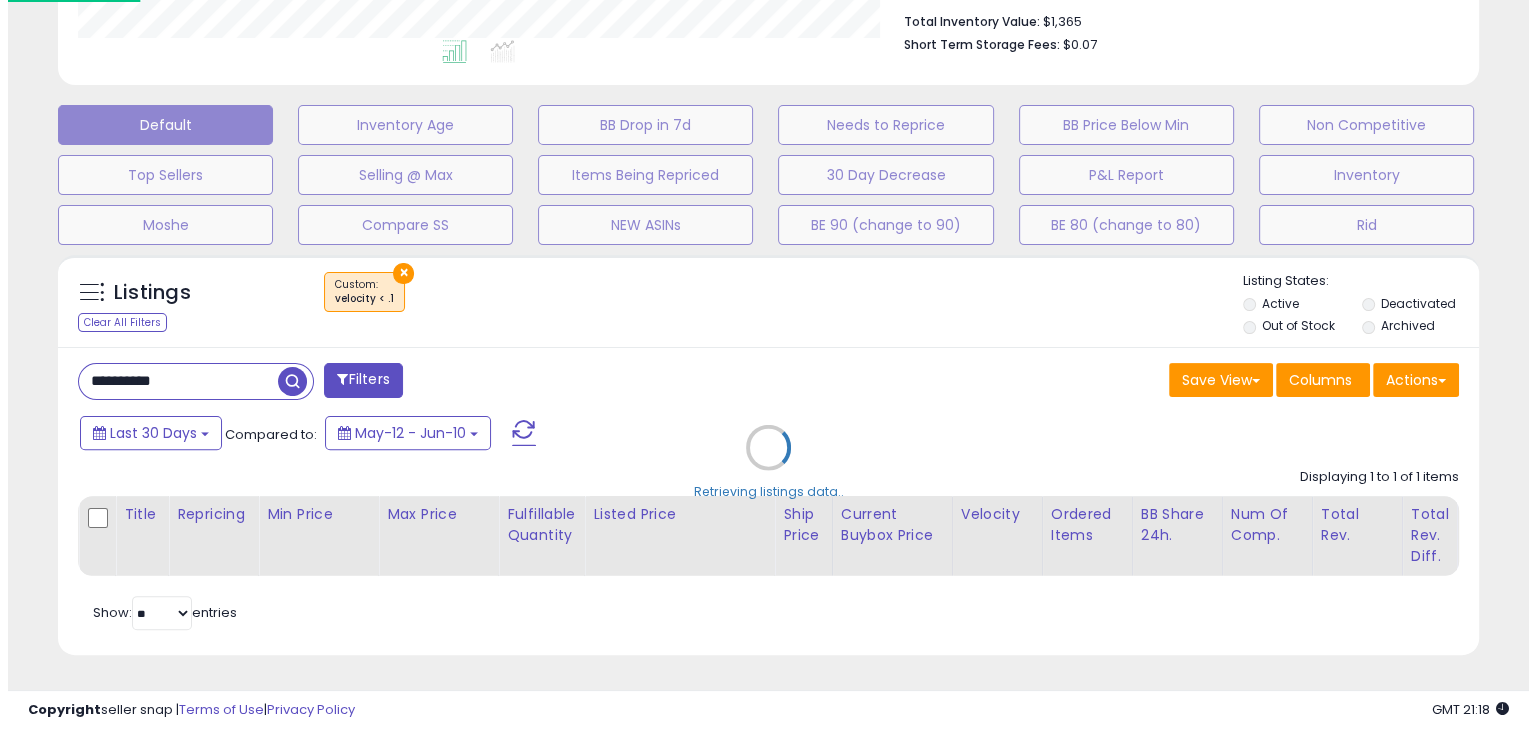 scroll, scrollTop: 540, scrollLeft: 0, axis: vertical 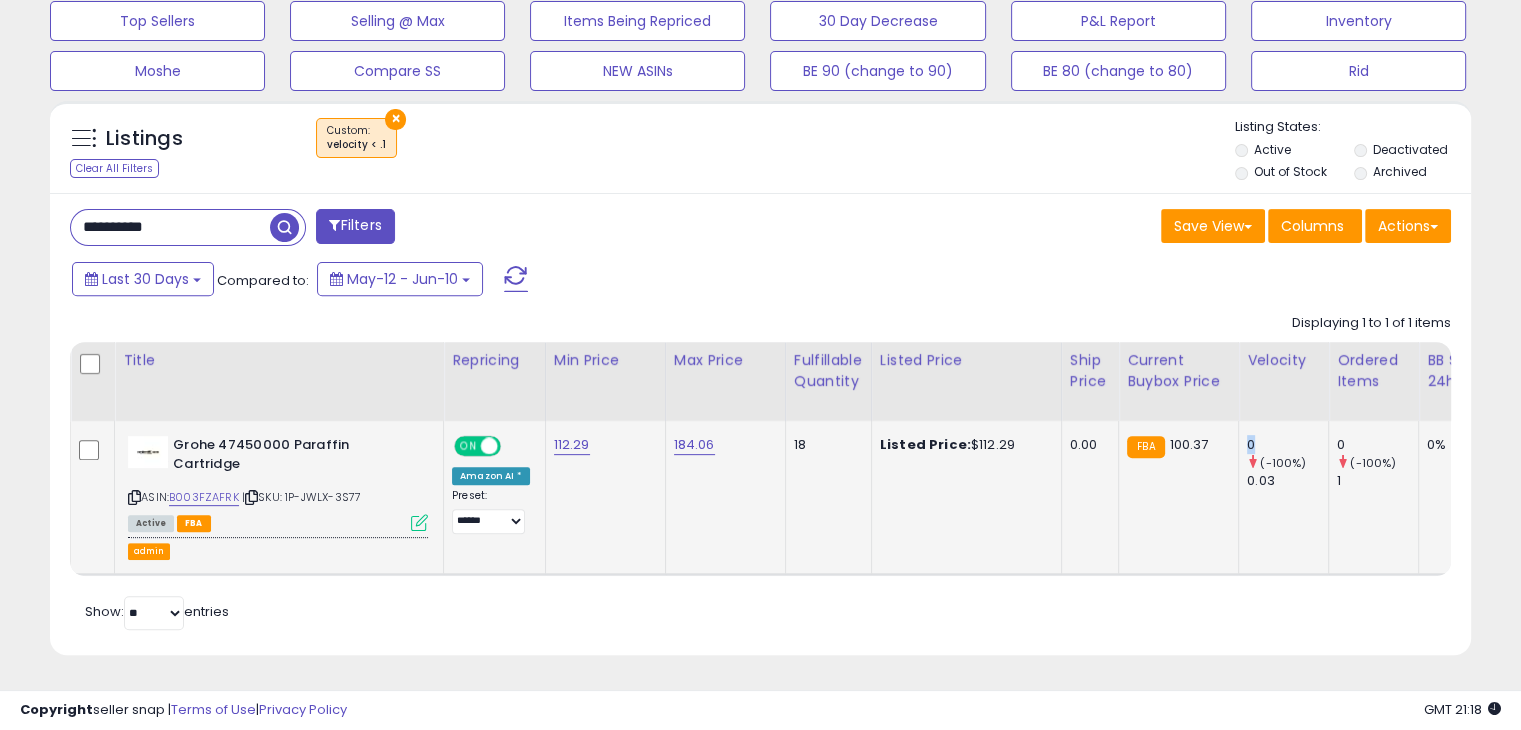 click on "0" at bounding box center (1287, 445) 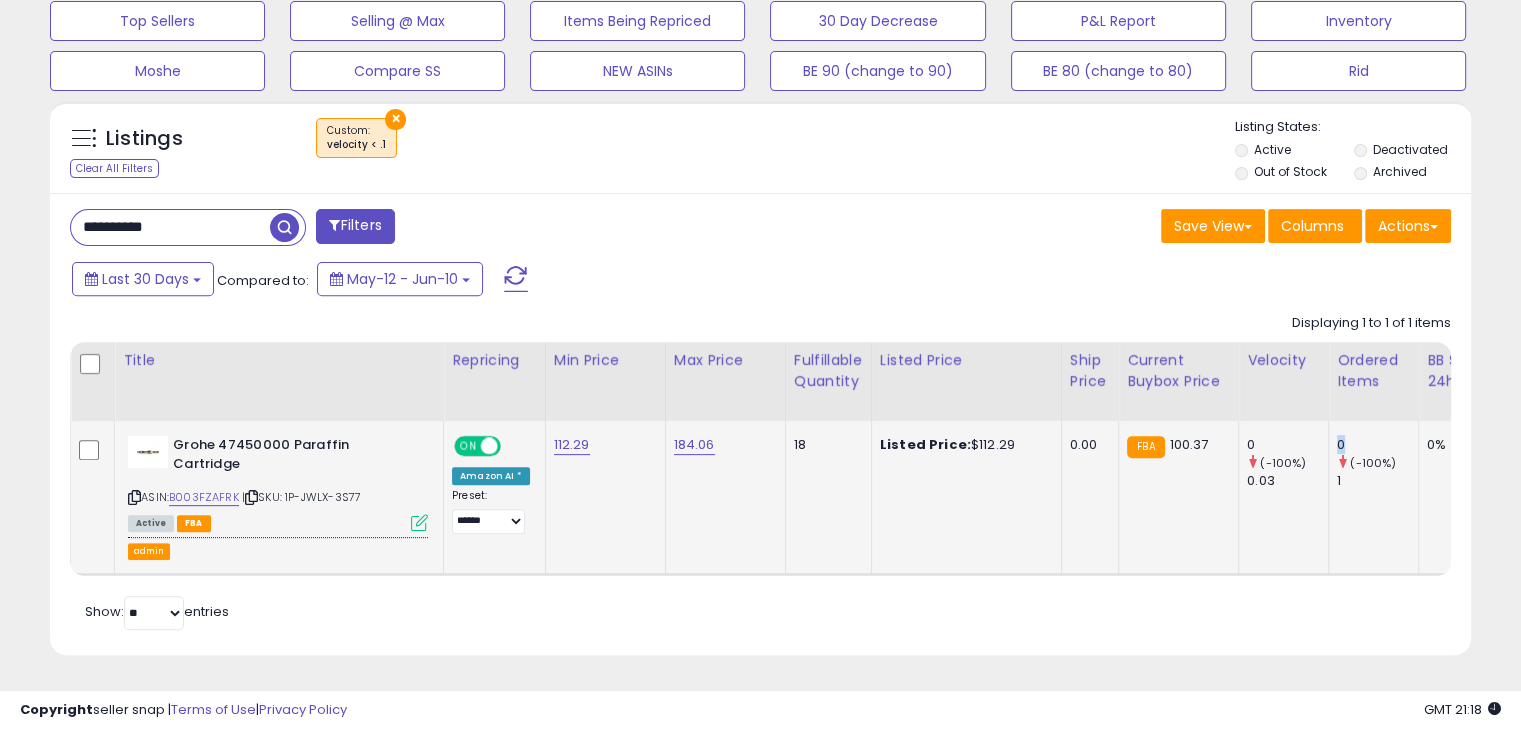 click on "0     (-100%)   1" 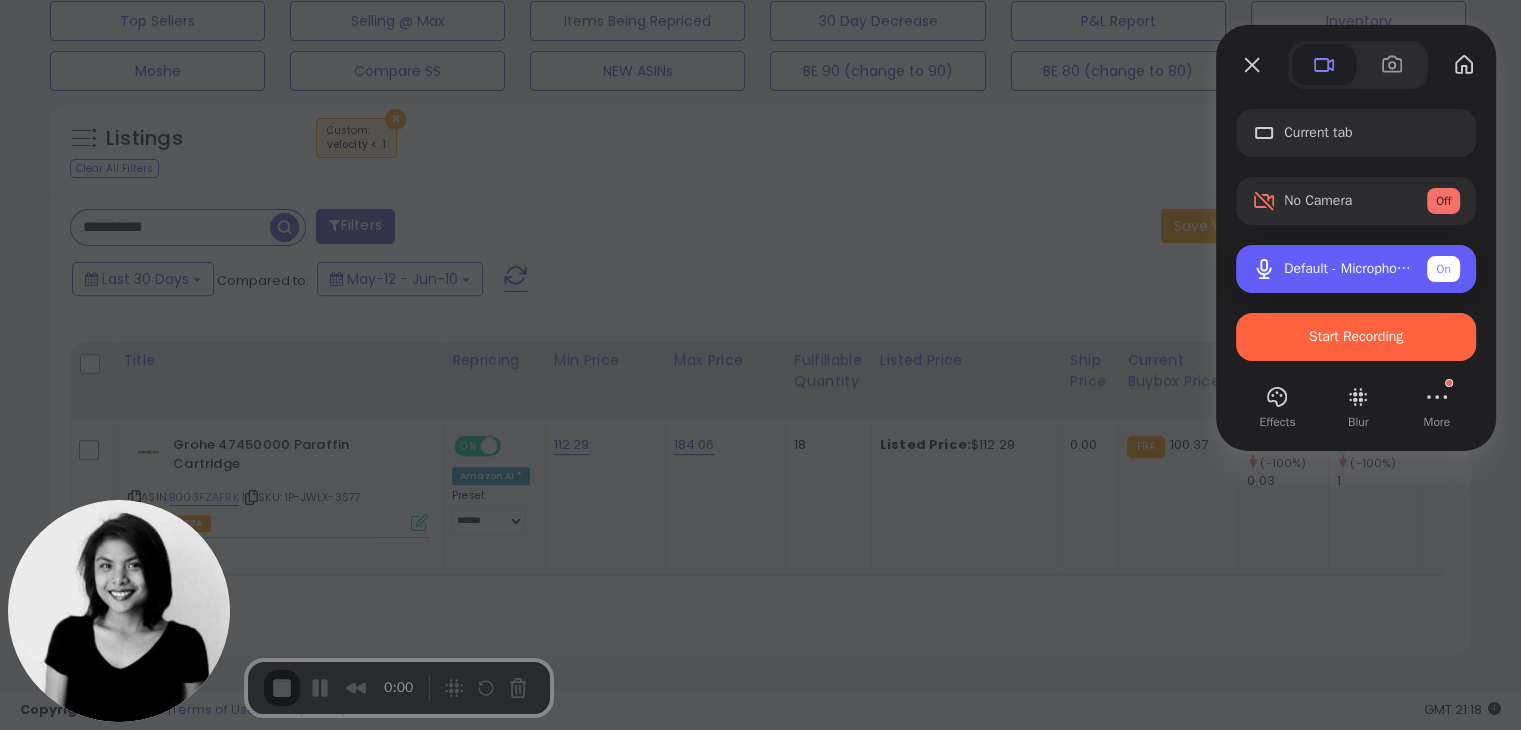 click on "Default - Microphone Array (2- Intel® Smart Sound Technology for Digital Microphones)" at bounding box center [1347, 269] 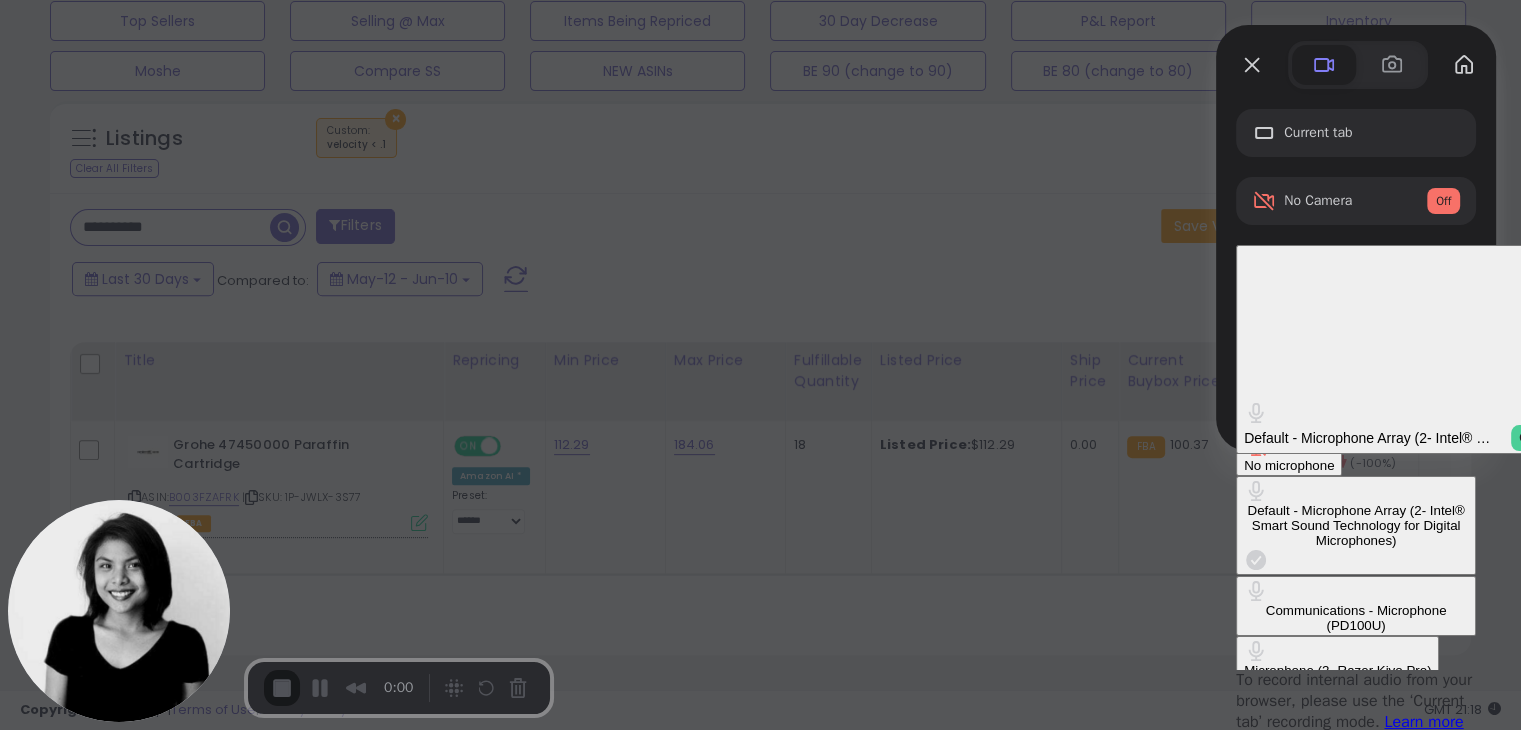 scroll, scrollTop: 24, scrollLeft: 0, axis: vertical 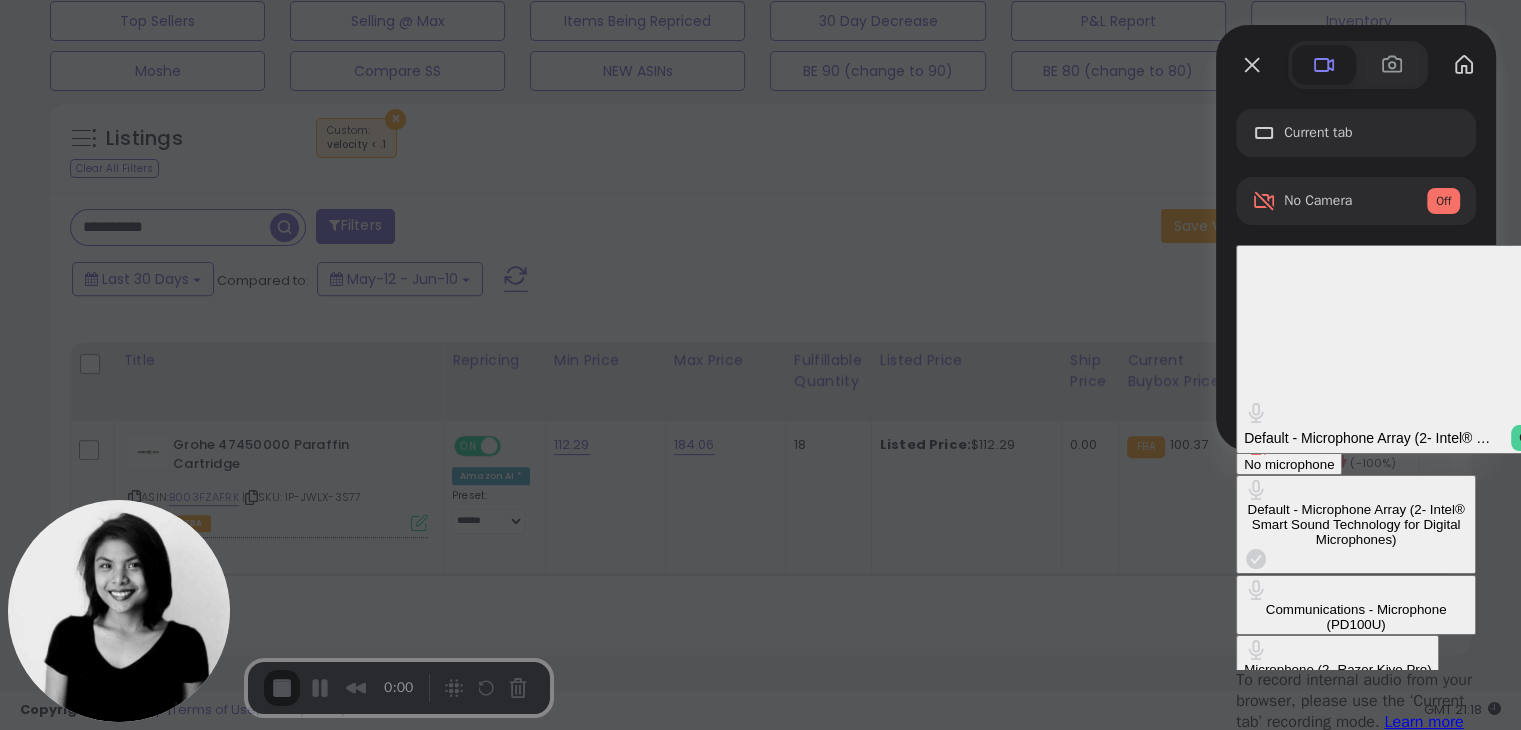 click on "Microphone (PD100U)" at bounding box center [1310, 702] 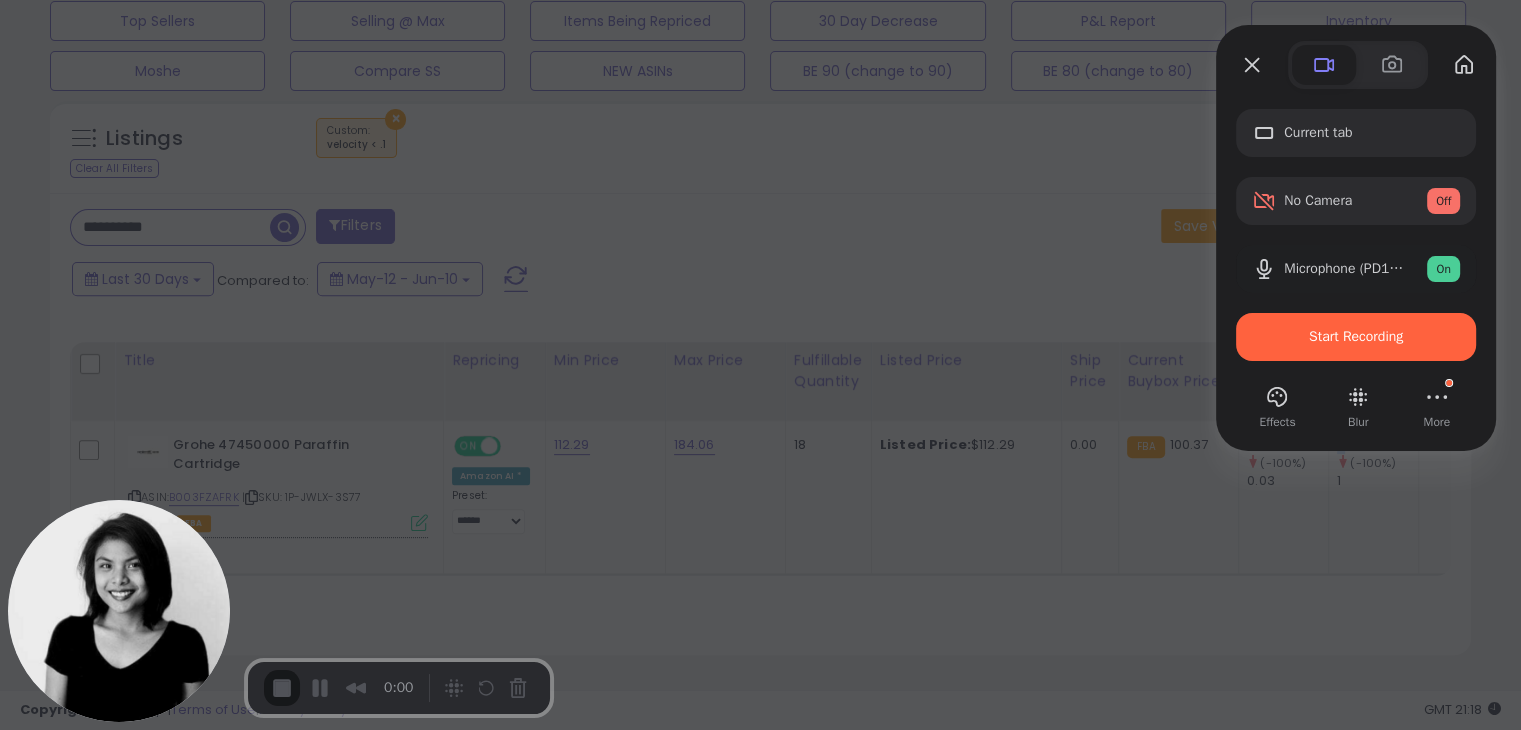 scroll, scrollTop: 0, scrollLeft: 0, axis: both 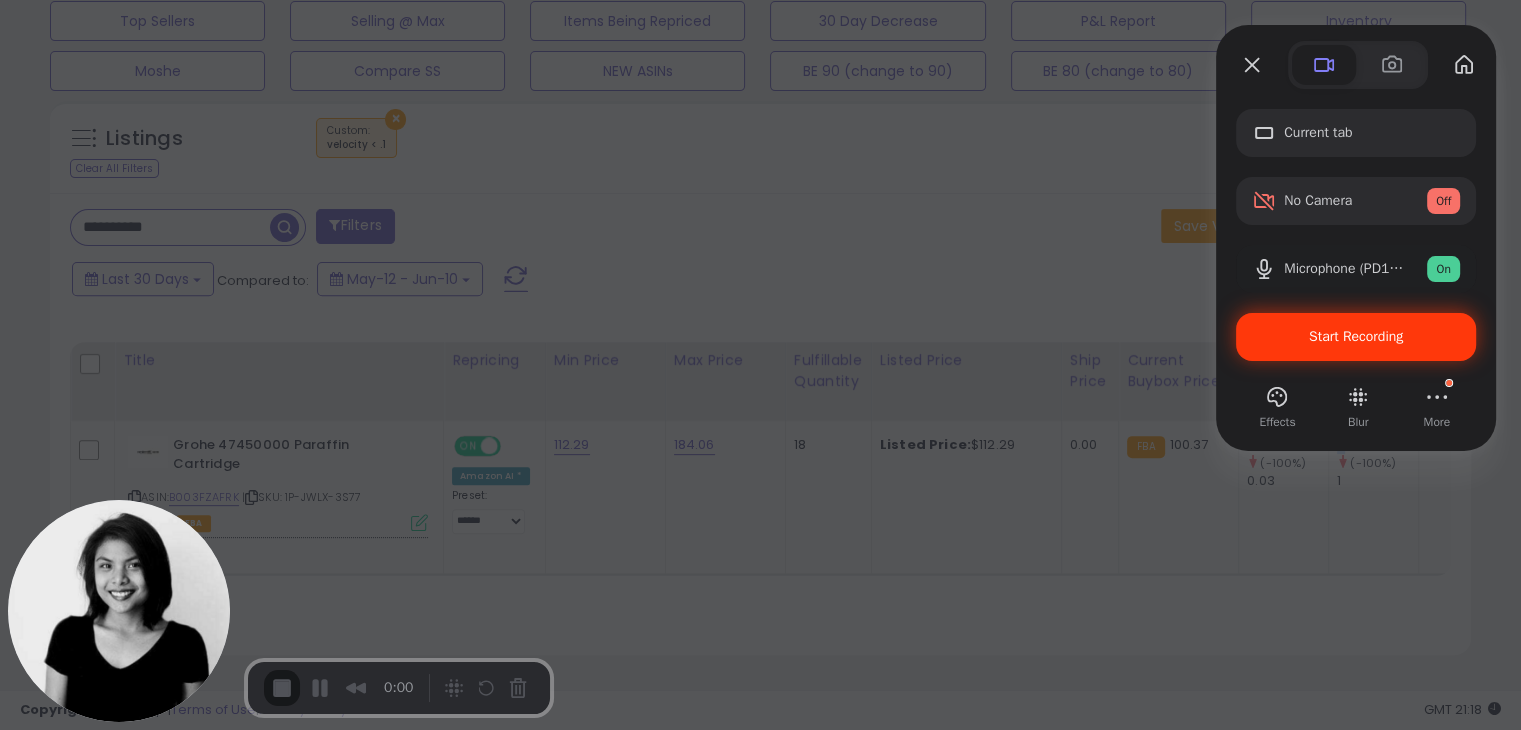 click on "Start Recording" at bounding box center (1356, 337) 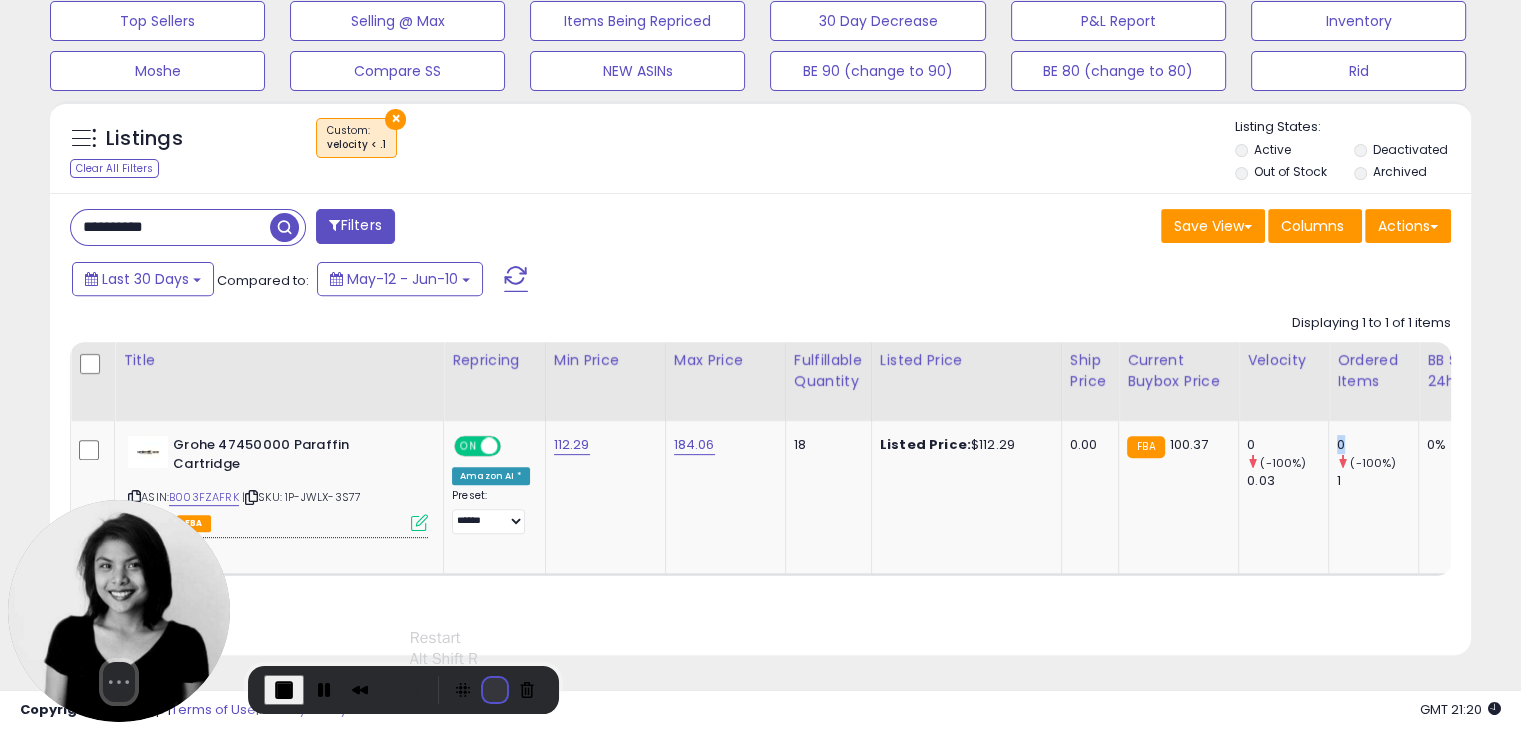 click at bounding box center [495, 690] 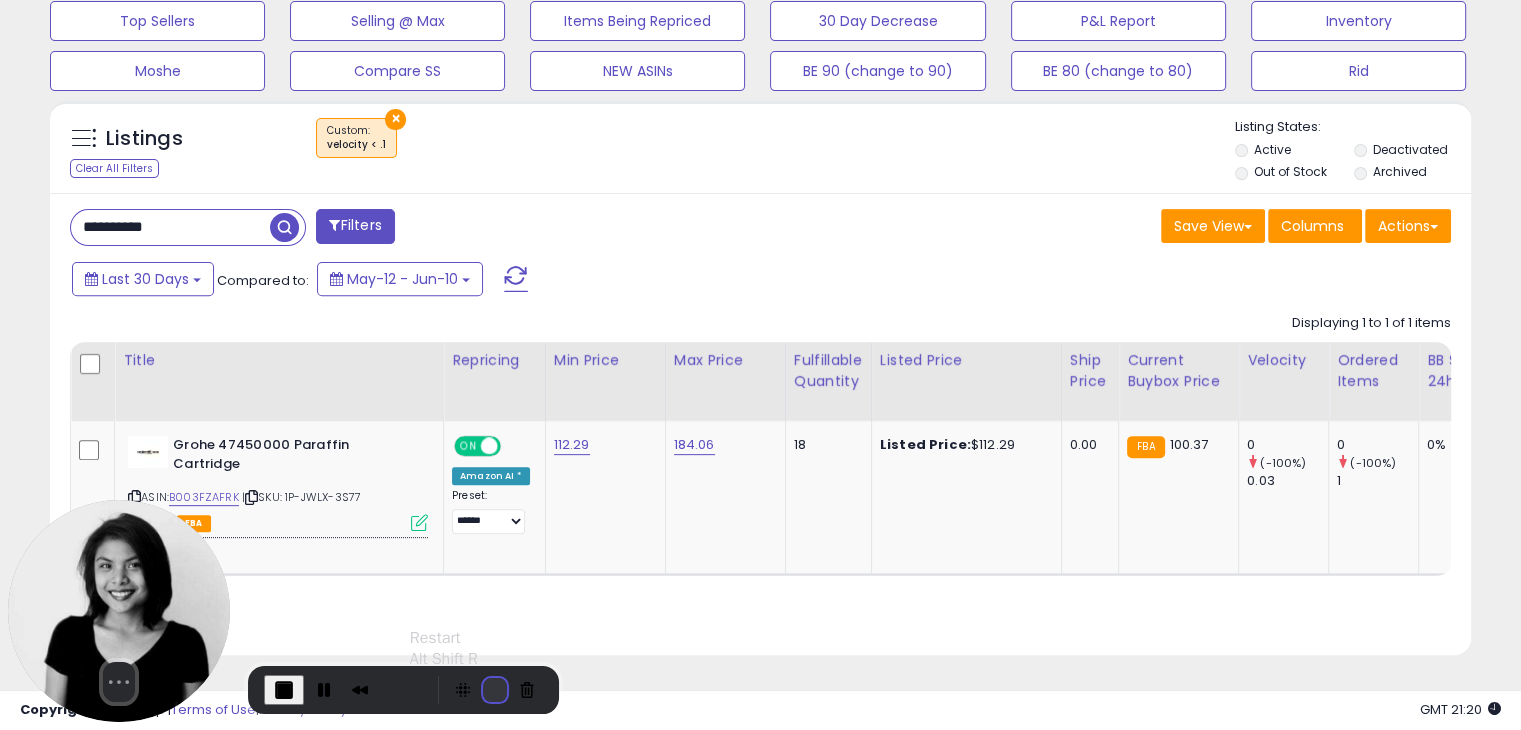 scroll, scrollTop: 409, scrollLeft: 814, axis: both 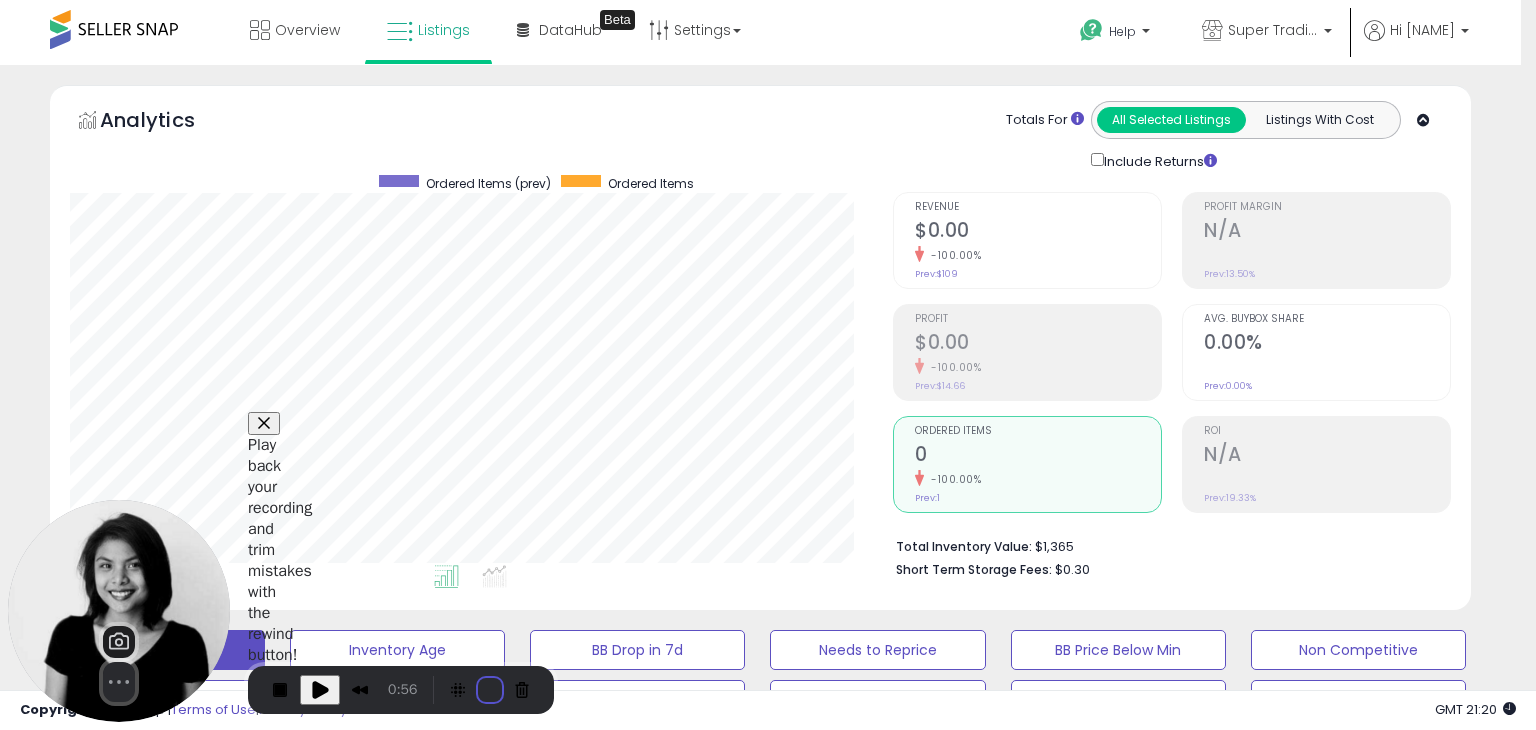 click on "Restart recording" at bounding box center (600, 854) 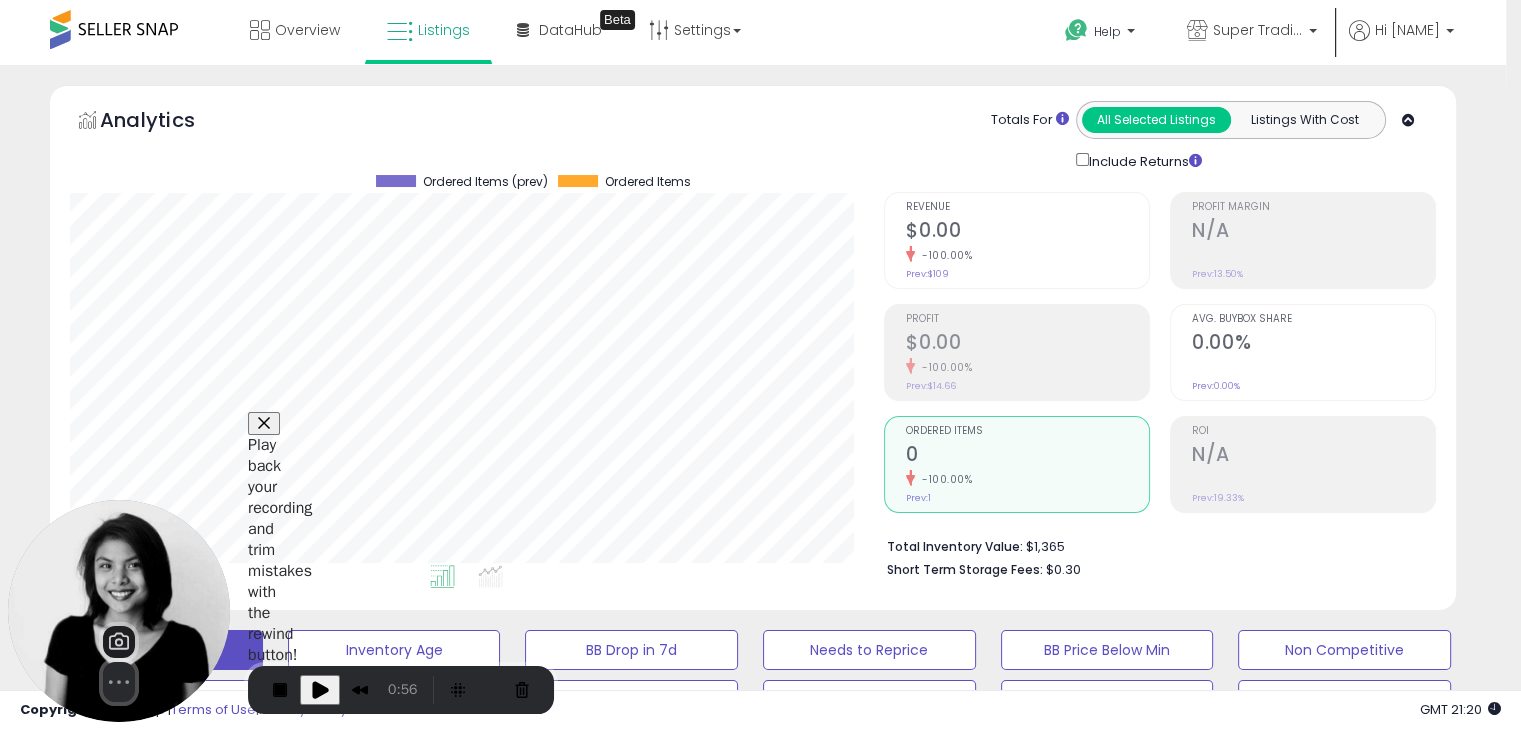 scroll, scrollTop: 999589, scrollLeft: 999176, axis: both 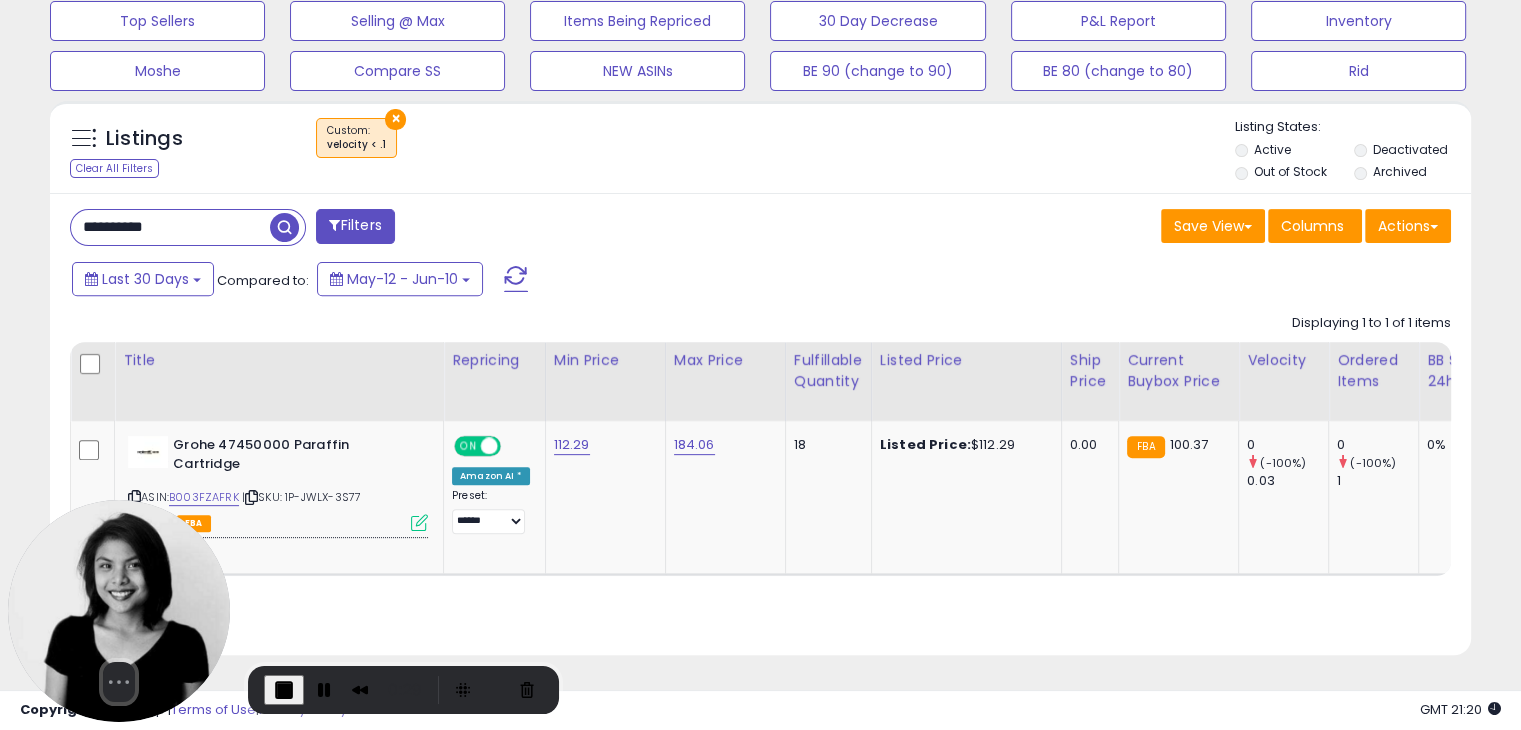click on "Filters" at bounding box center (355, 226) 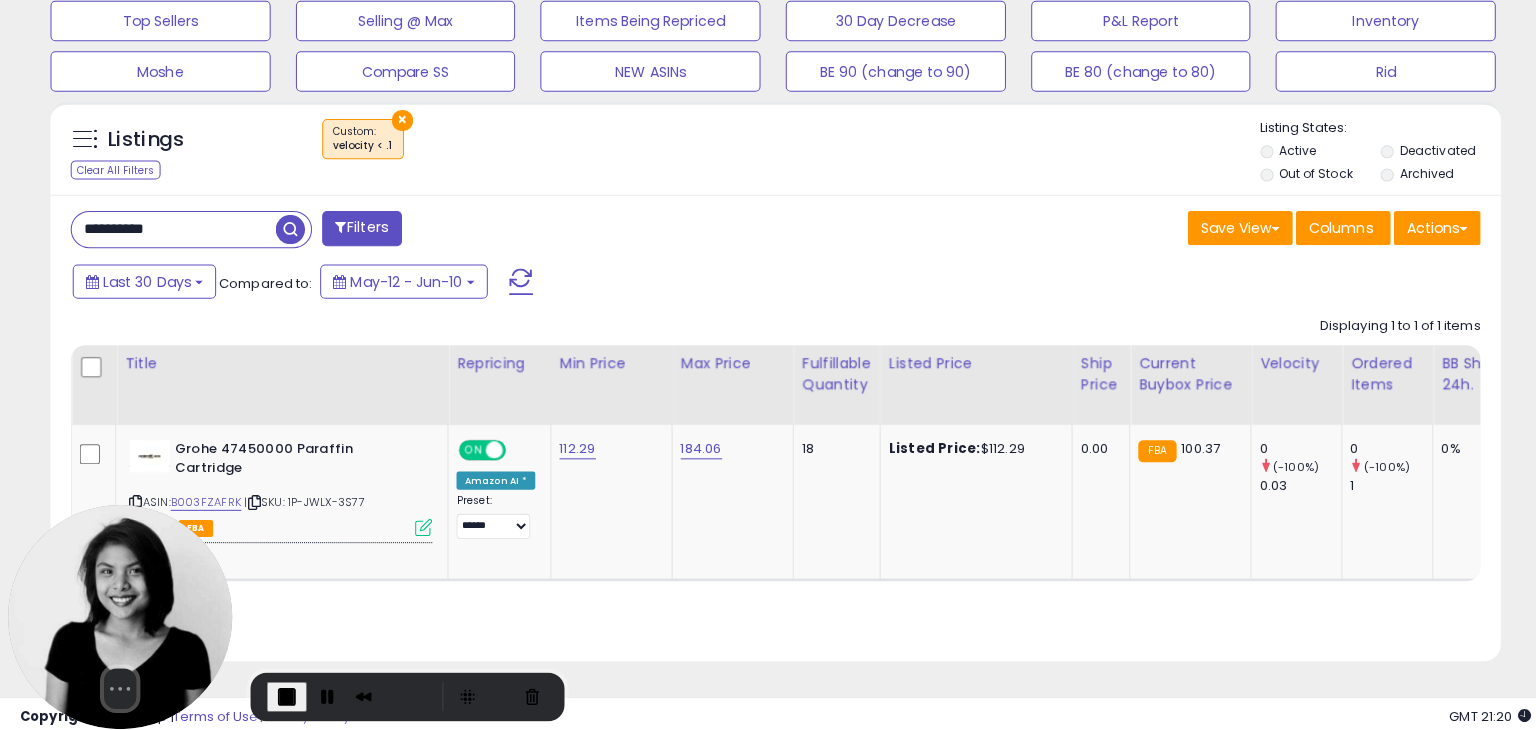 scroll, scrollTop: 157, scrollLeft: 0, axis: vertical 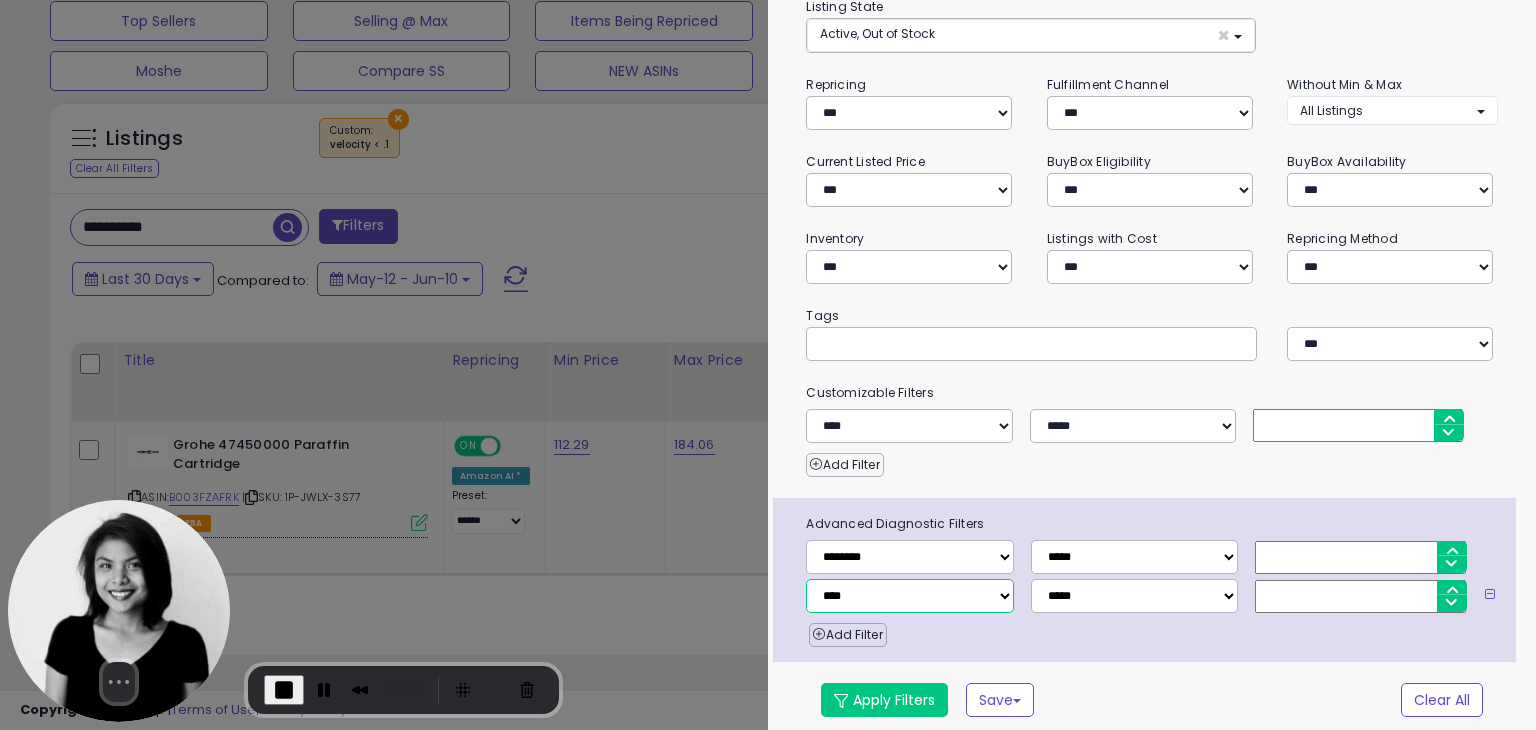 click on "**********" at bounding box center (909, 596) 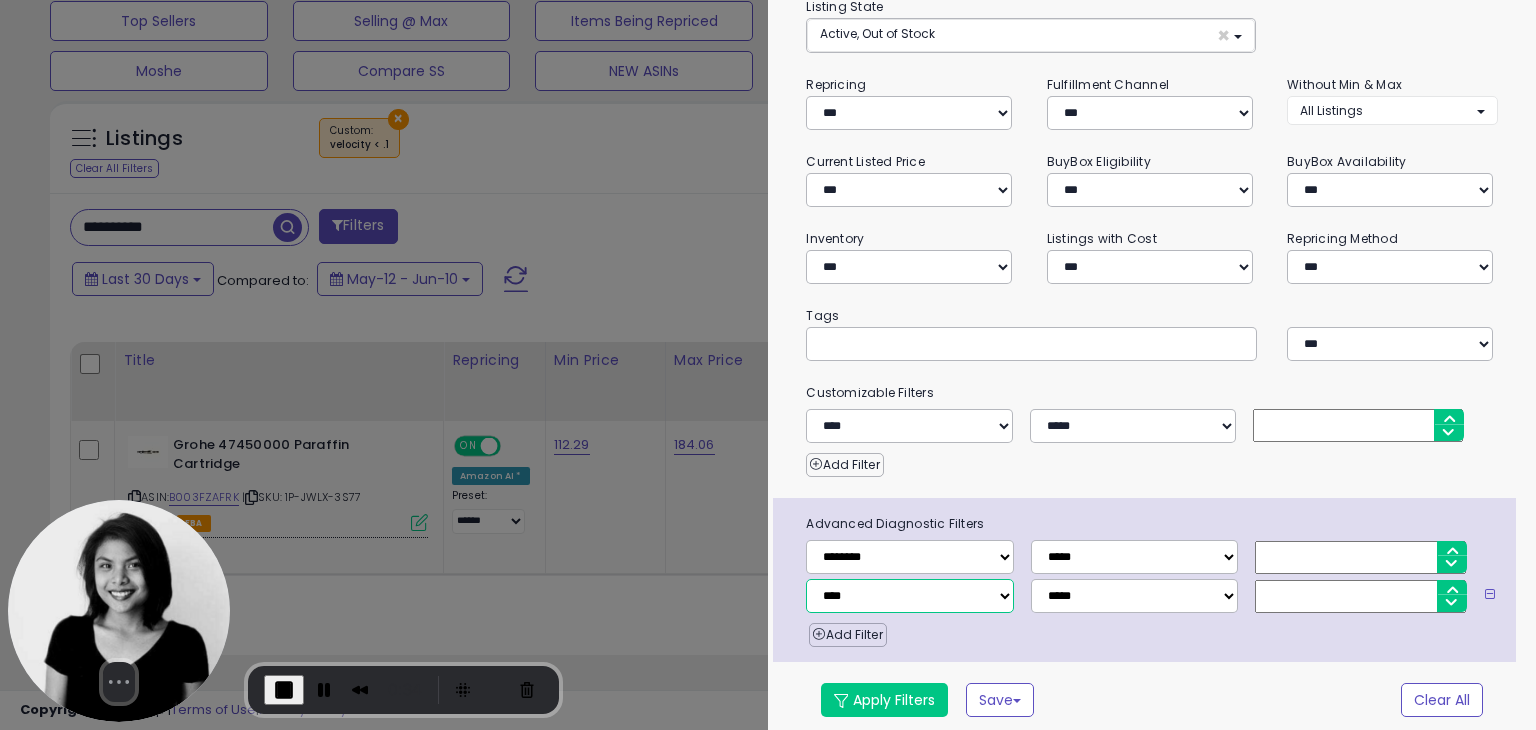 select on "**********" 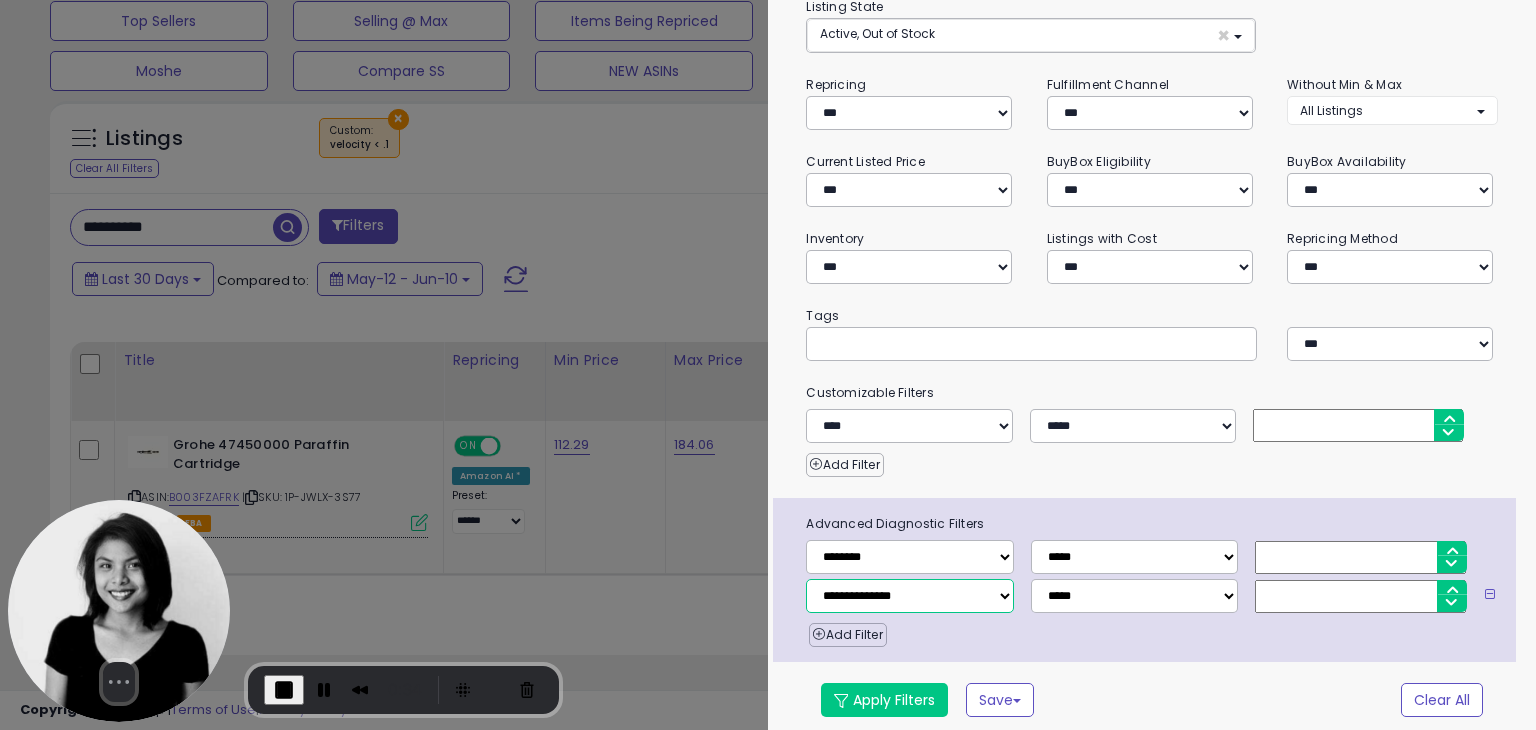 click on "**********" at bounding box center [909, 596] 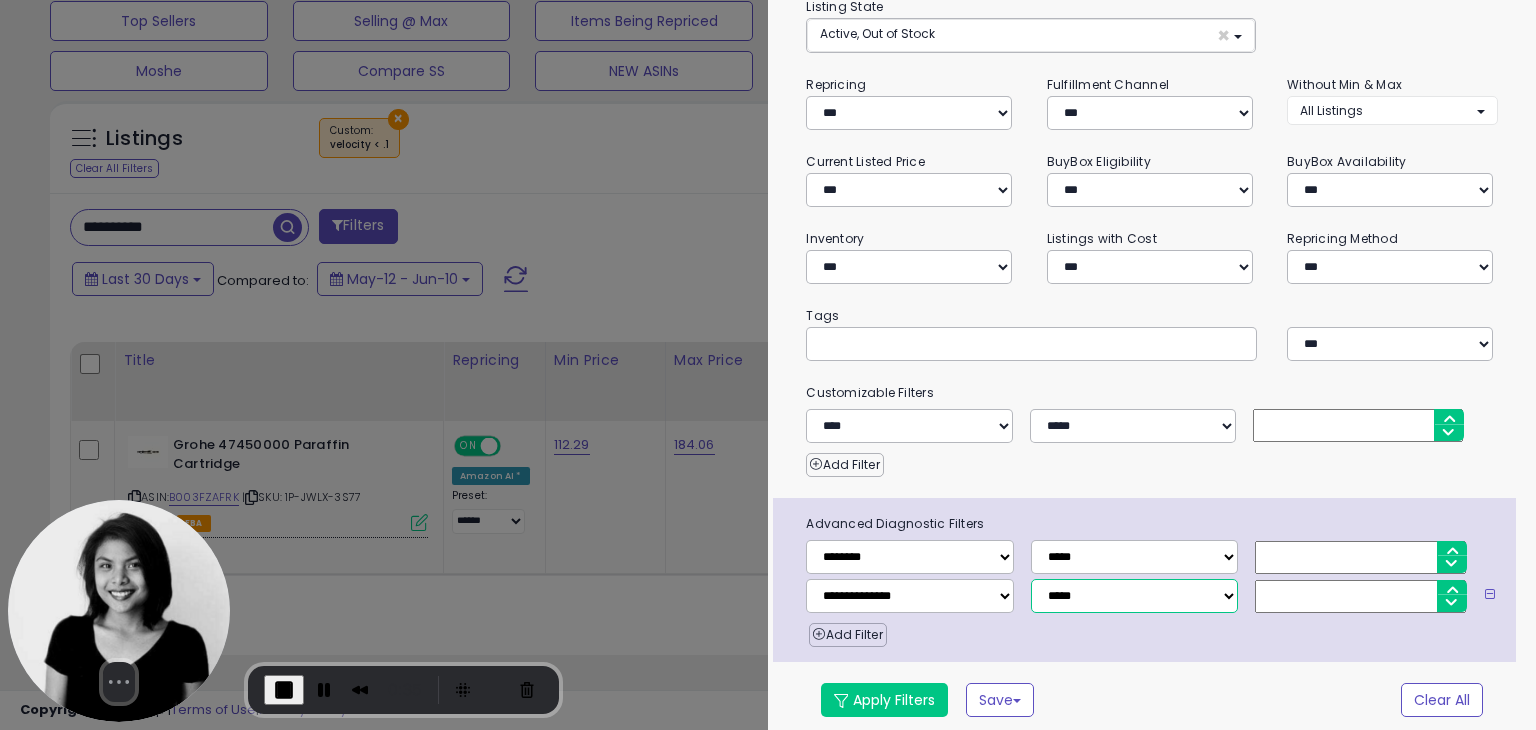 click on "**********" at bounding box center [1134, 596] 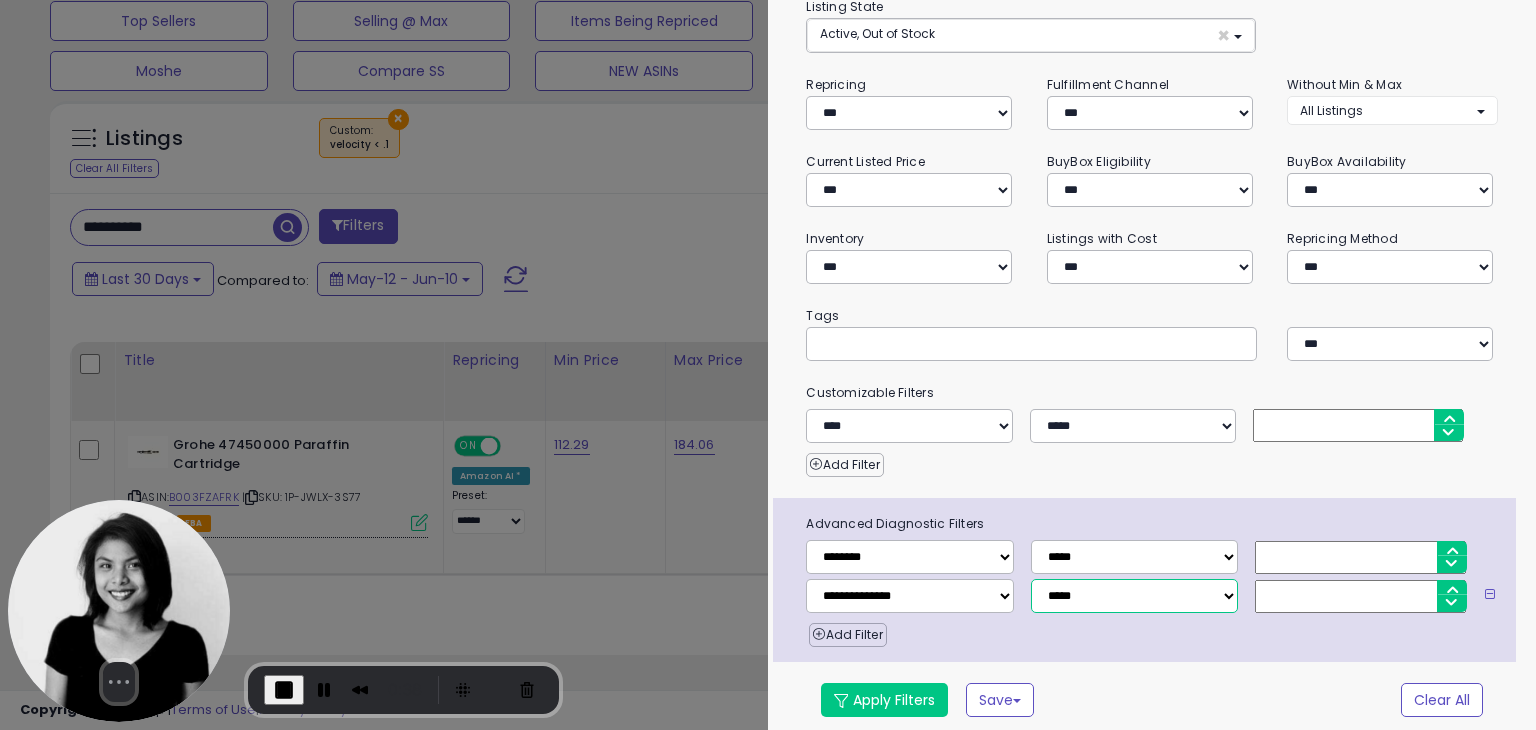 click on "**********" at bounding box center (1134, 596) 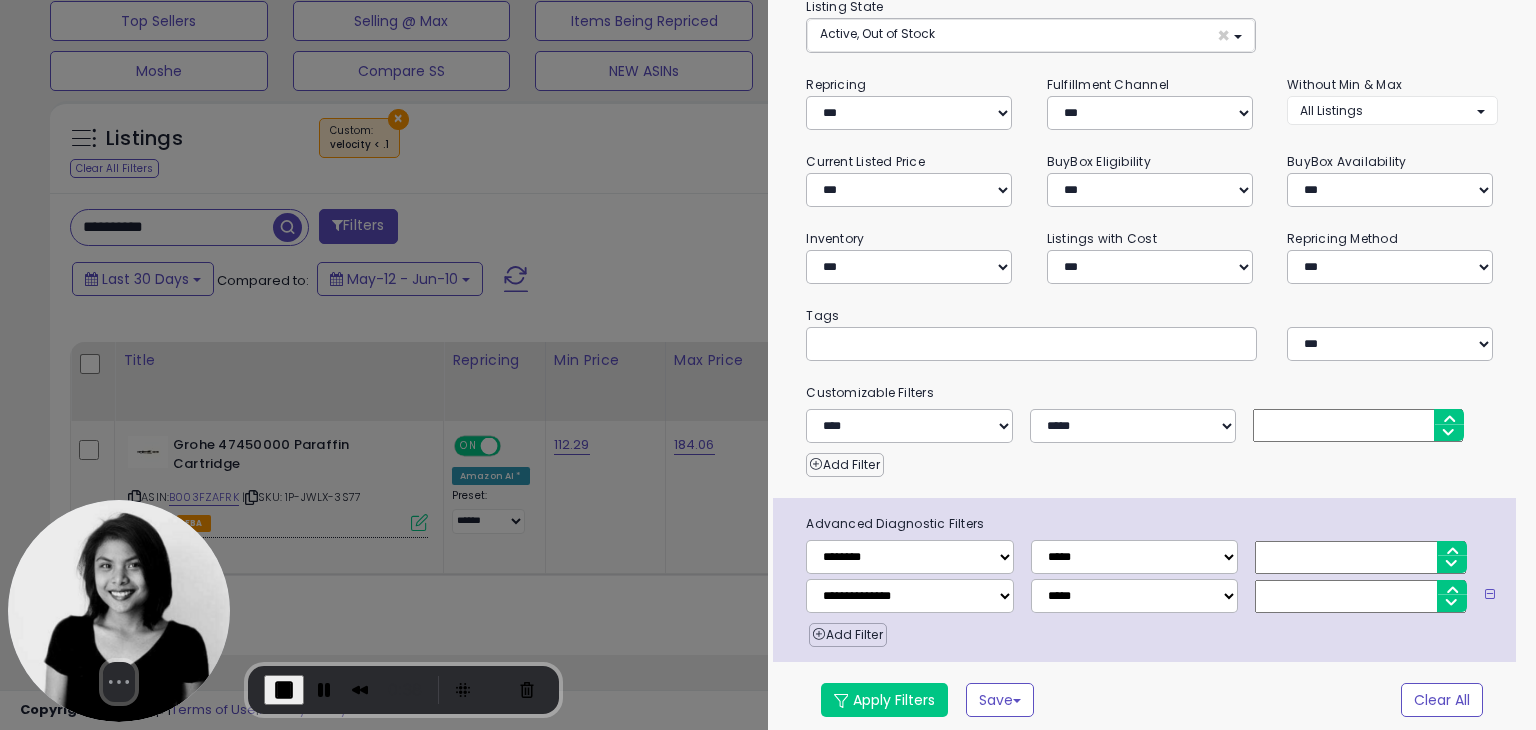 click at bounding box center (1360, 596) 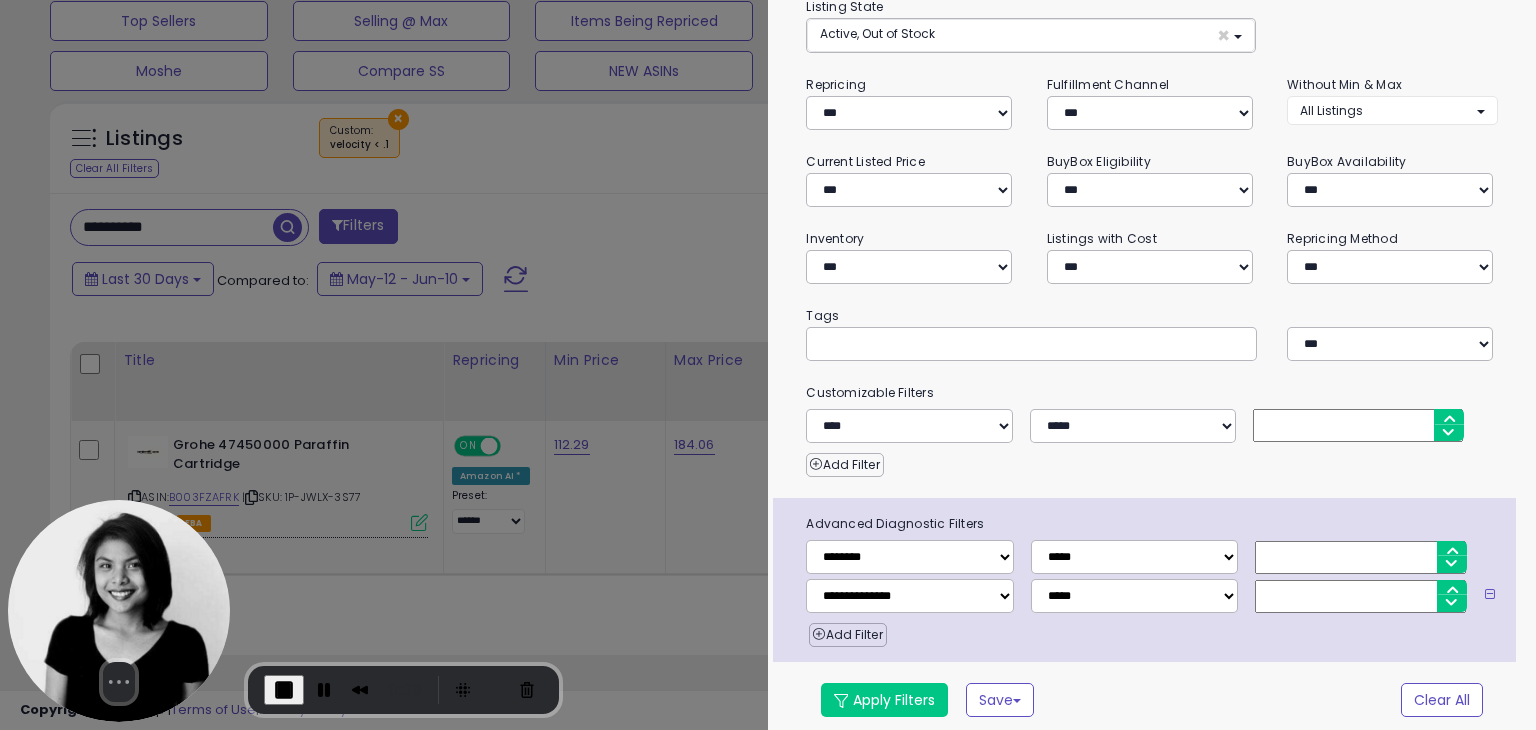 click on "**********" at bounding box center (1144, 580) 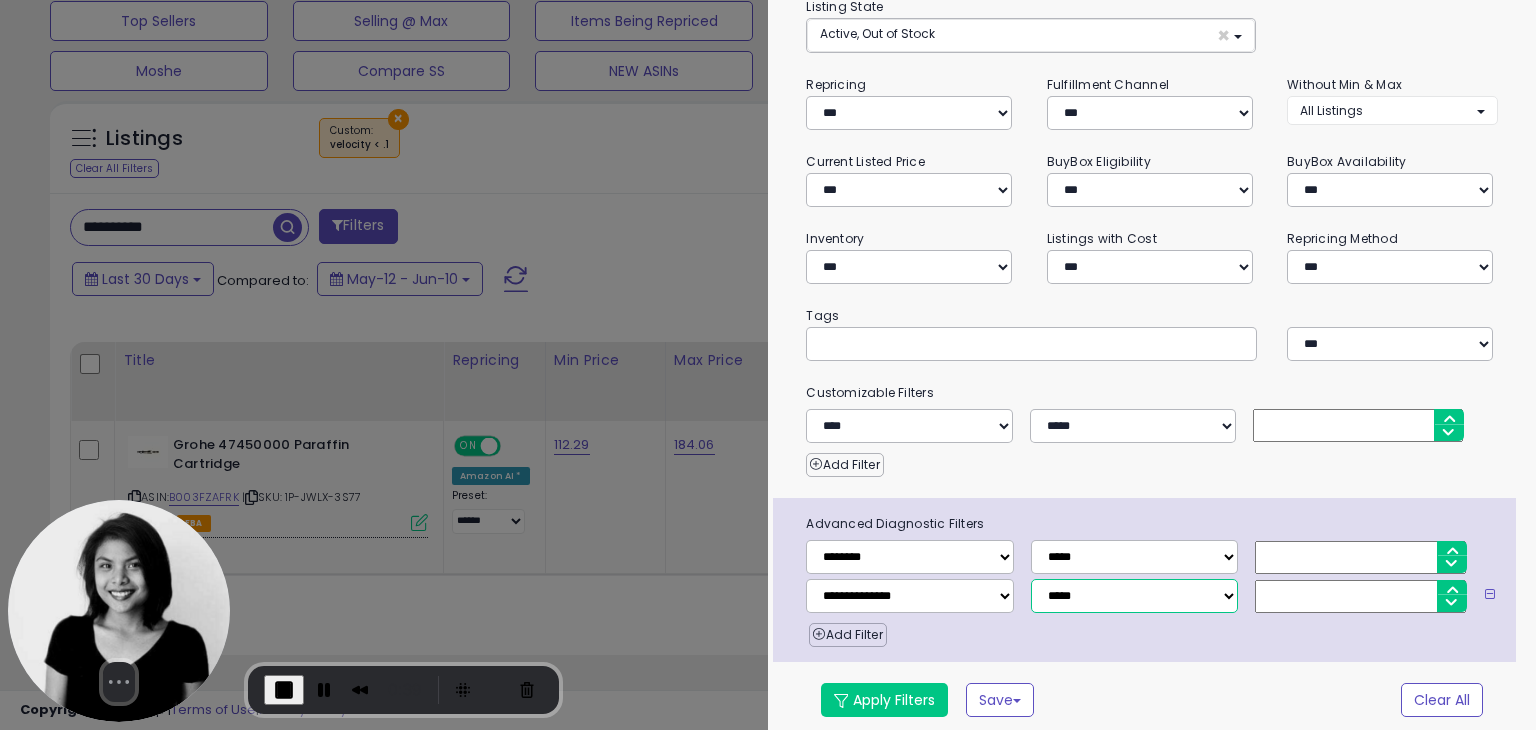 click on "**********" at bounding box center (1134, 596) 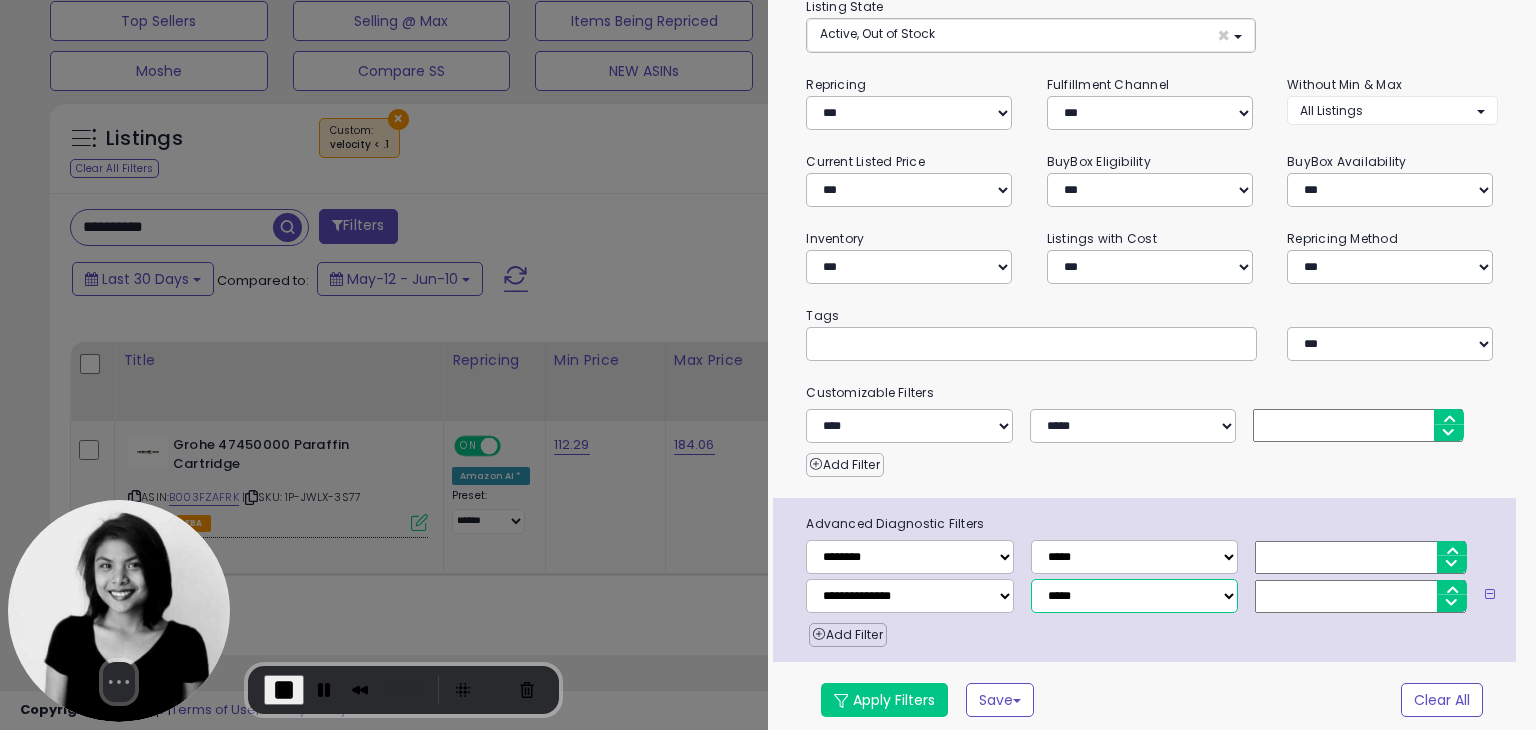 select on "**" 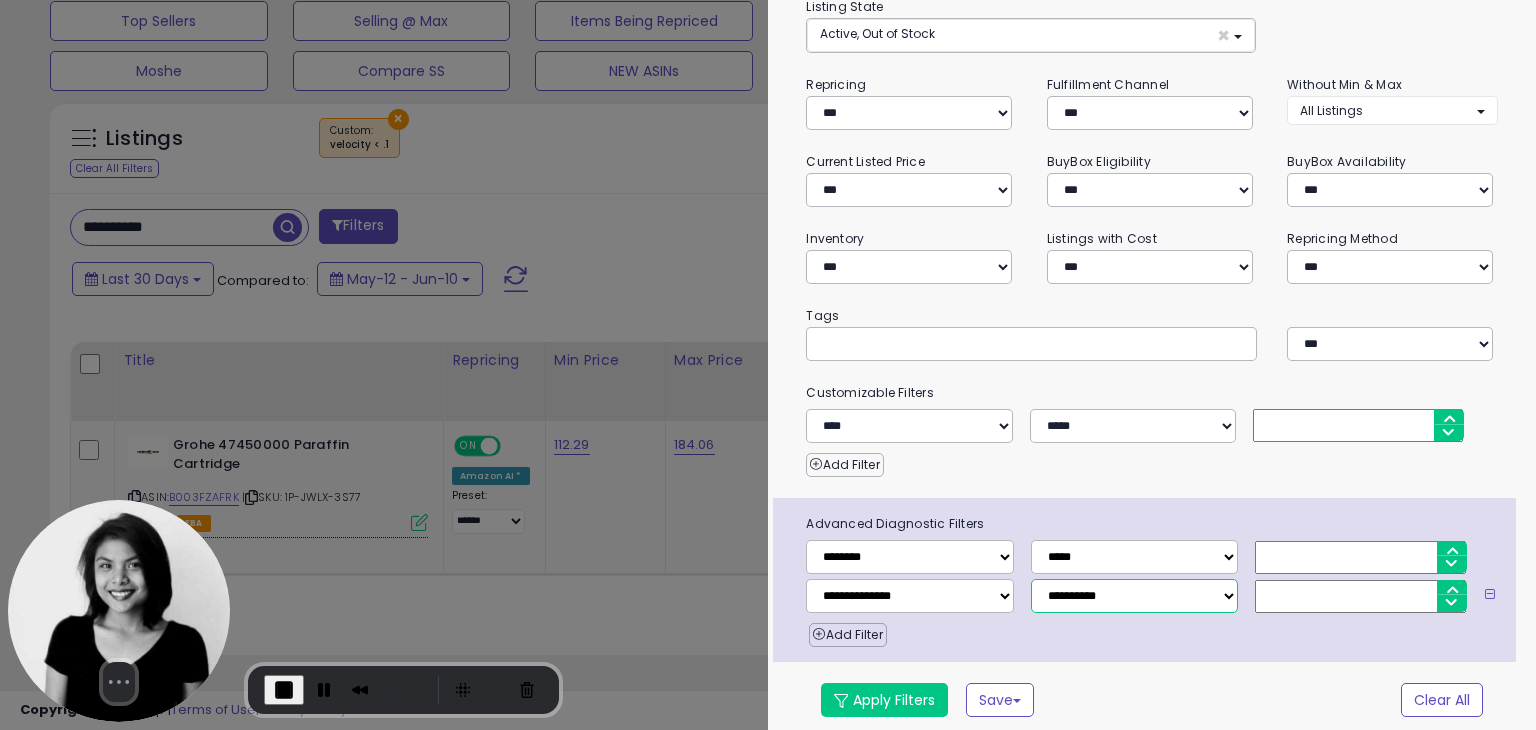 click on "**********" at bounding box center [1134, 596] 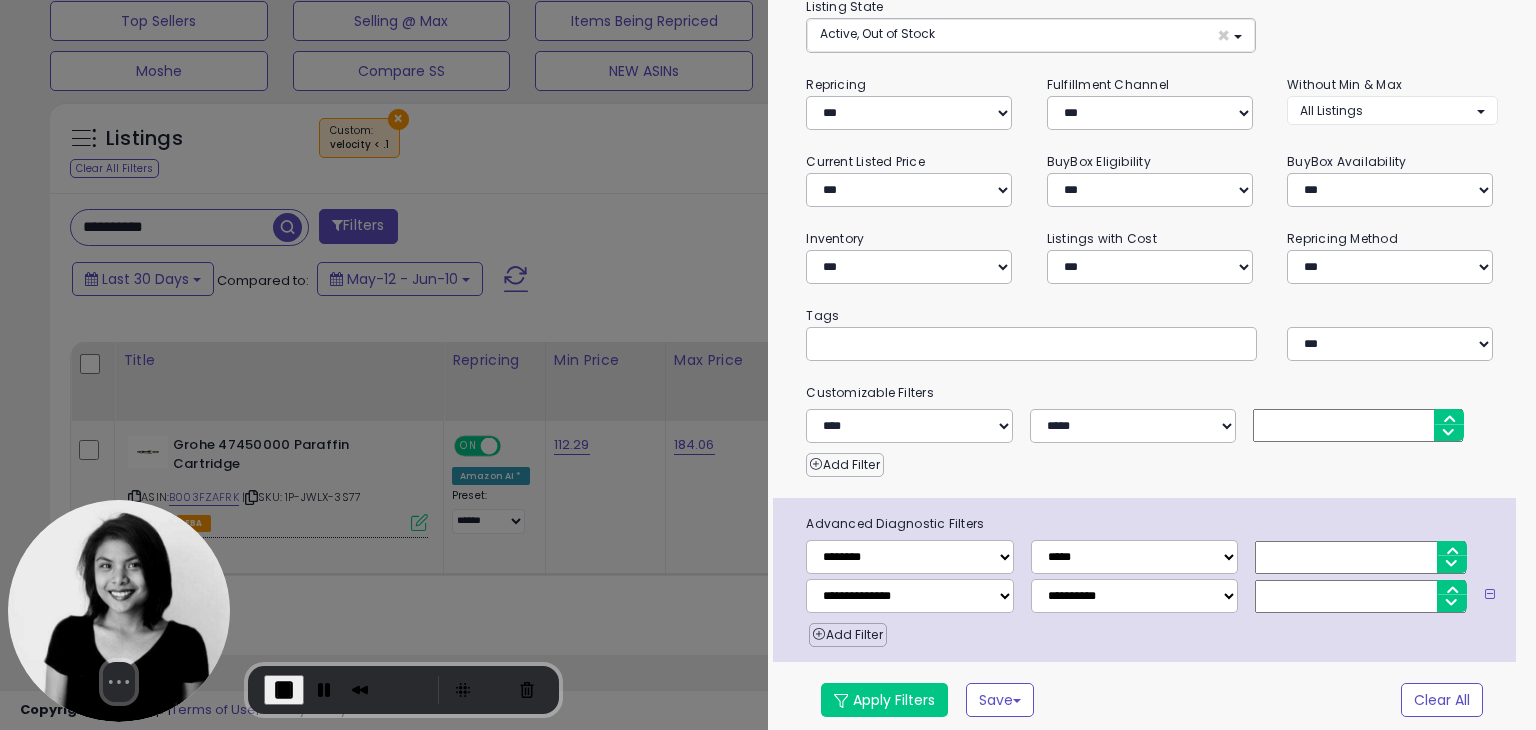 click on "Add Filter" at bounding box center (1162, 630) 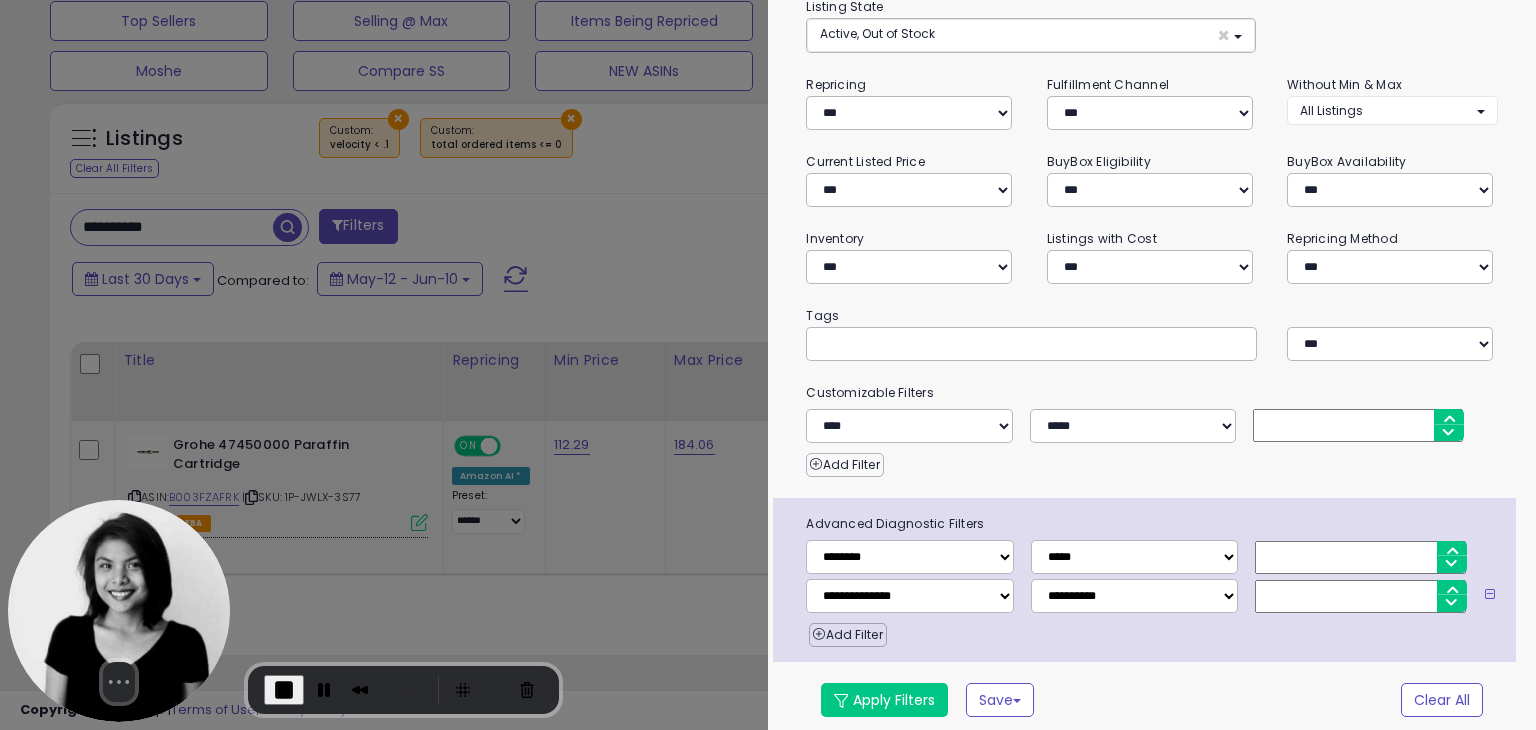 type on "*" 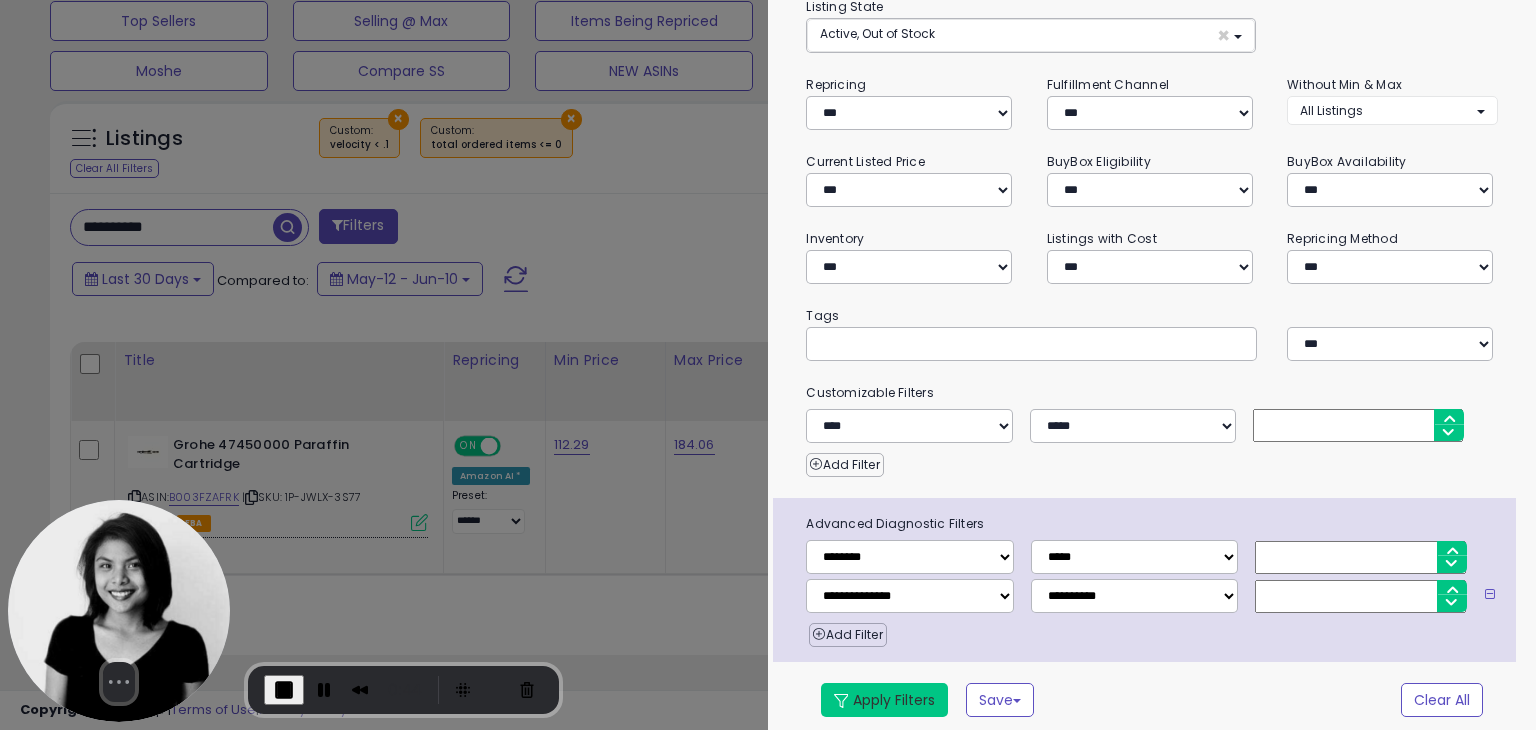 click on "Apply Filters" at bounding box center (884, 700) 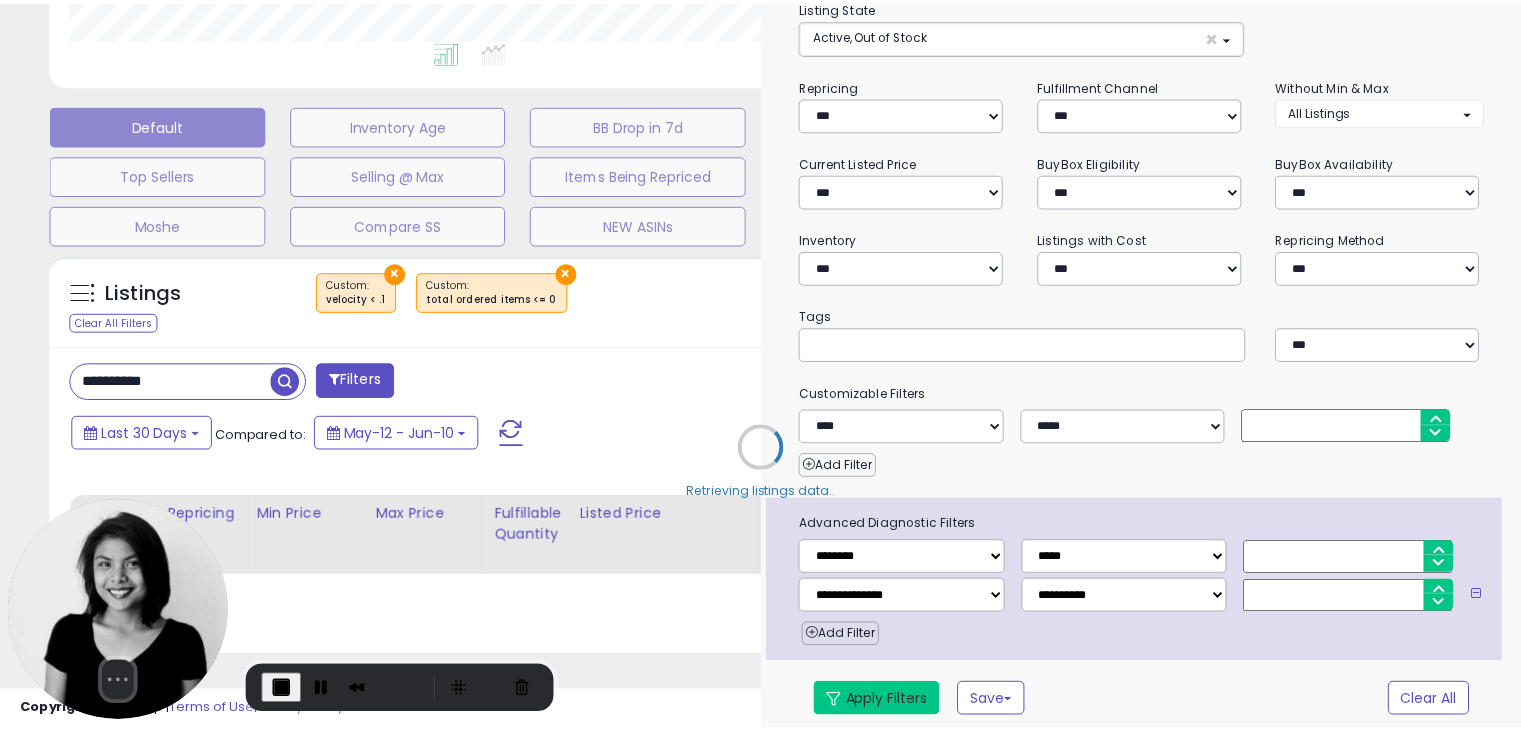 scroll, scrollTop: 540, scrollLeft: 0, axis: vertical 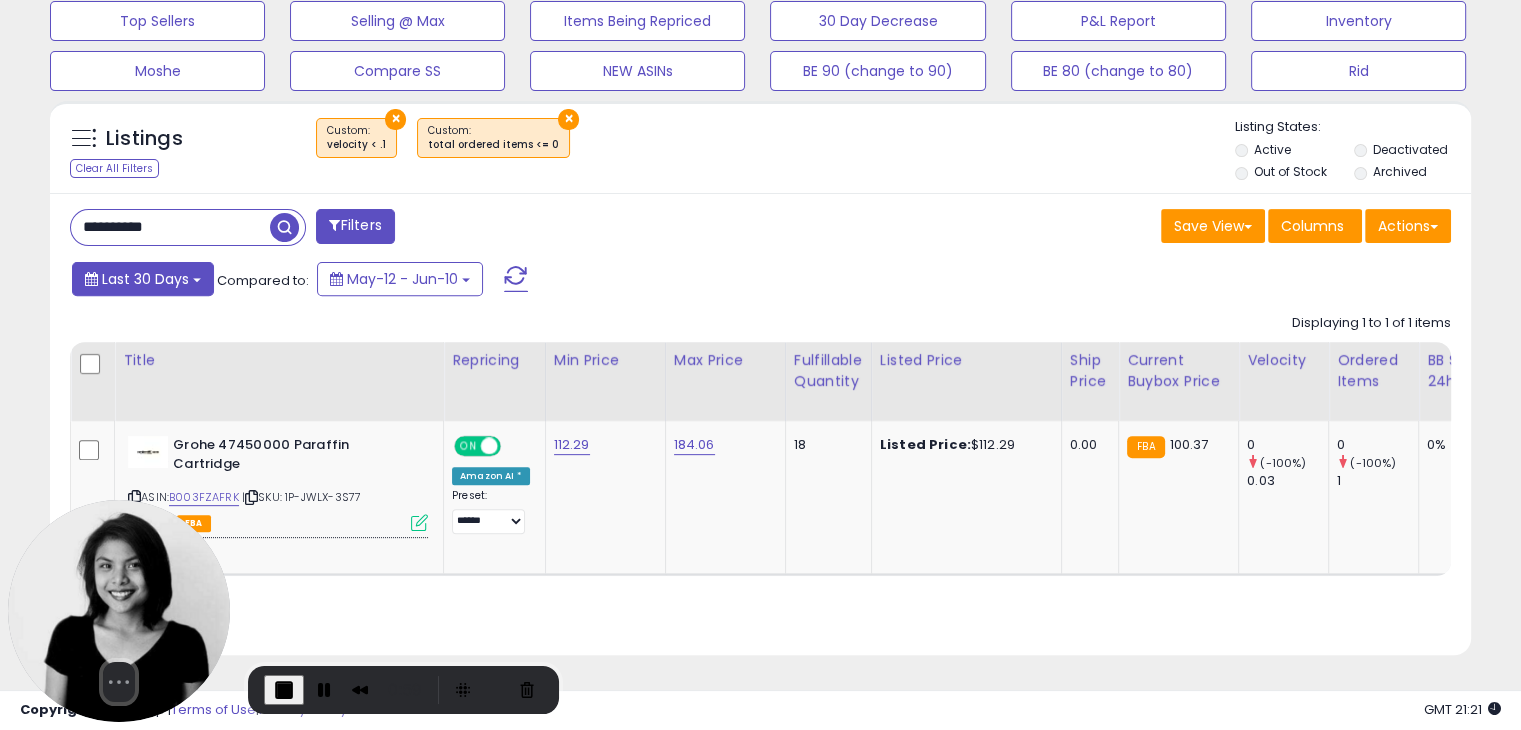 click on "Last 30 Days" at bounding box center (143, 279) 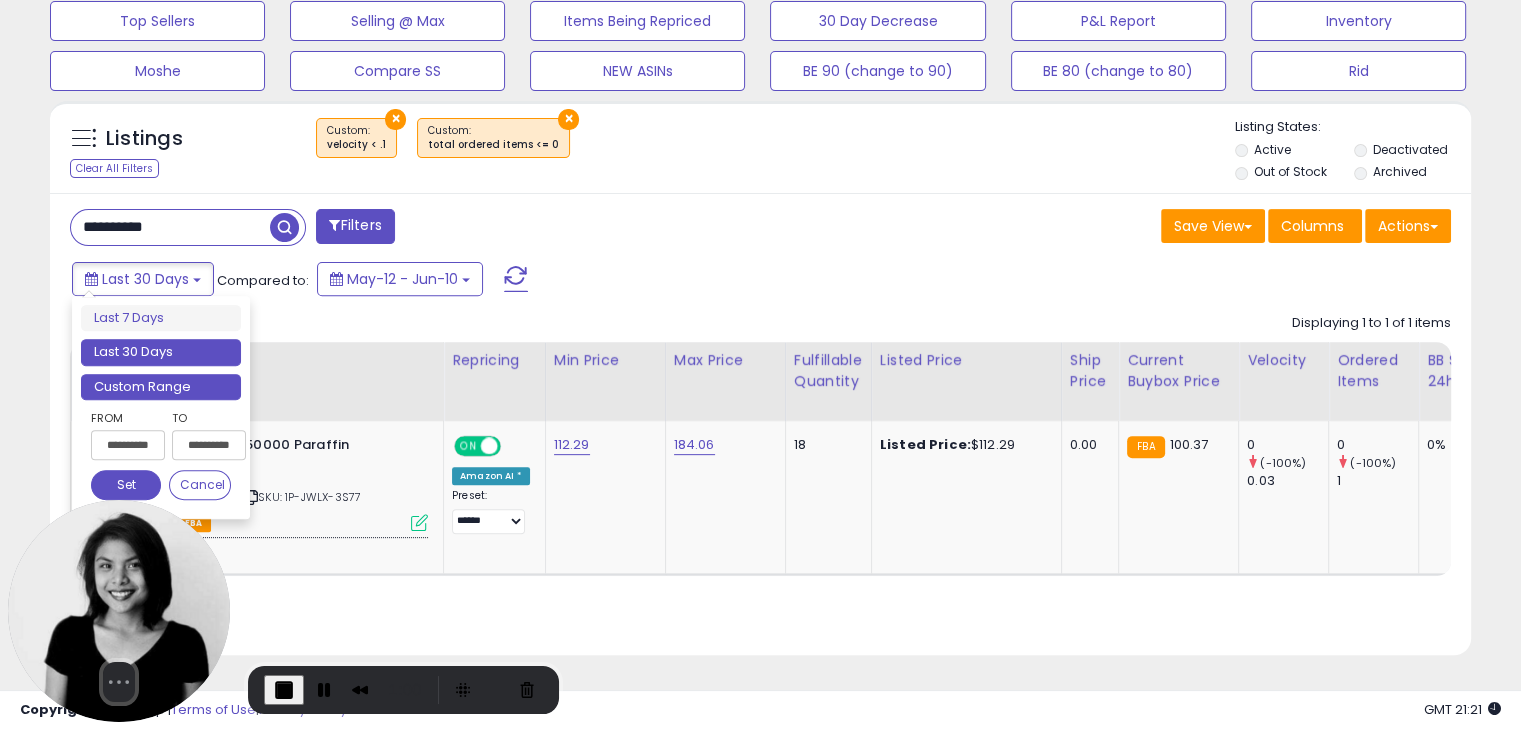 click on "Custom Range" at bounding box center [161, 387] 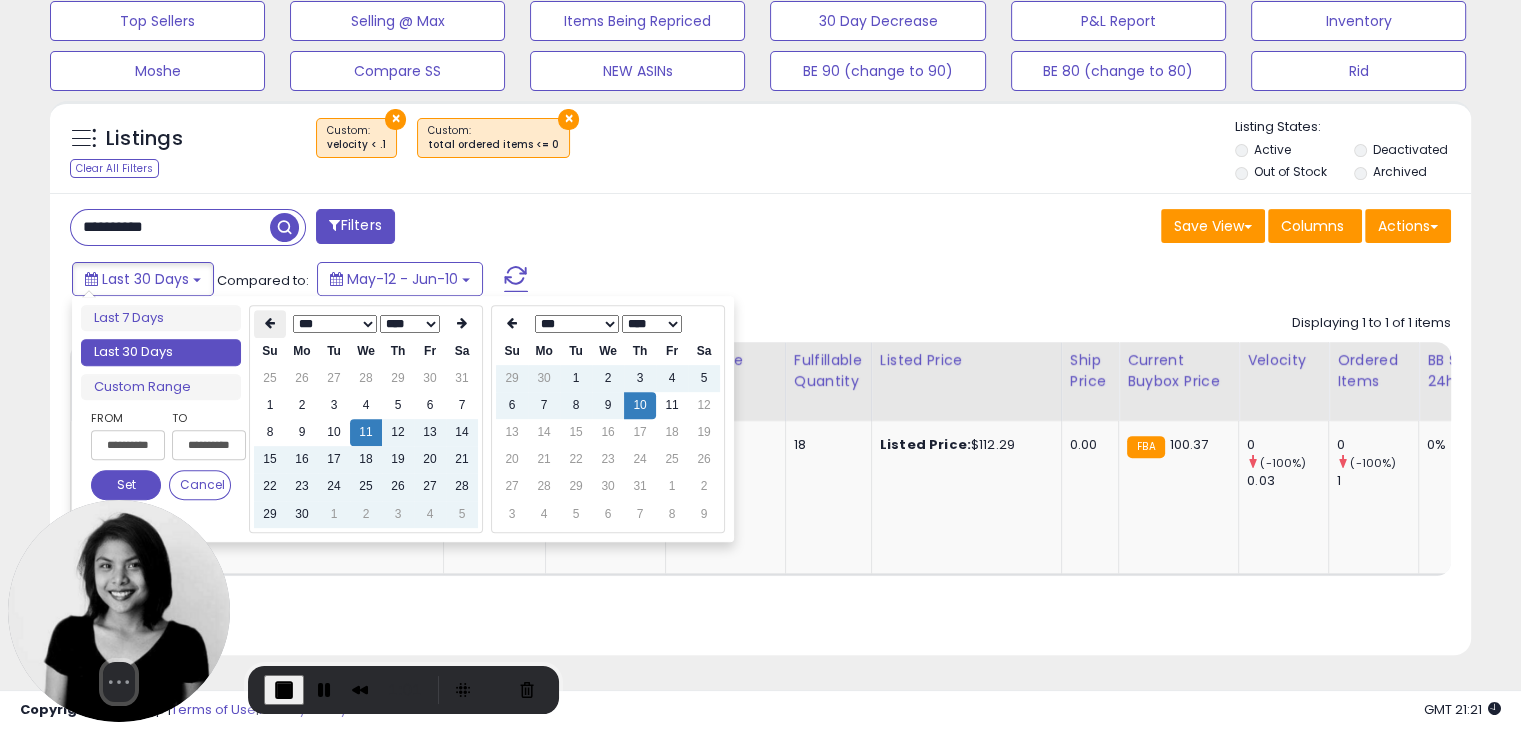 click at bounding box center (270, 324) 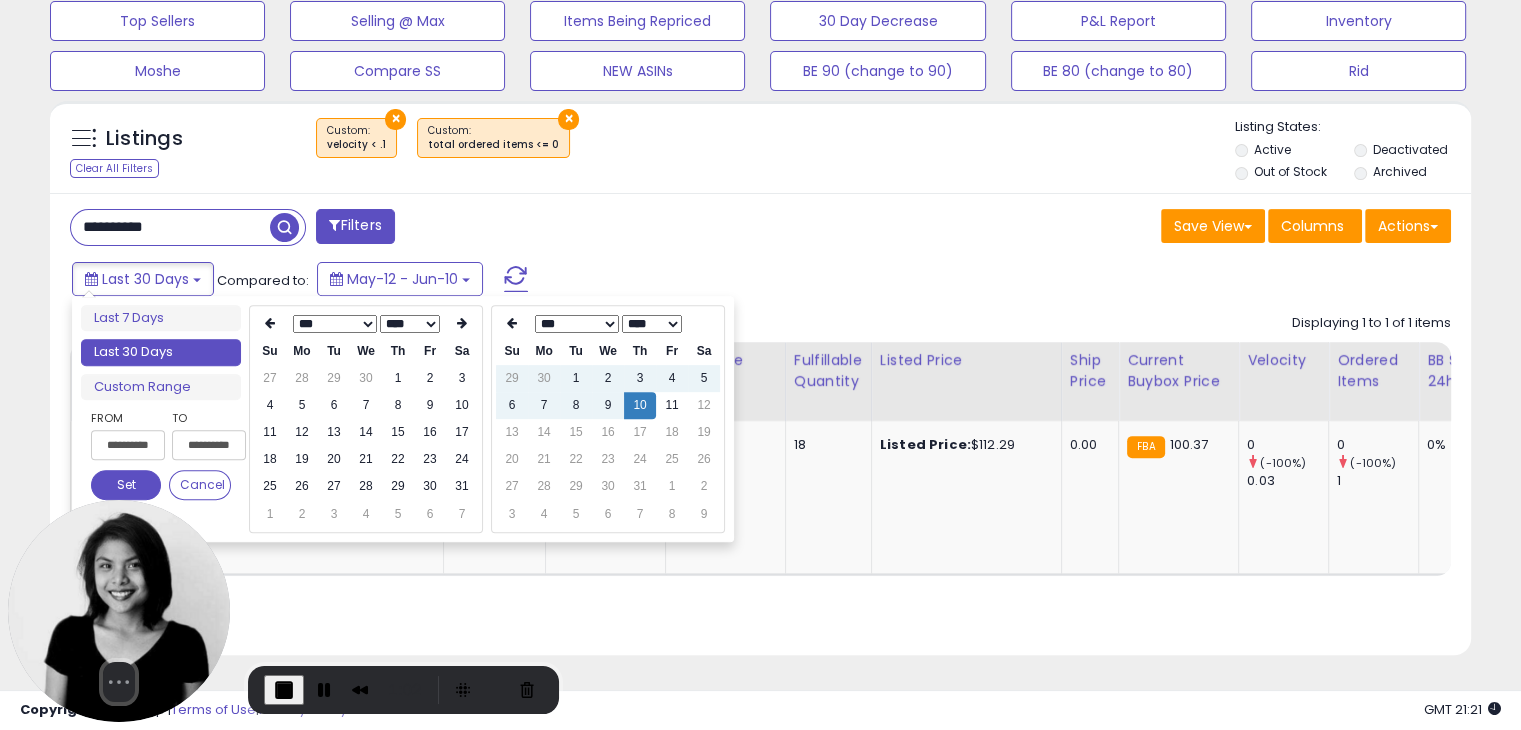 click at bounding box center [270, 324] 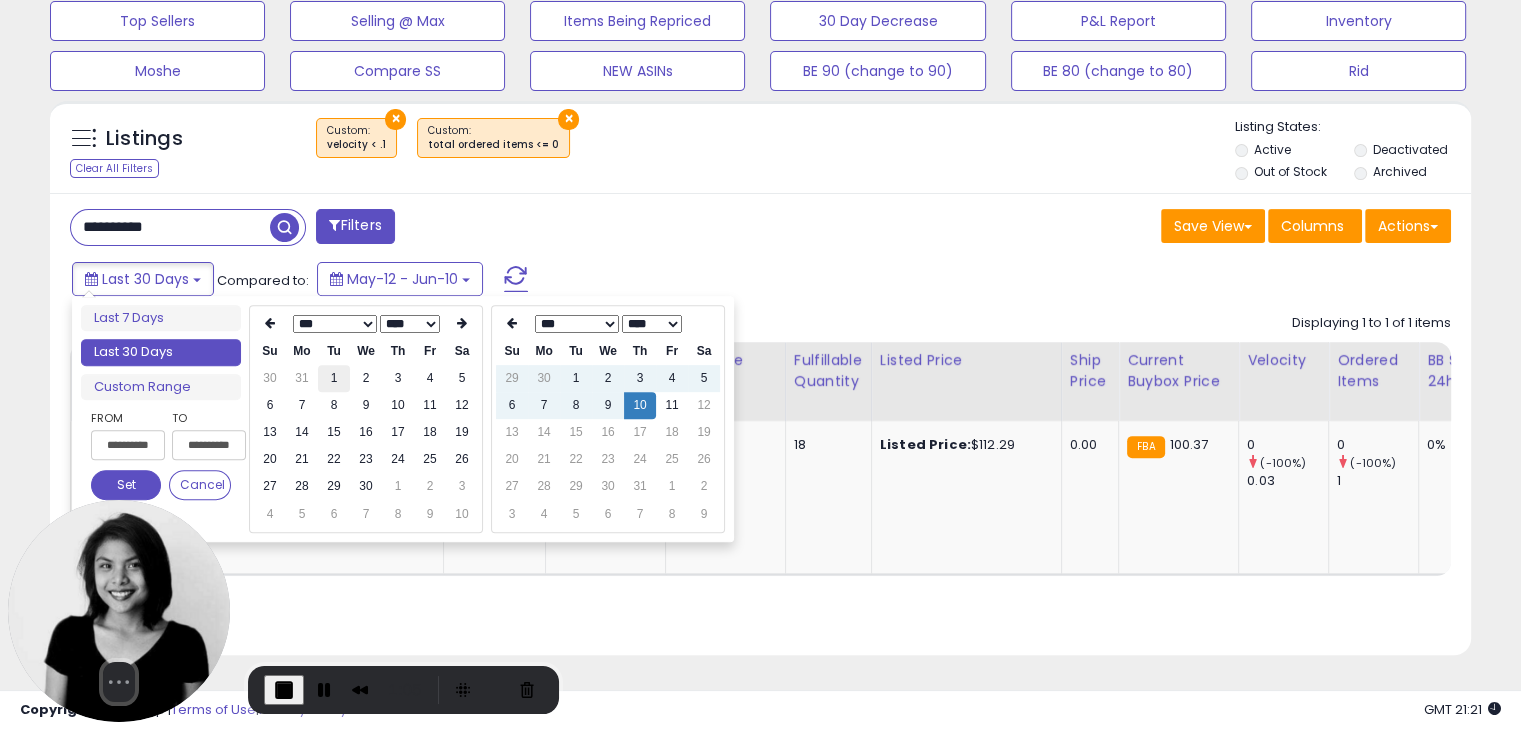 click on "1" at bounding box center (334, 378) 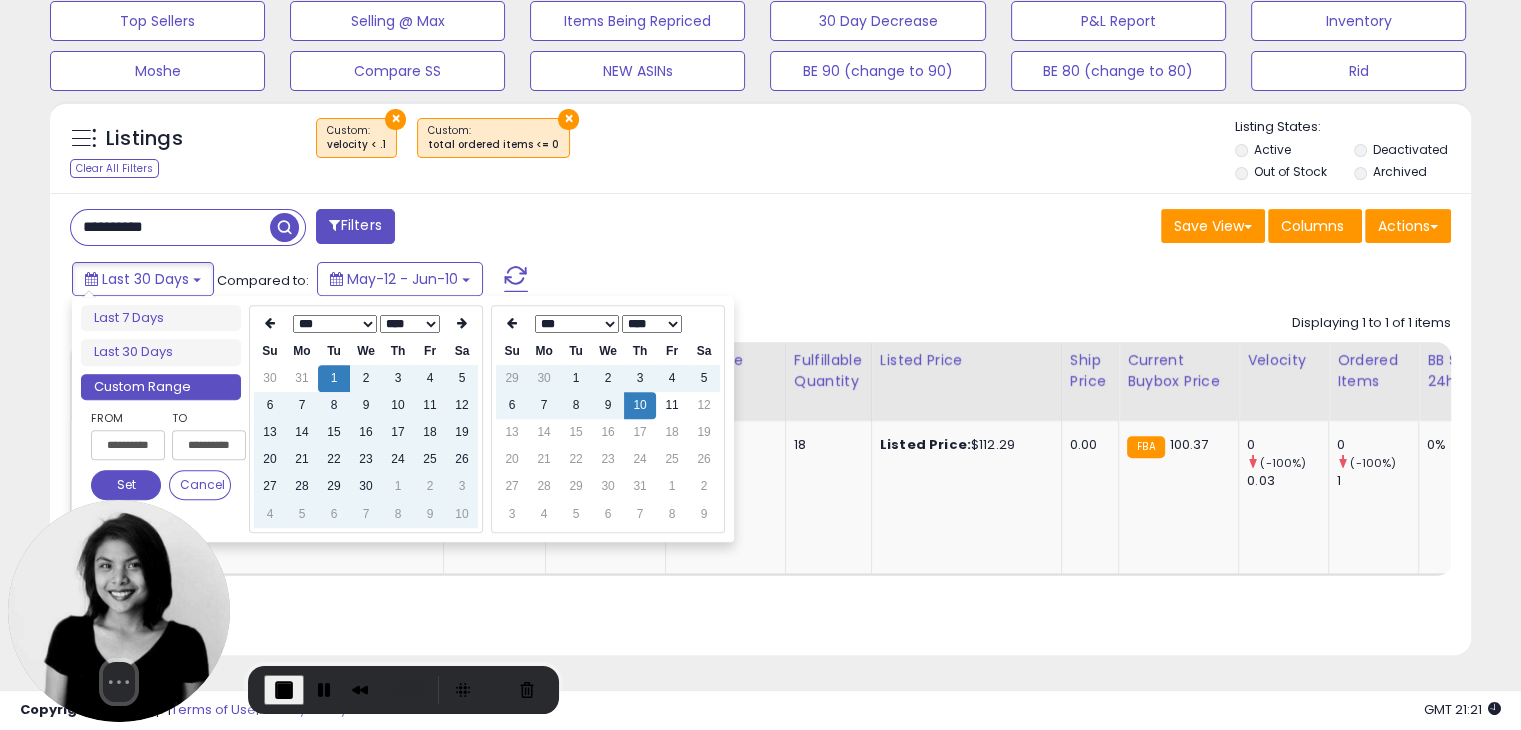 type on "**********" 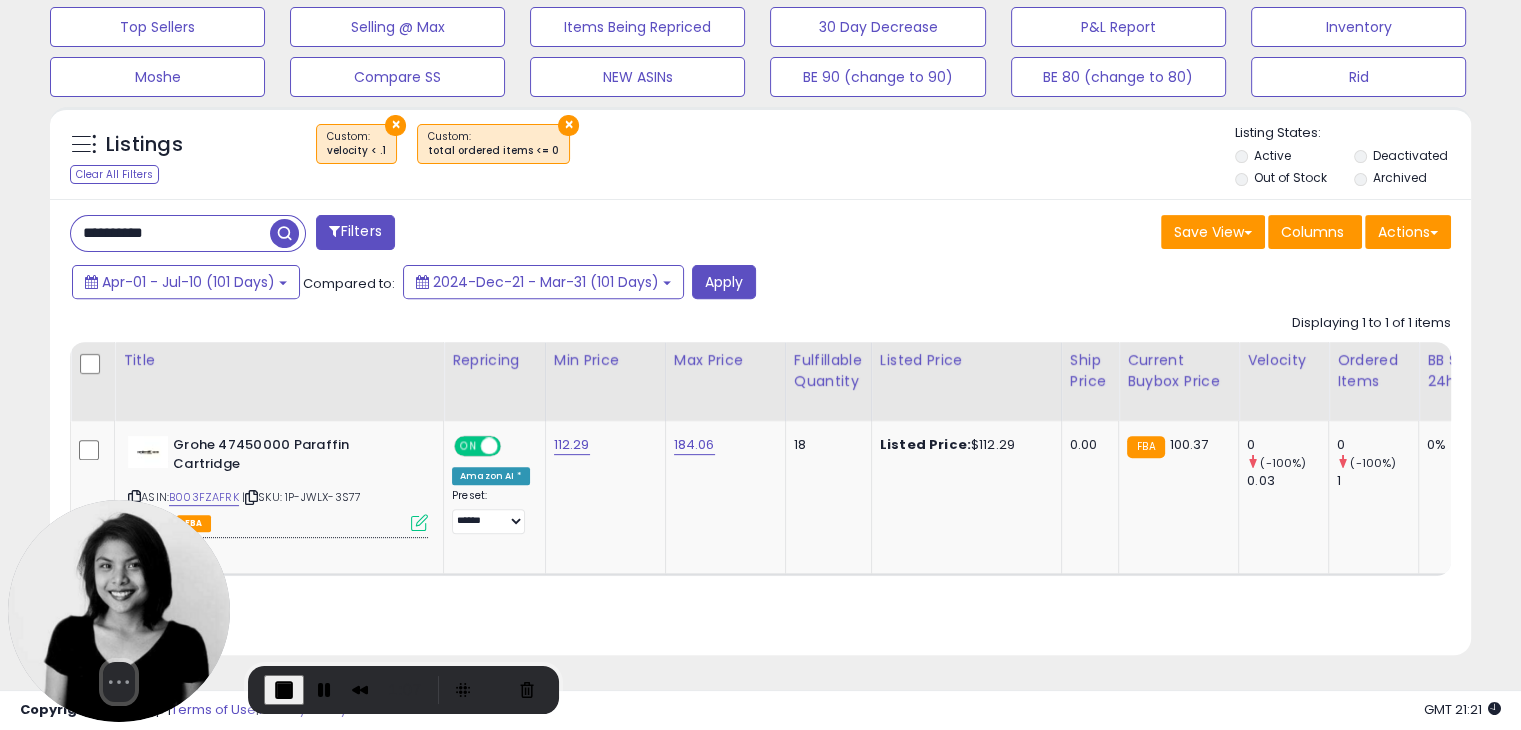 scroll, scrollTop: 676, scrollLeft: 0, axis: vertical 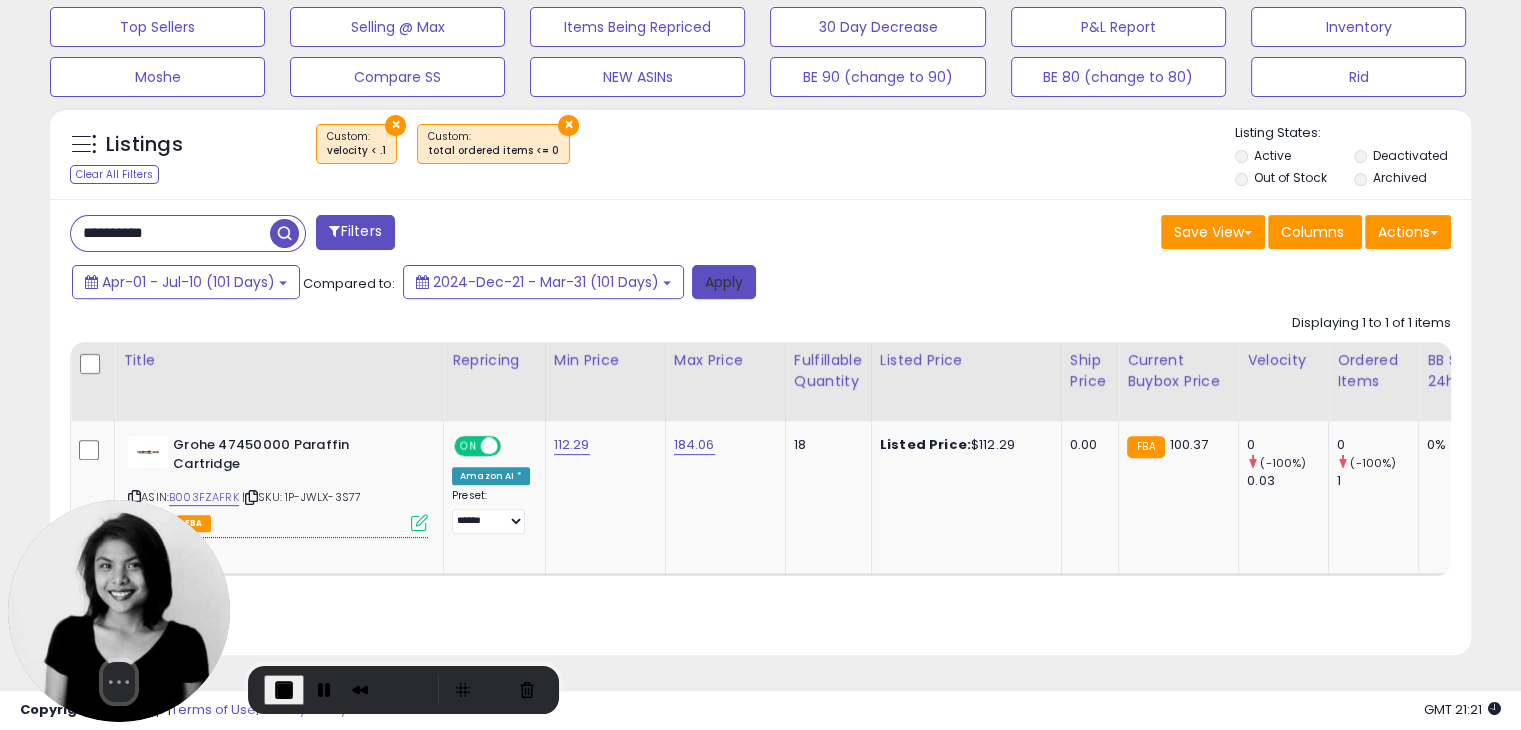 click on "Apply" at bounding box center (724, 282) 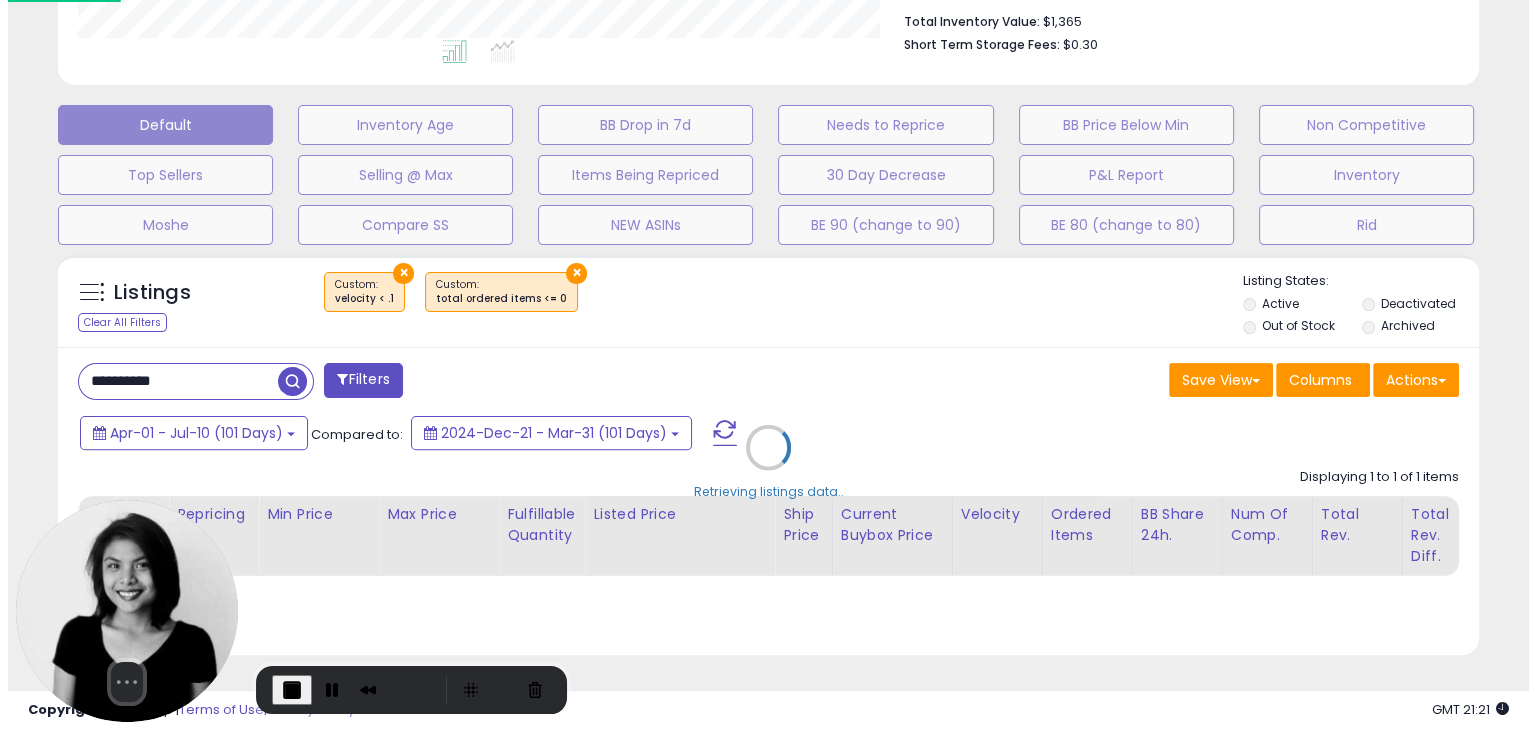scroll, scrollTop: 540, scrollLeft: 0, axis: vertical 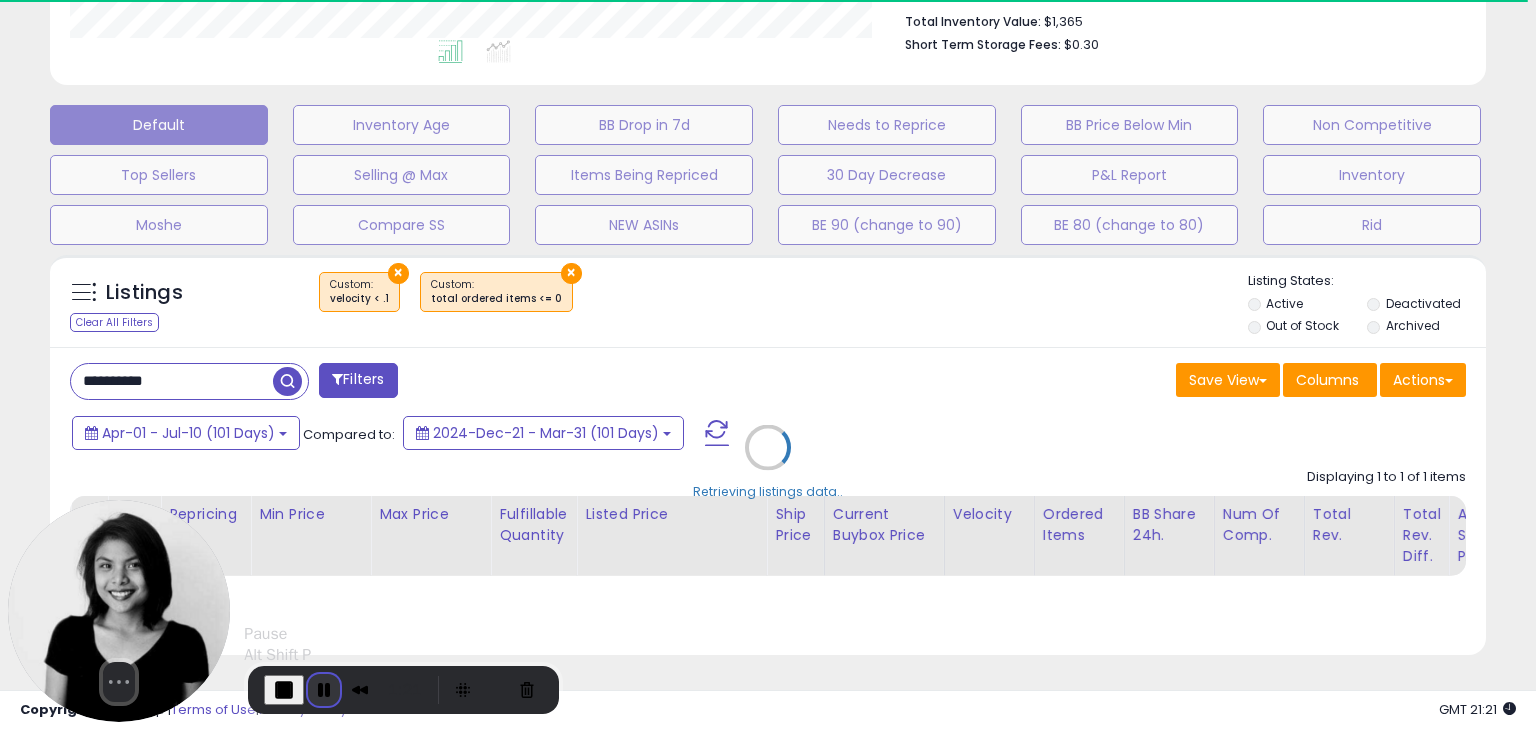 click at bounding box center (324, 690) 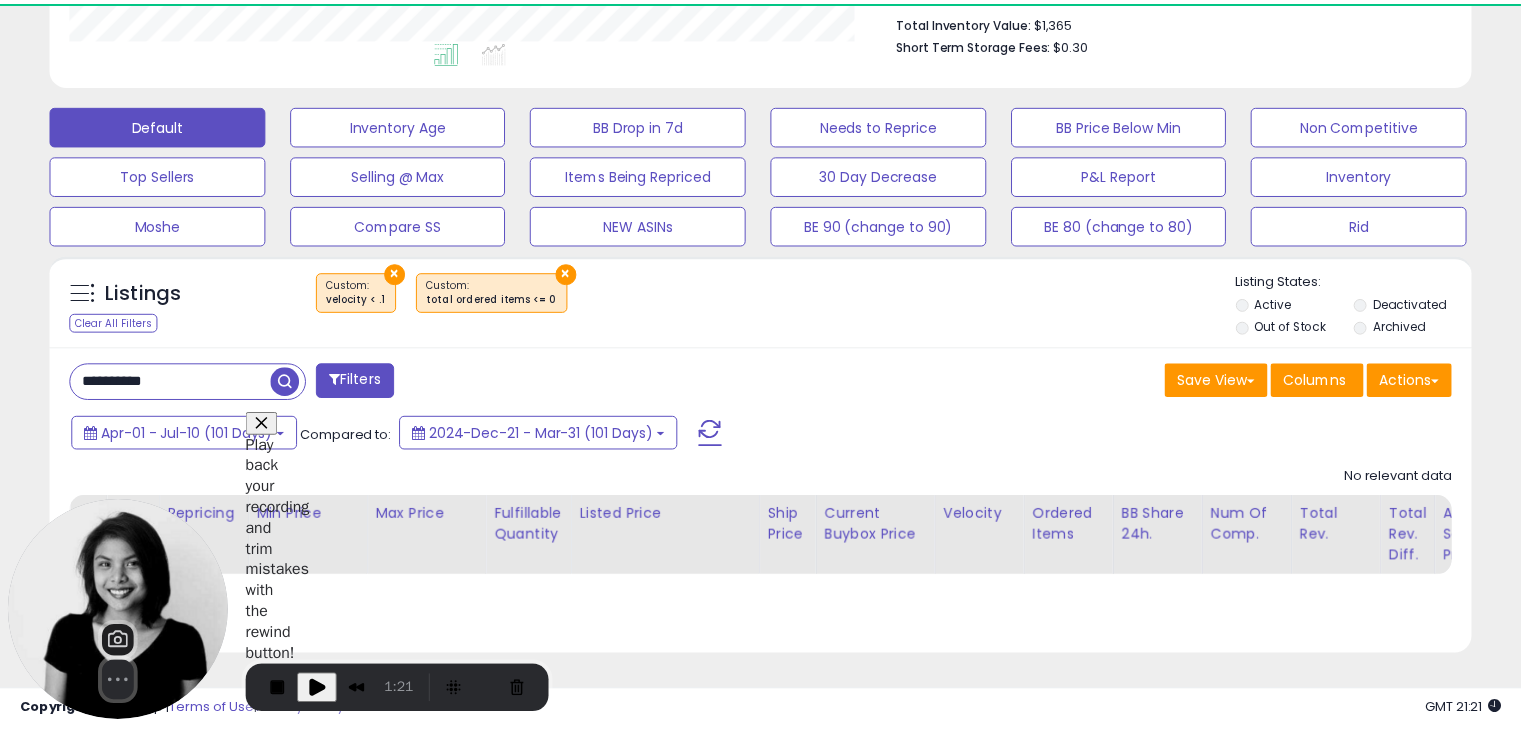 scroll, scrollTop: 409, scrollLeft: 822, axis: both 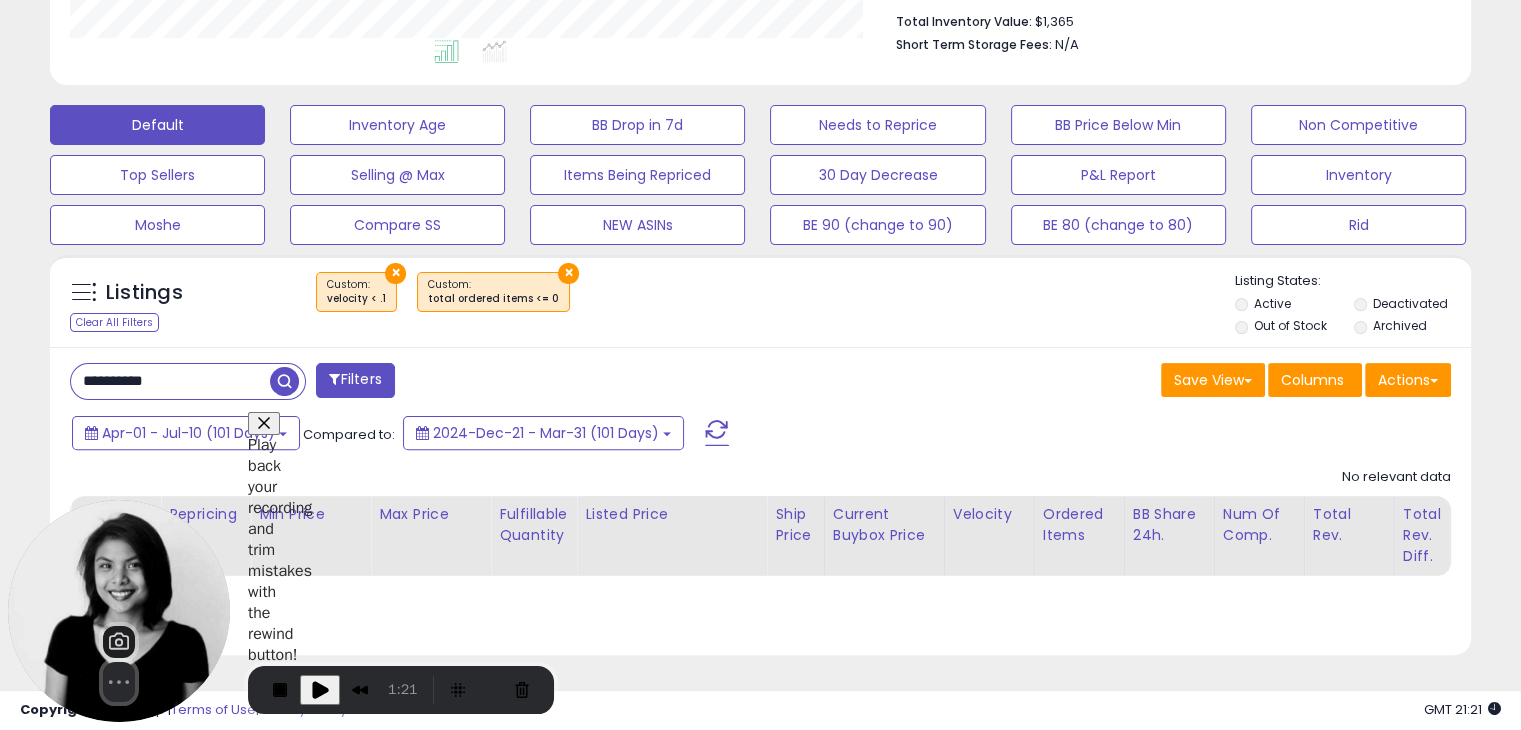 click at bounding box center [320, 690] 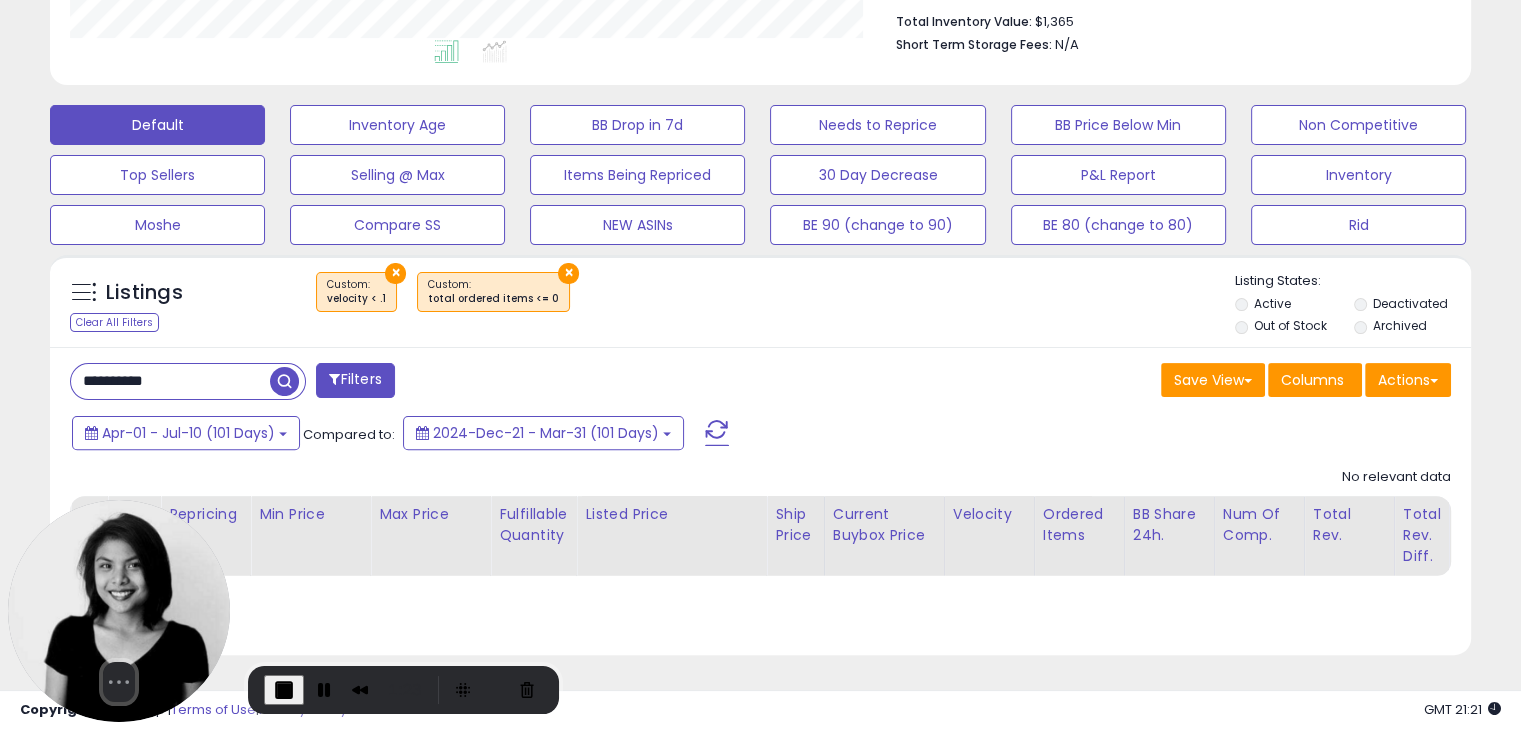 click on "Filters" at bounding box center [355, 380] 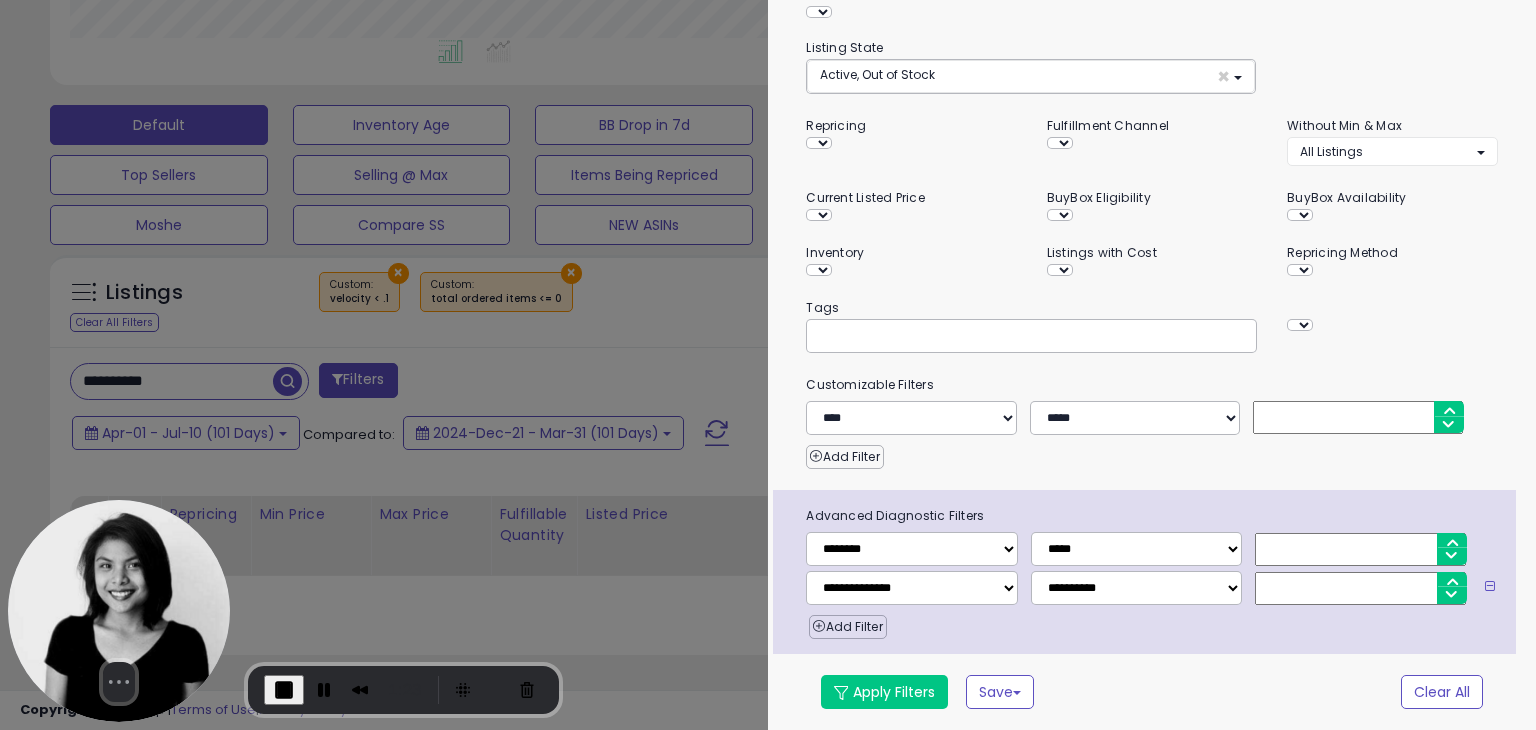 scroll, scrollTop: 999589, scrollLeft: 999168, axis: both 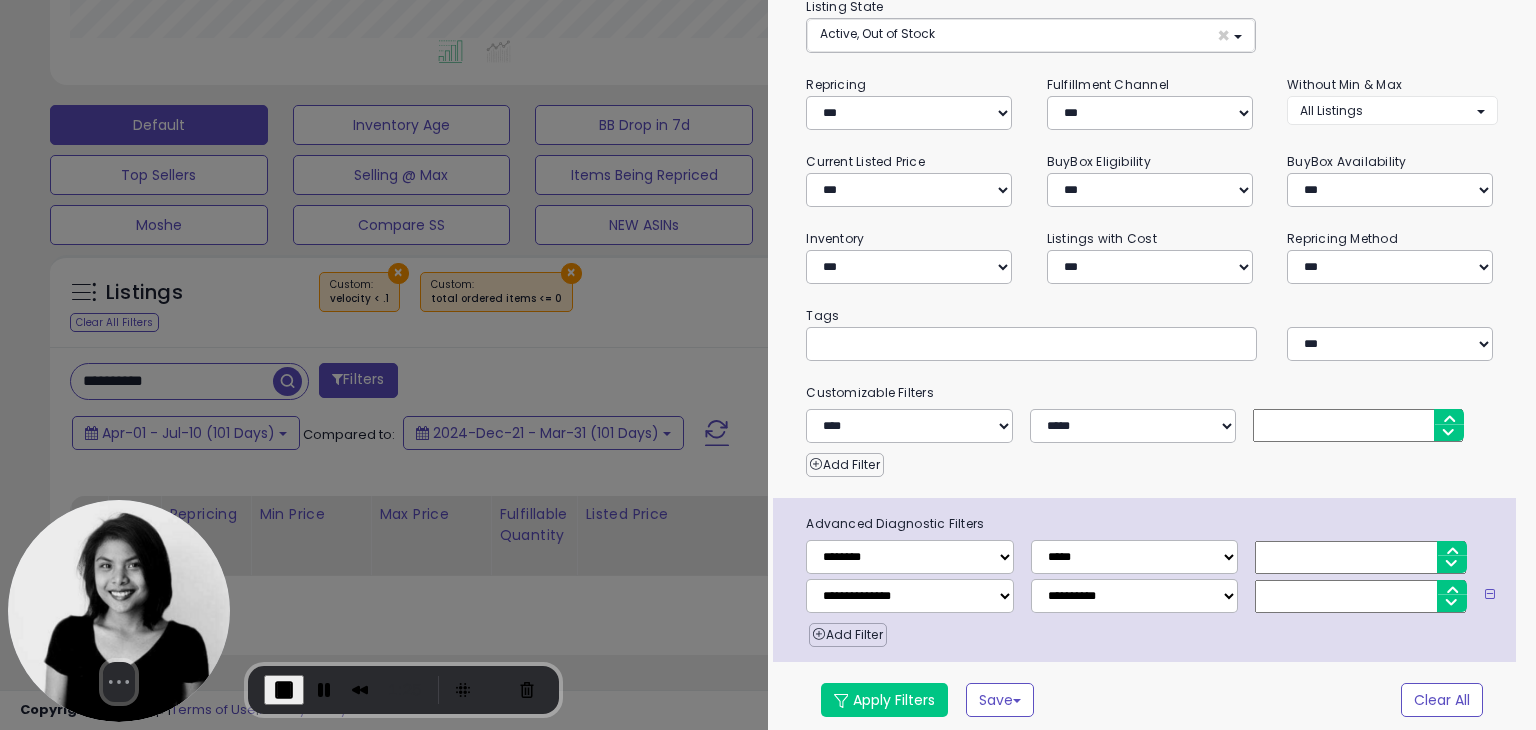 drag, startPoint x: 1277, startPoint y: 554, endPoint x: 1156, endPoint y: 524, distance: 124.66354 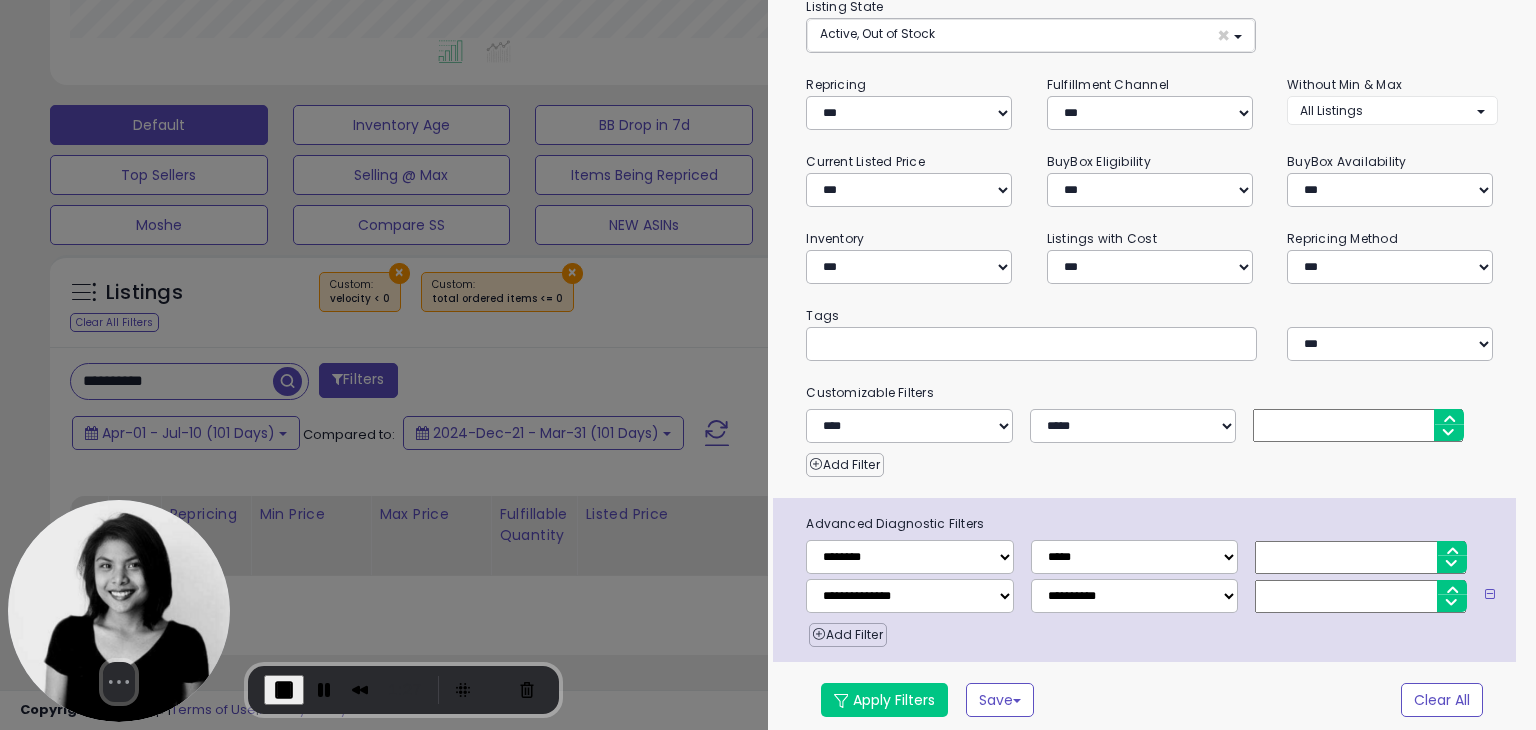 type on "*" 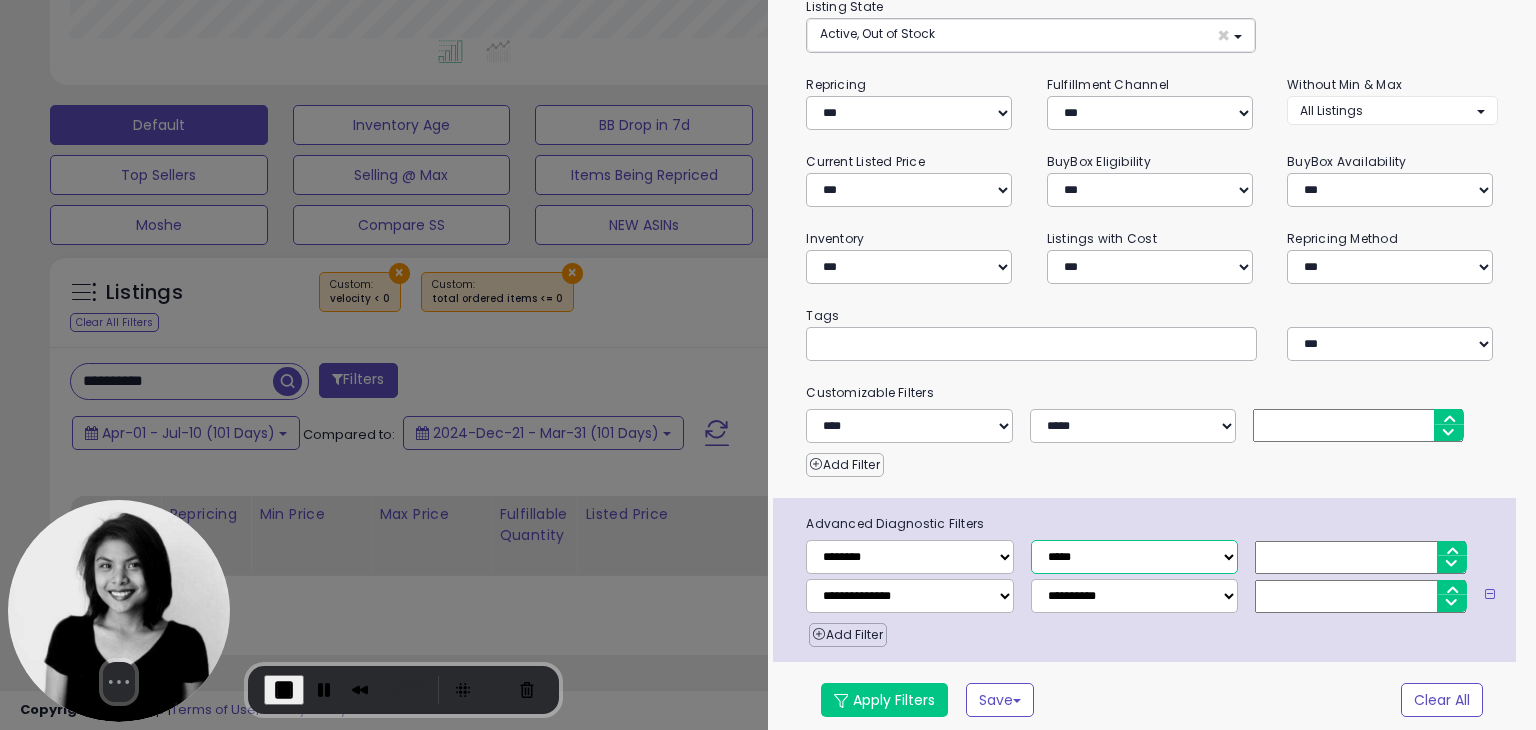 click on "**********" at bounding box center [1134, 557] 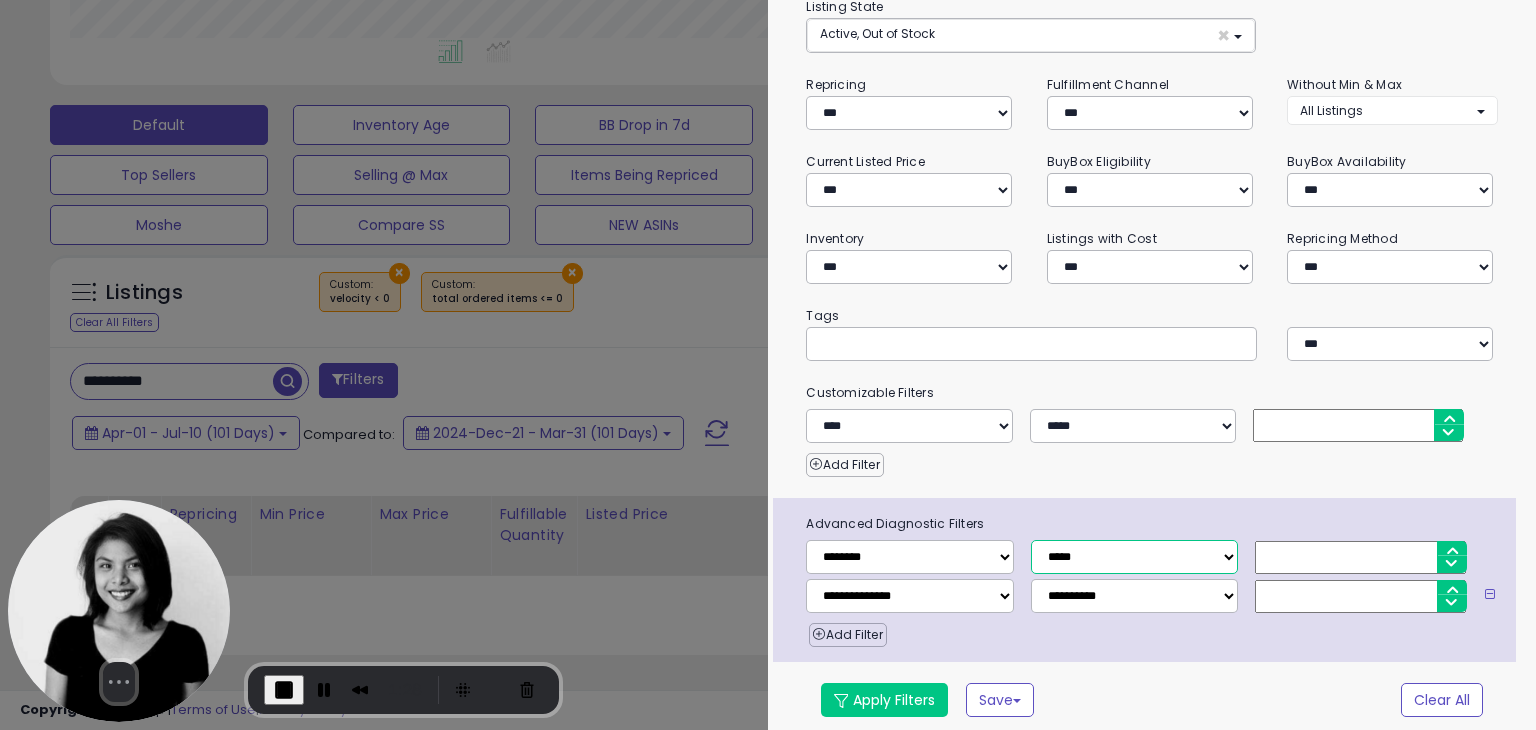 select on "**" 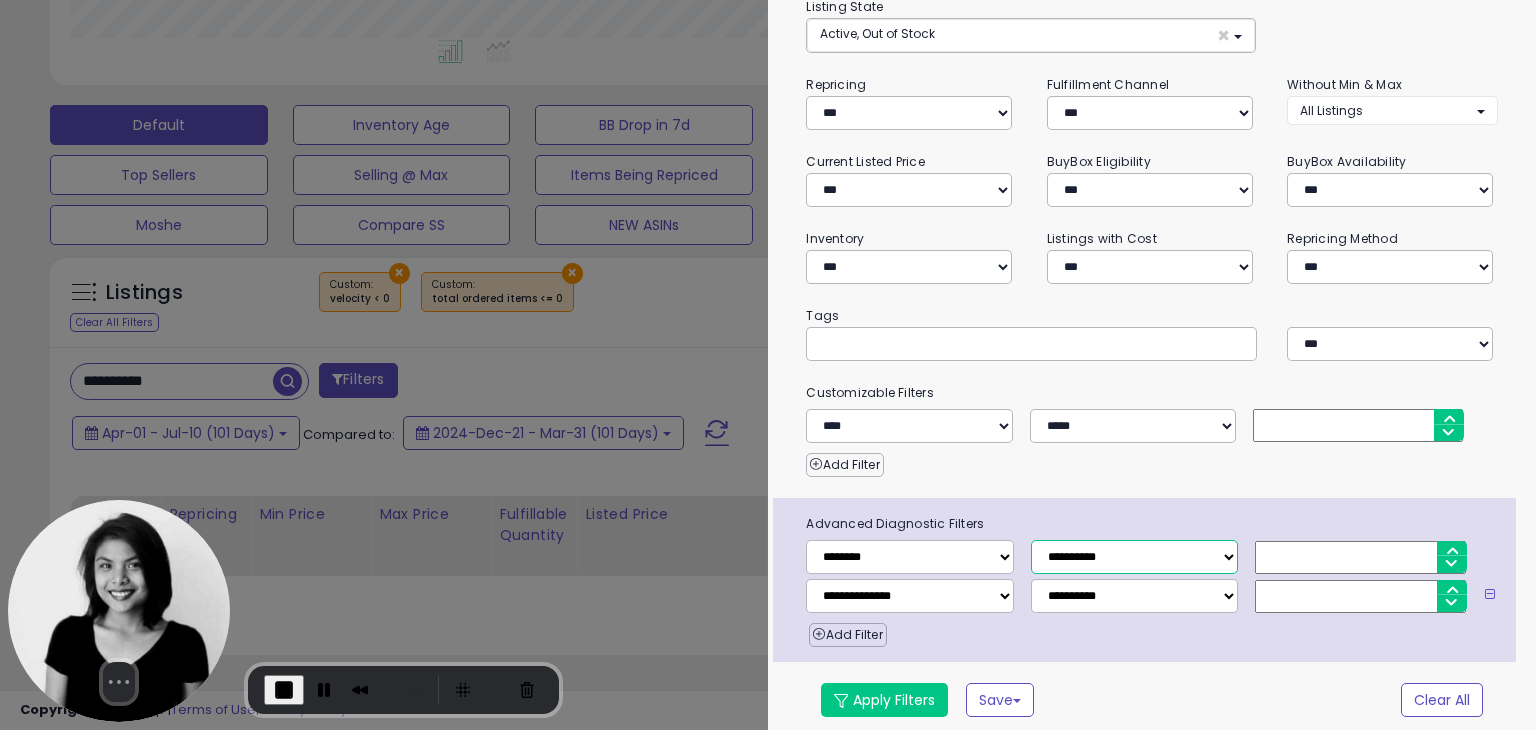 click on "**********" at bounding box center [1134, 557] 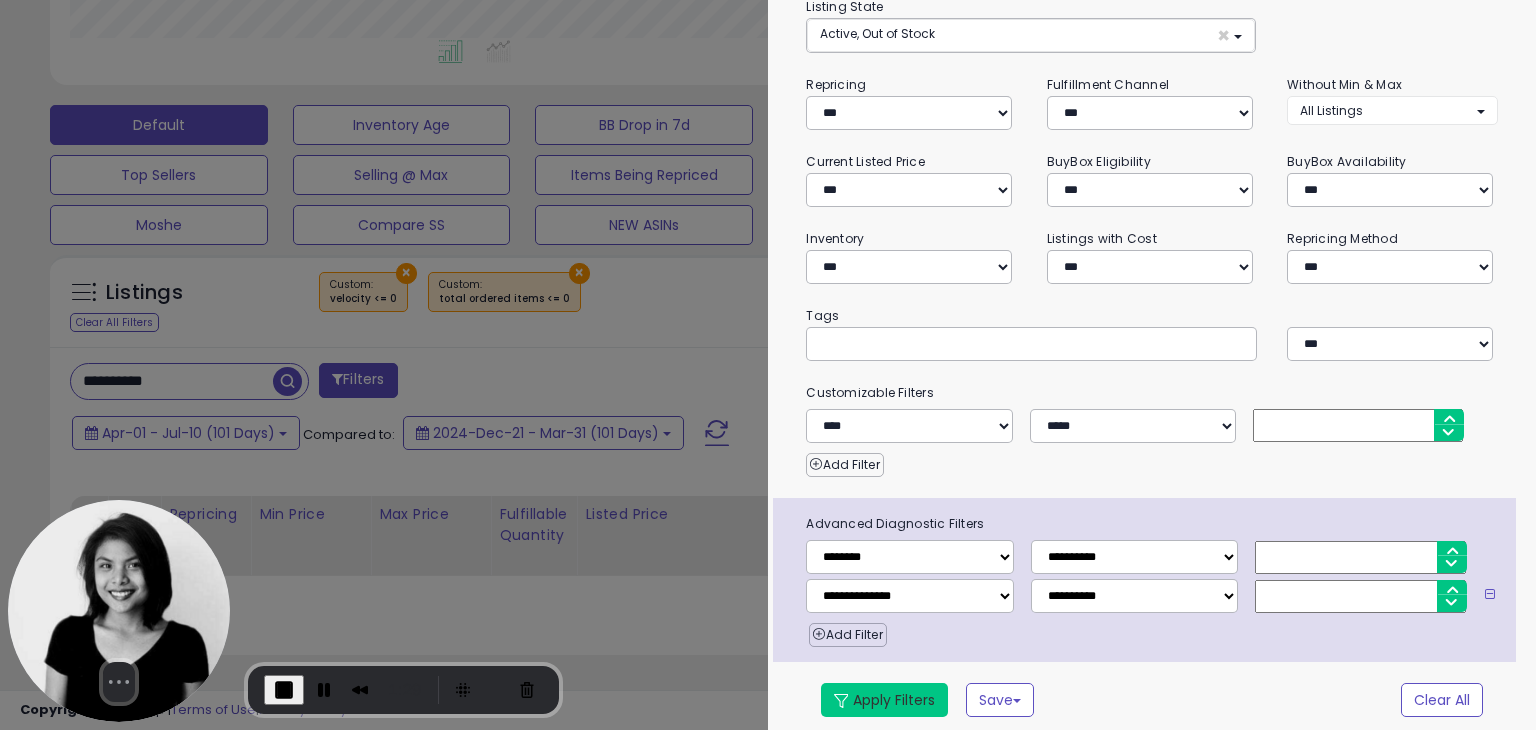 click on "Apply Filters" at bounding box center (884, 700) 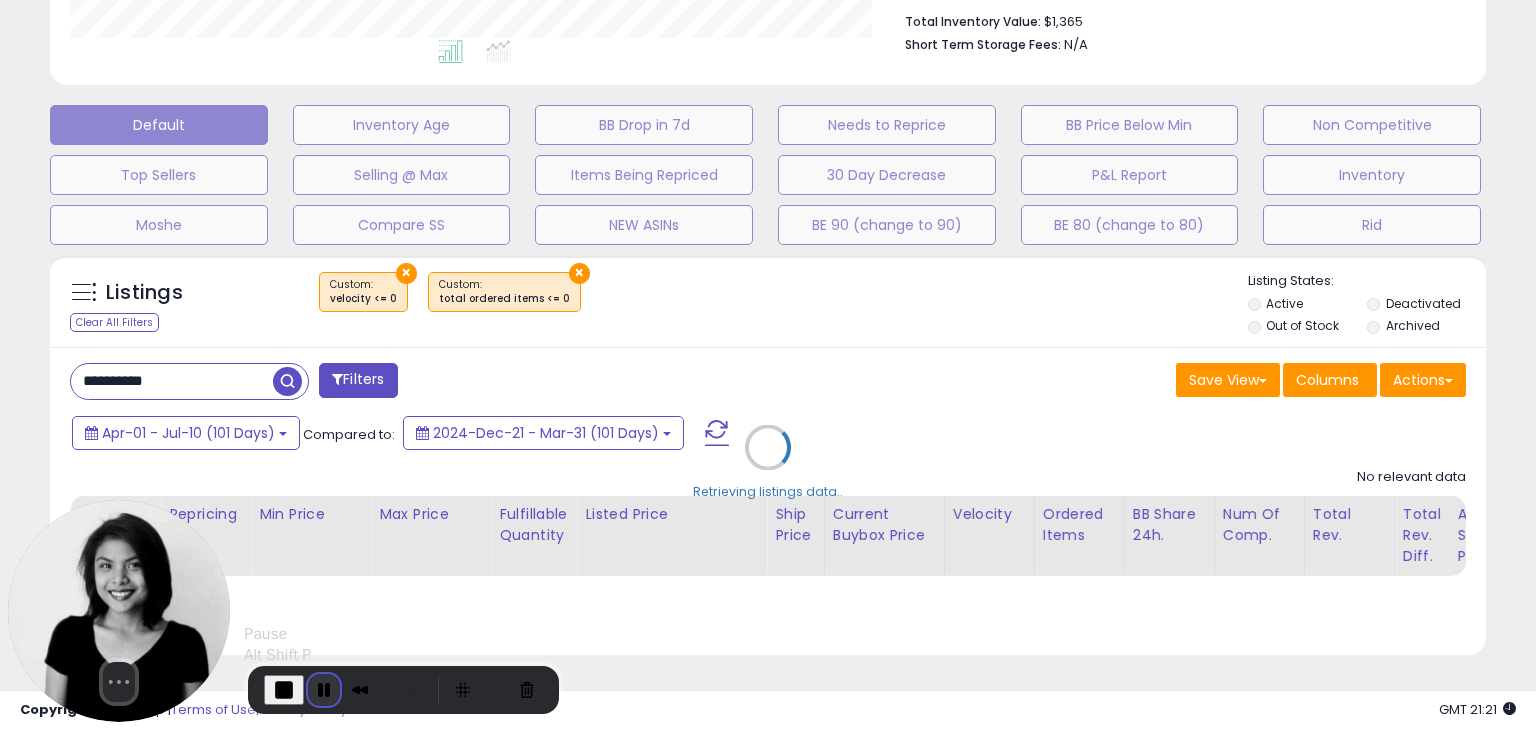 click at bounding box center [324, 690] 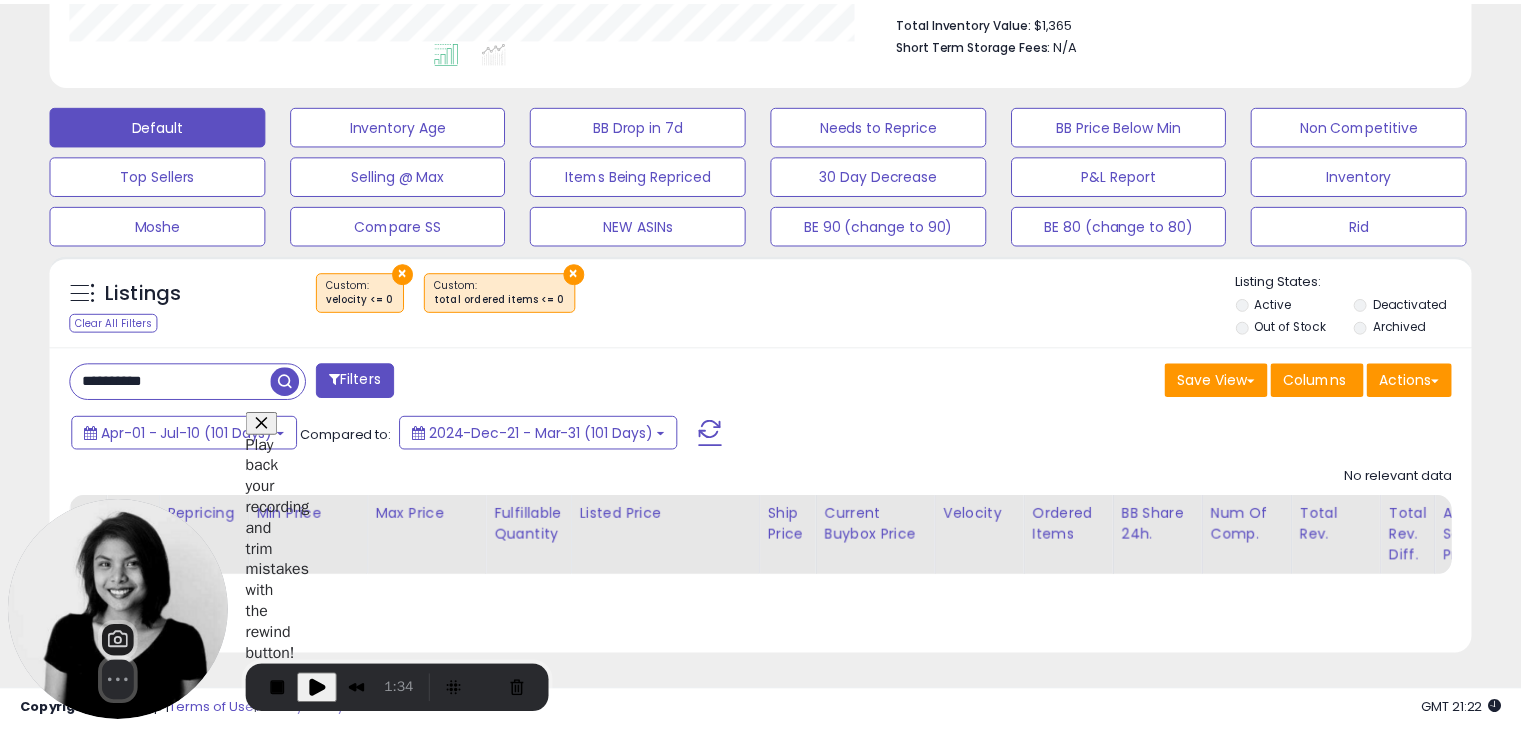 scroll, scrollTop: 409, scrollLeft: 822, axis: both 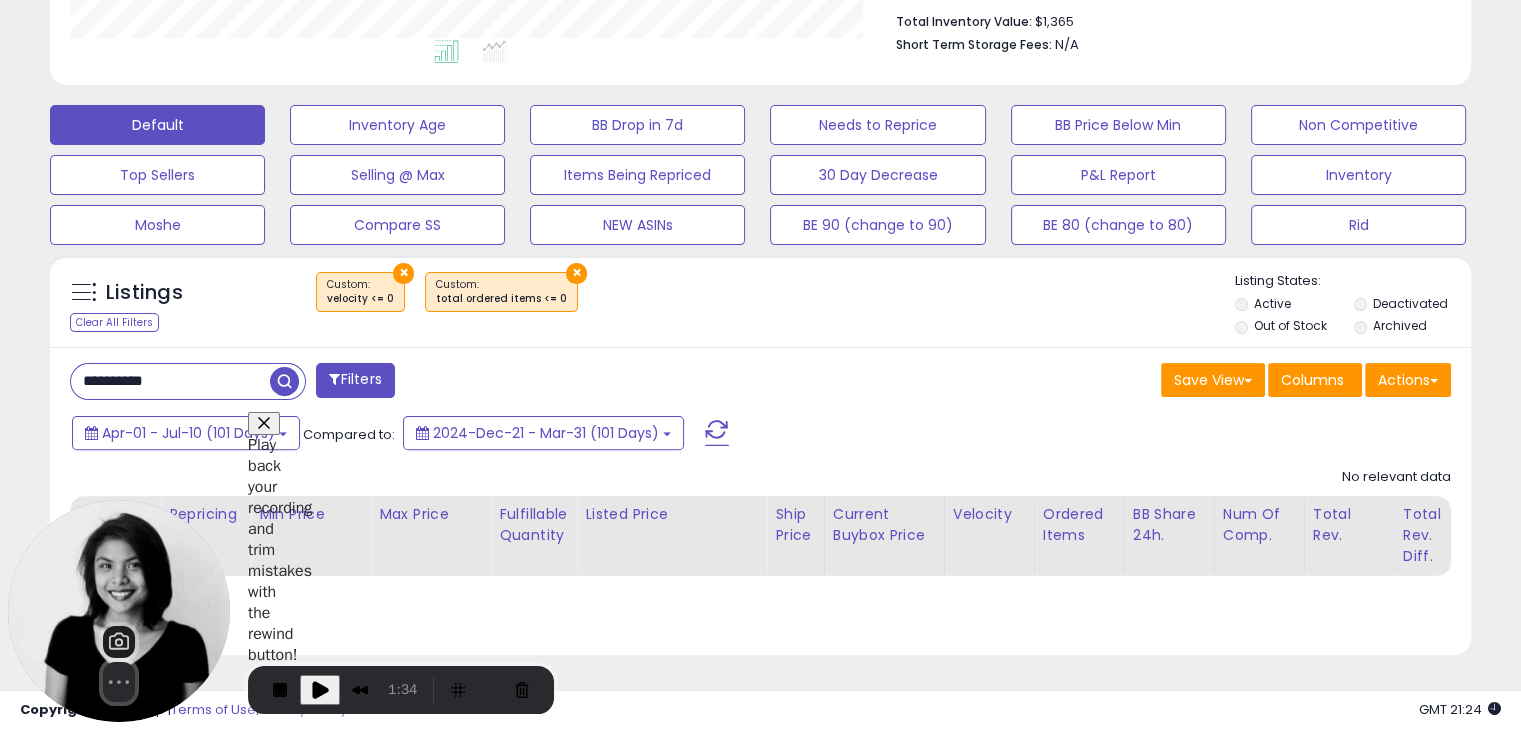 click on "×" at bounding box center [403, 273] 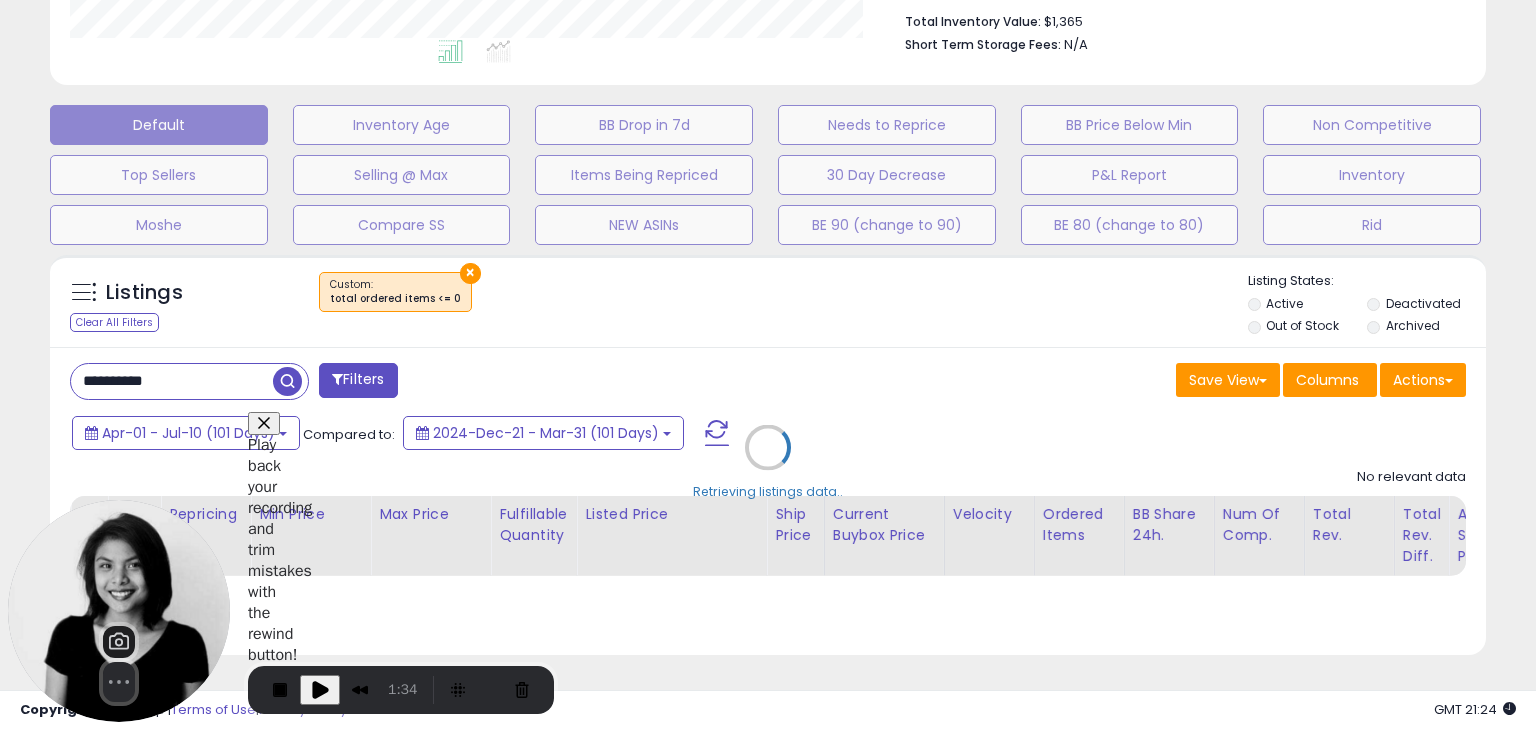 scroll, scrollTop: 999589, scrollLeft: 999168, axis: both 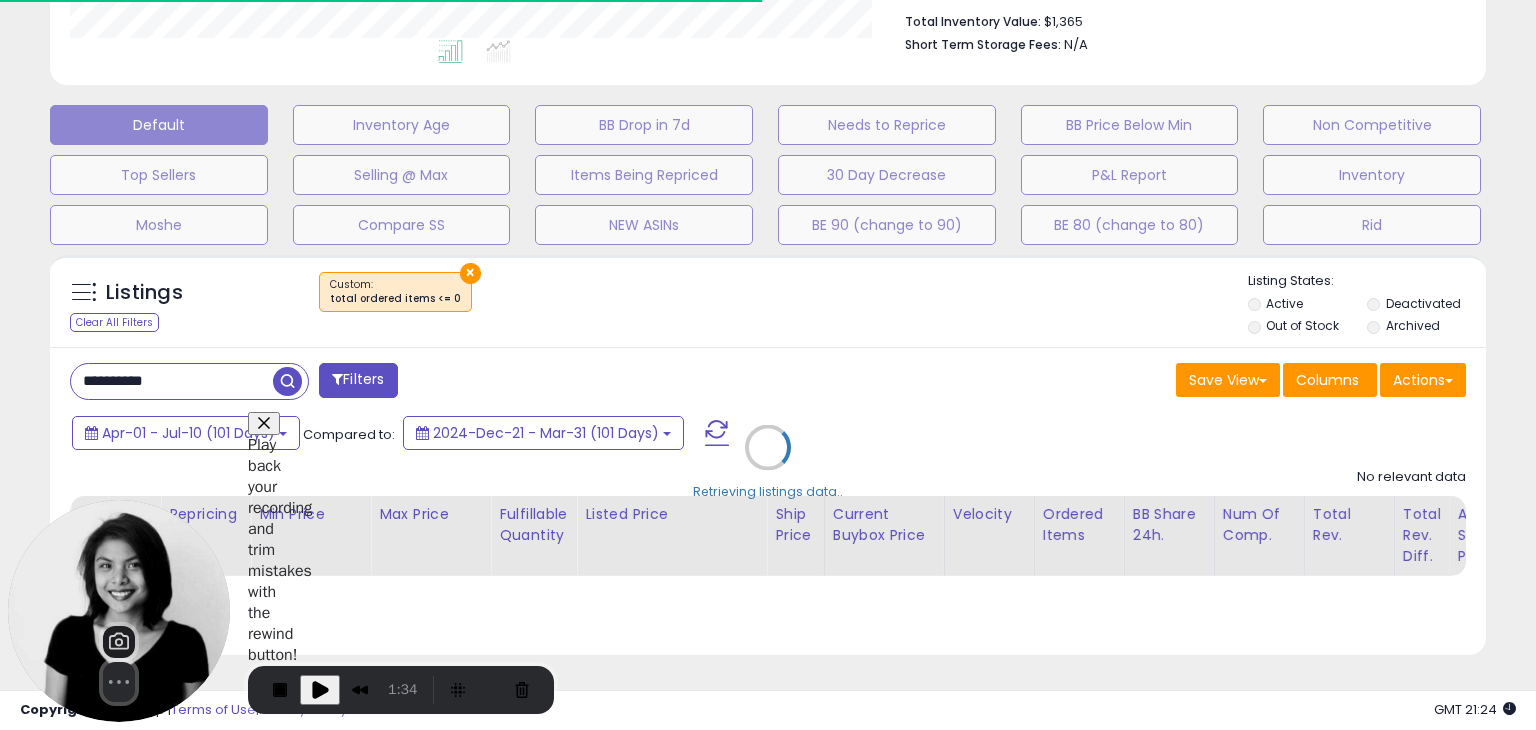 click at bounding box center [264, 423] 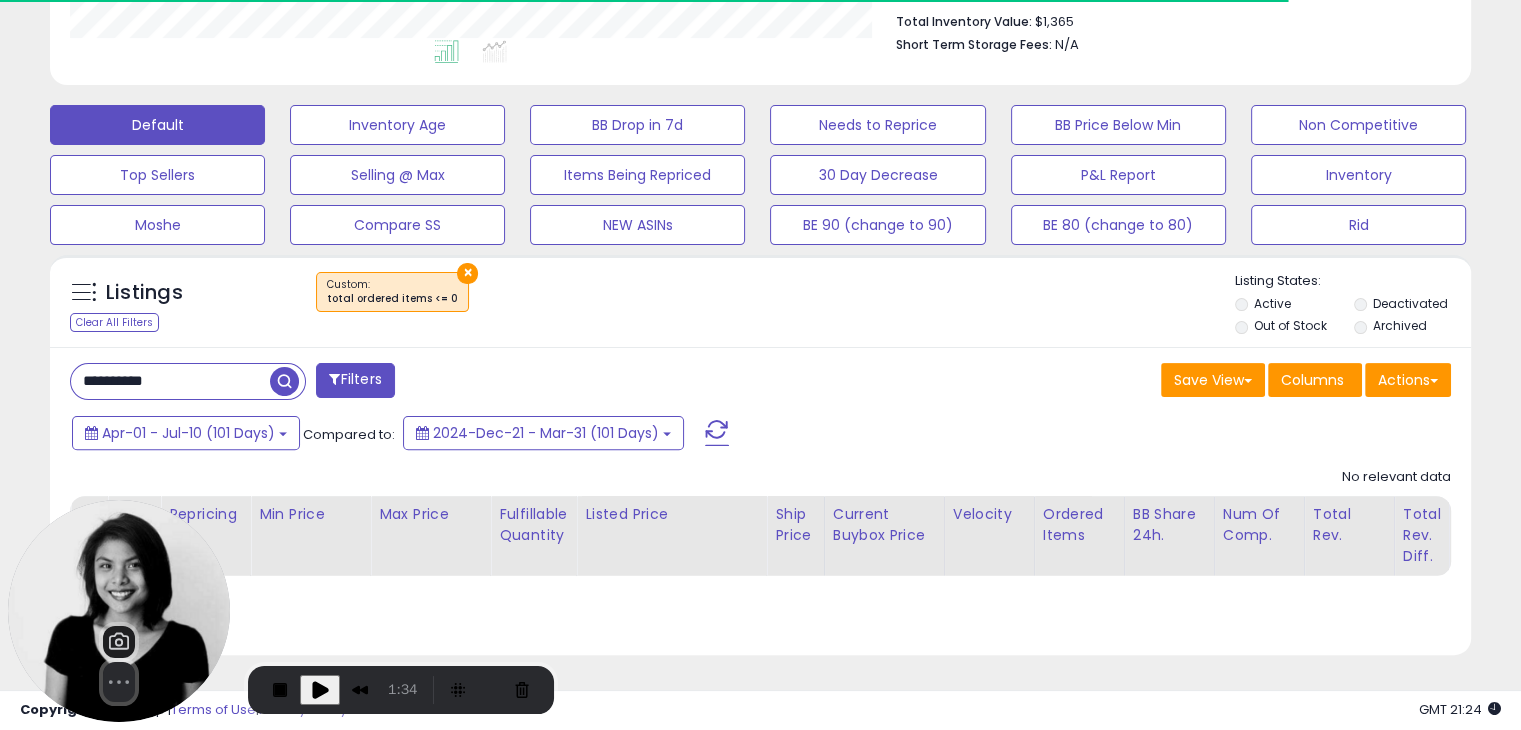 scroll, scrollTop: 409, scrollLeft: 822, axis: both 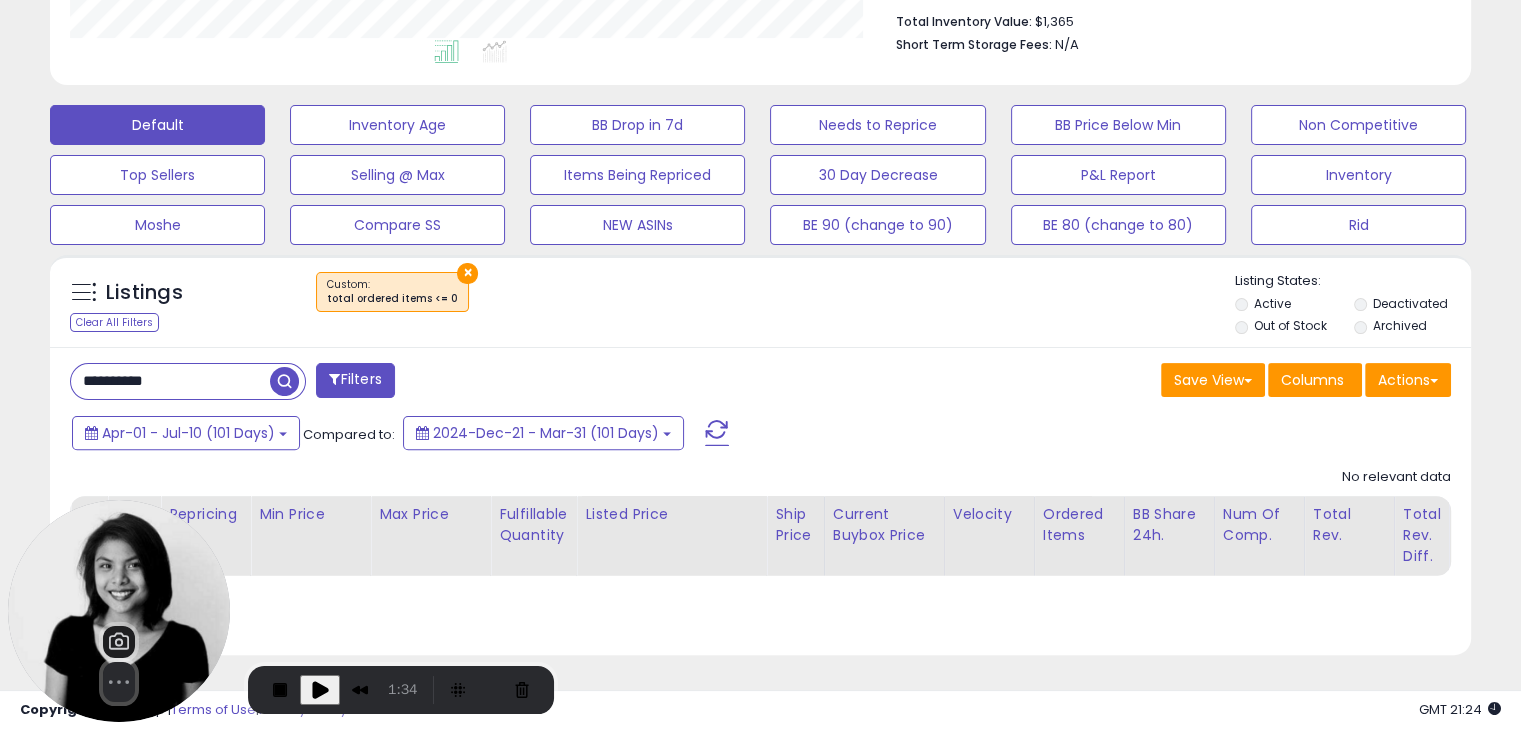 click on "×" at bounding box center [467, 273] 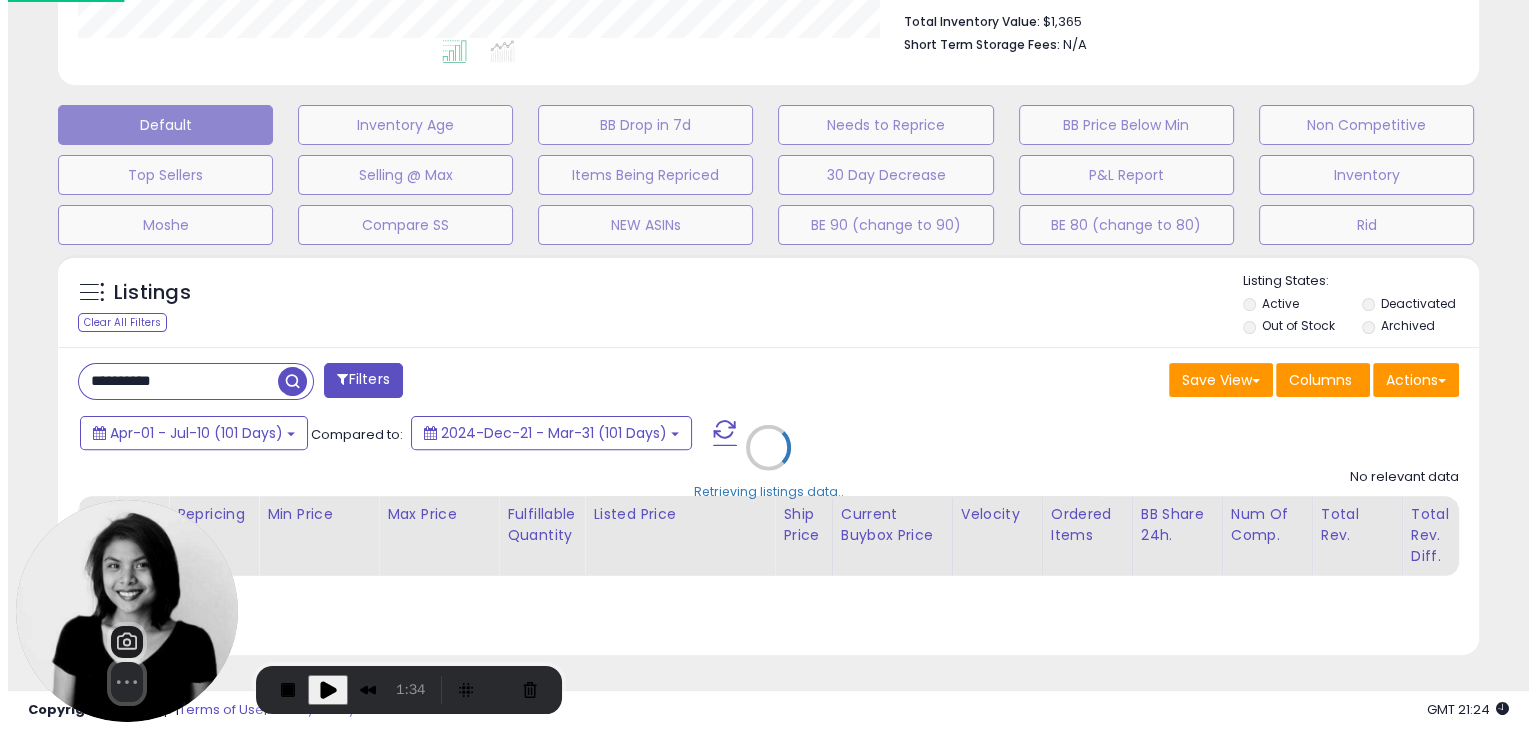 scroll, scrollTop: 999589, scrollLeft: 999168, axis: both 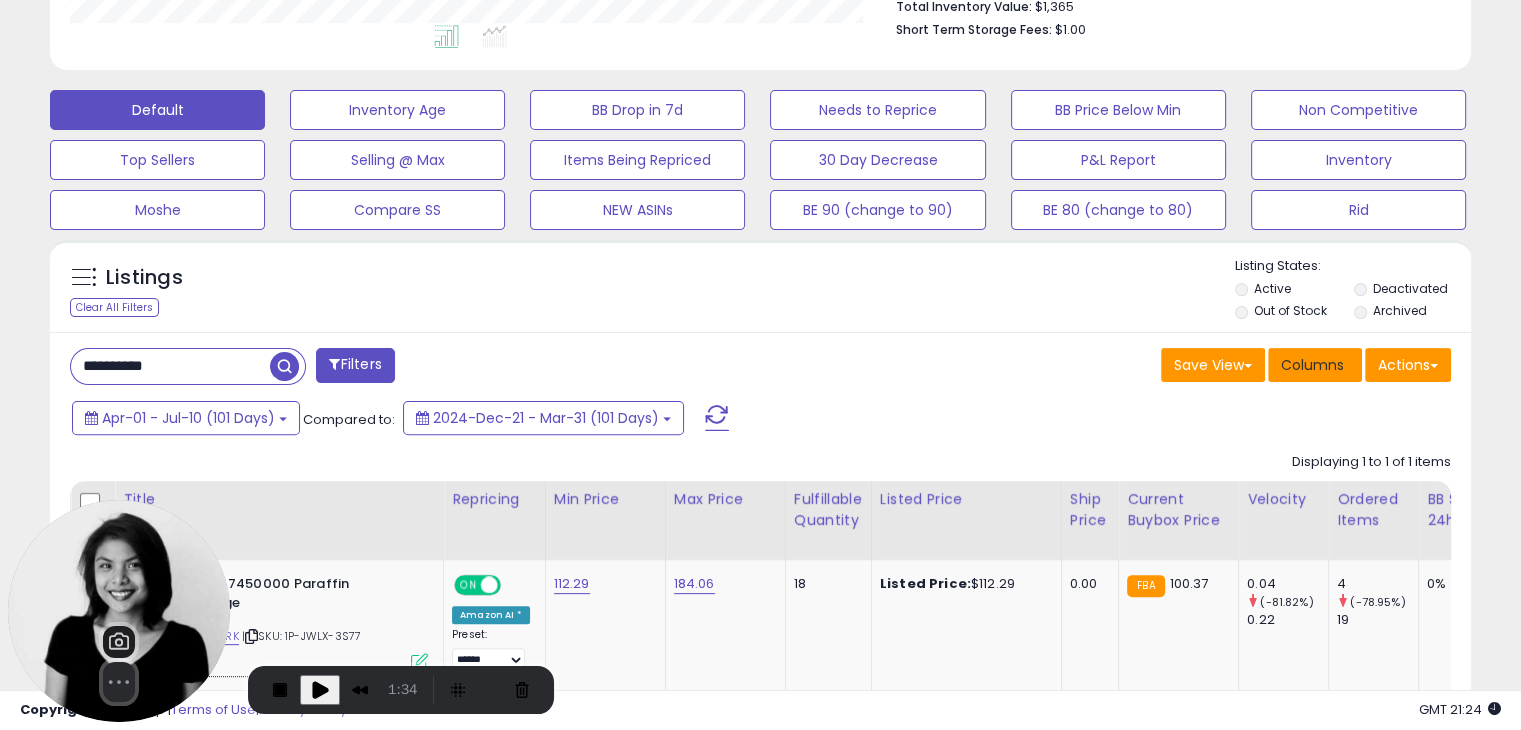 click on "Columns" at bounding box center (1312, 365) 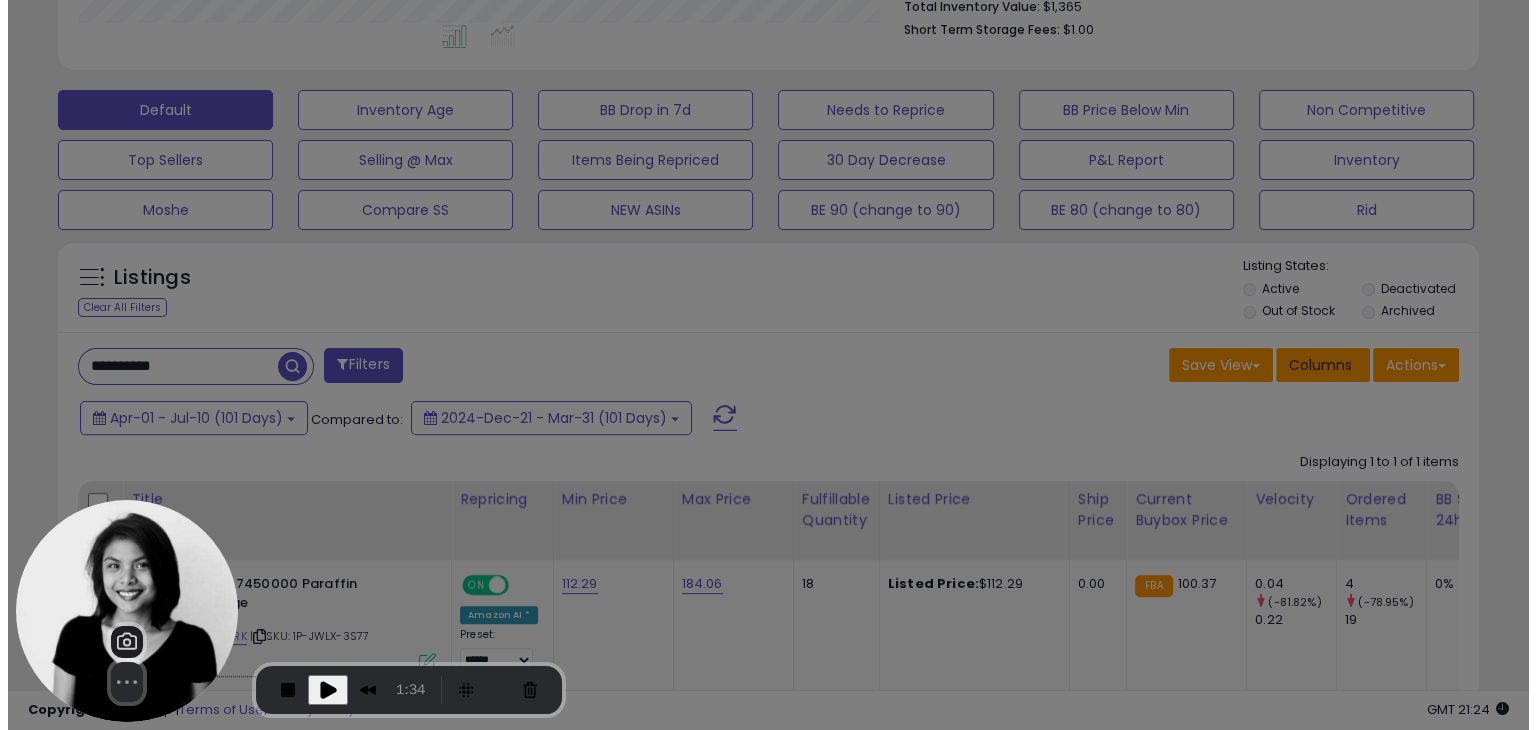 scroll, scrollTop: 999589, scrollLeft: 999168, axis: both 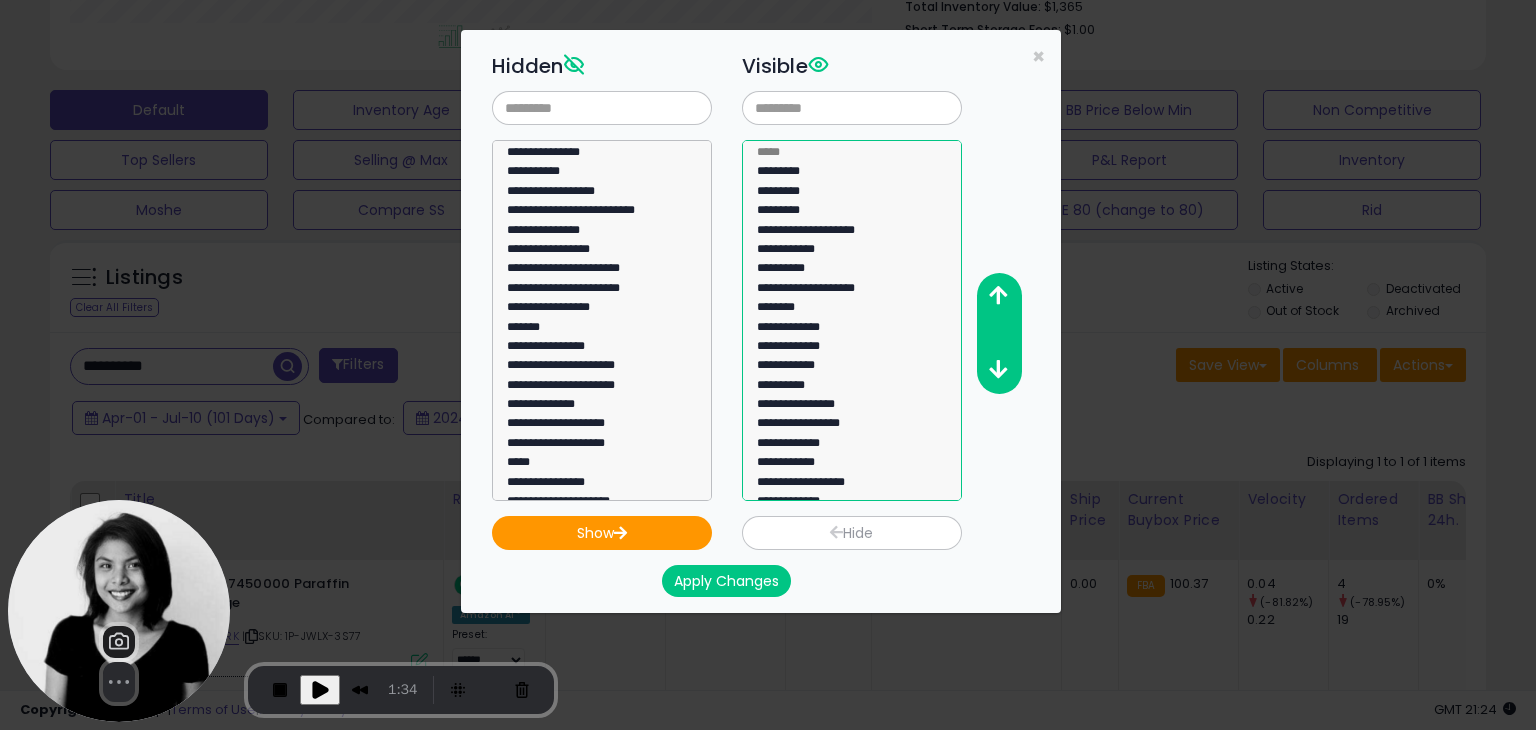click on "********" 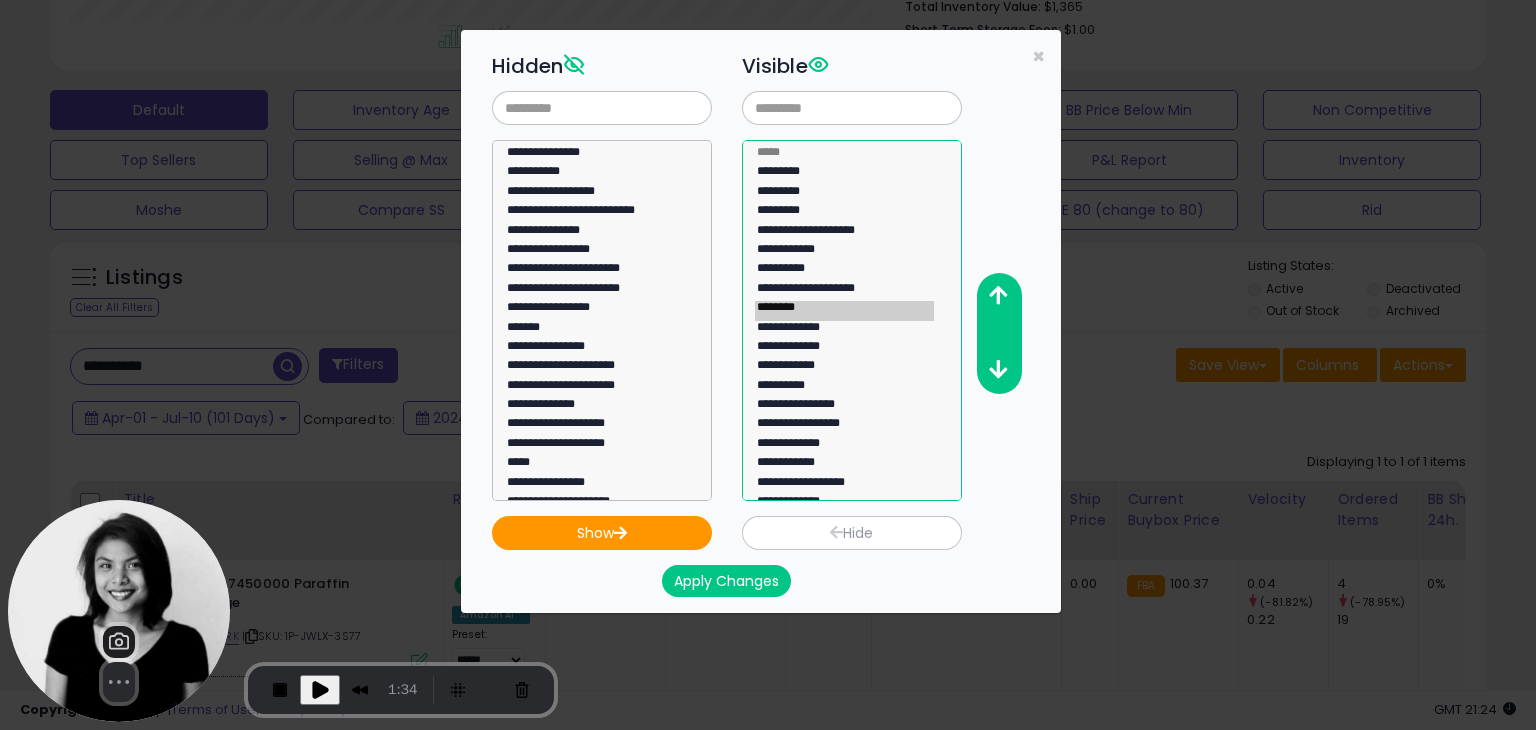 select on "********" 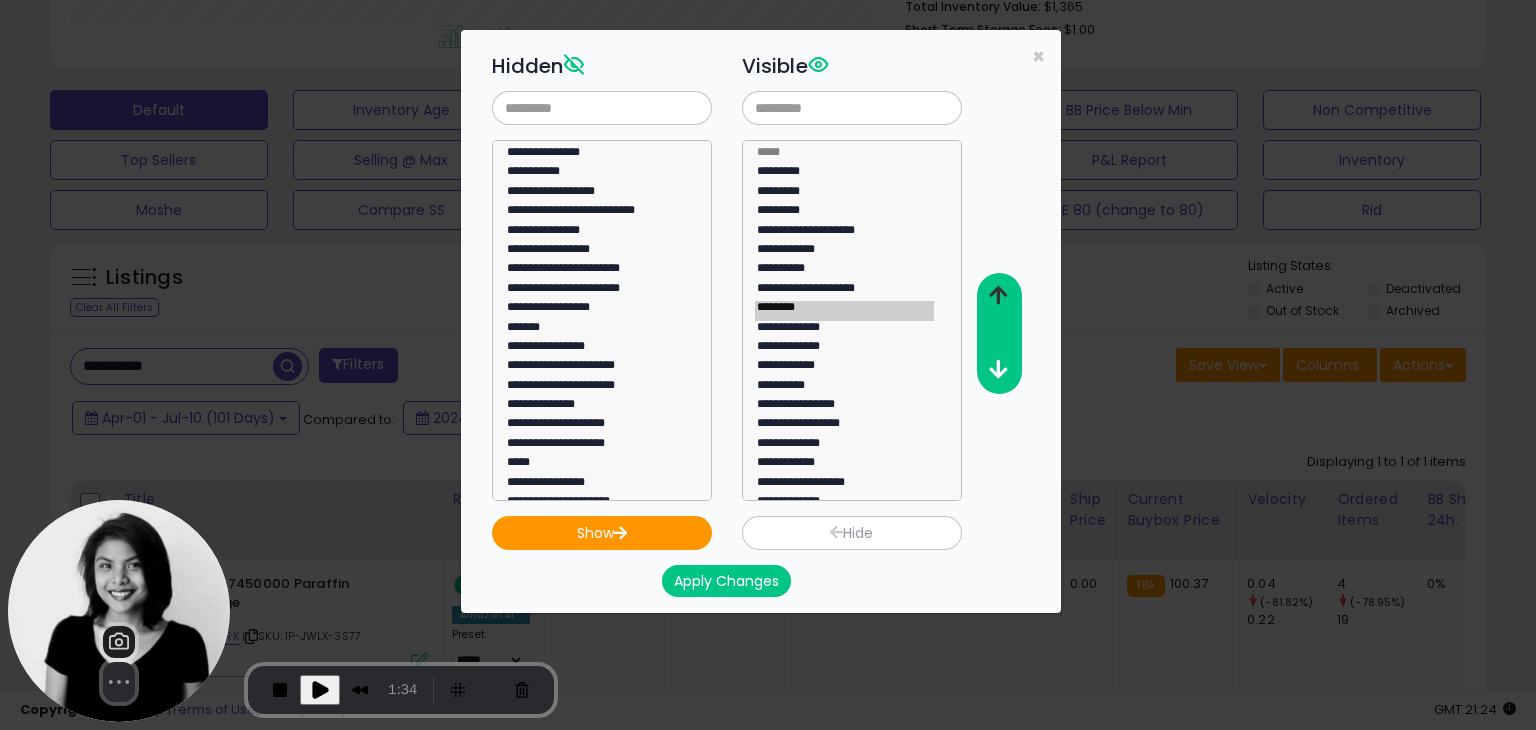 click at bounding box center (998, 295) 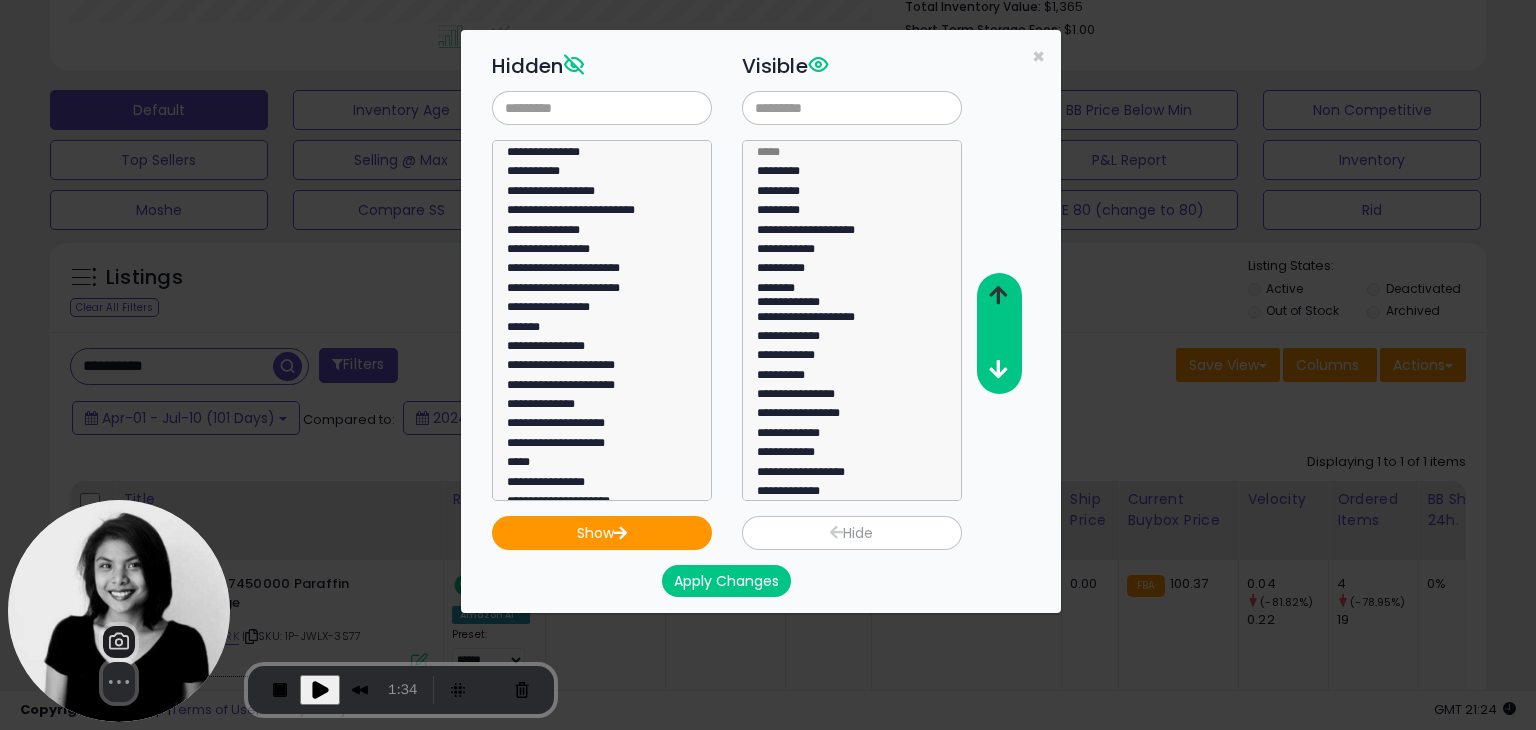click at bounding box center [998, 295] 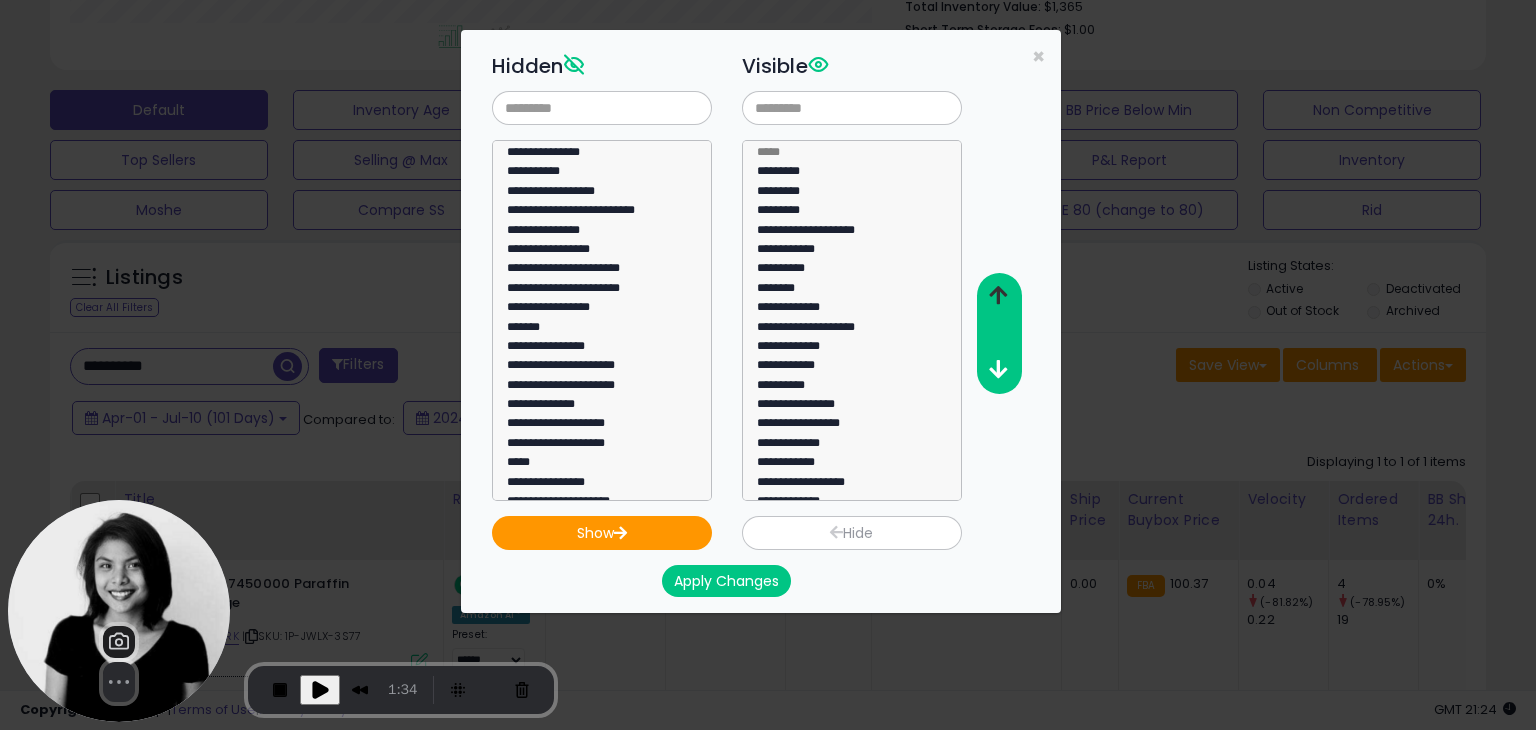click at bounding box center [998, 295] 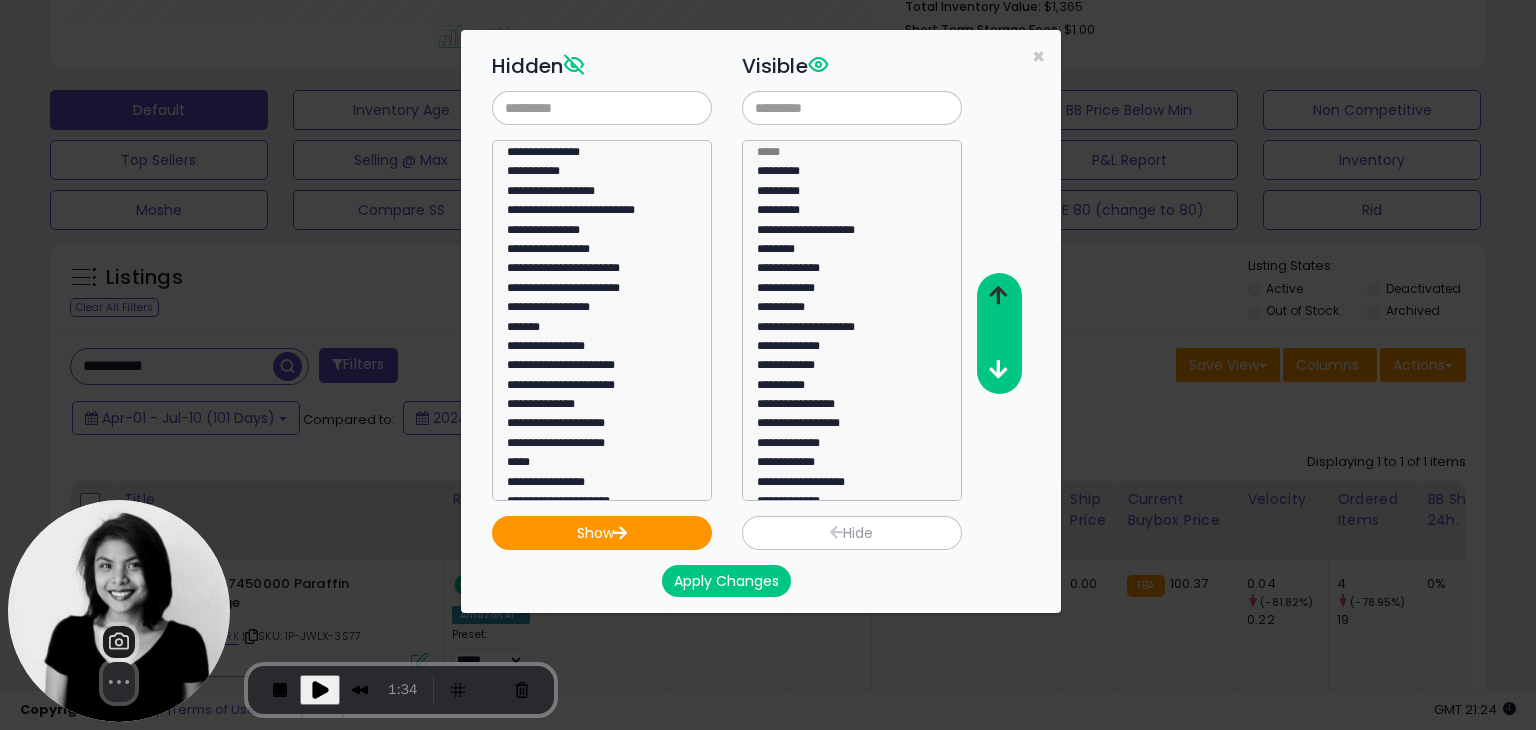 click at bounding box center [998, 295] 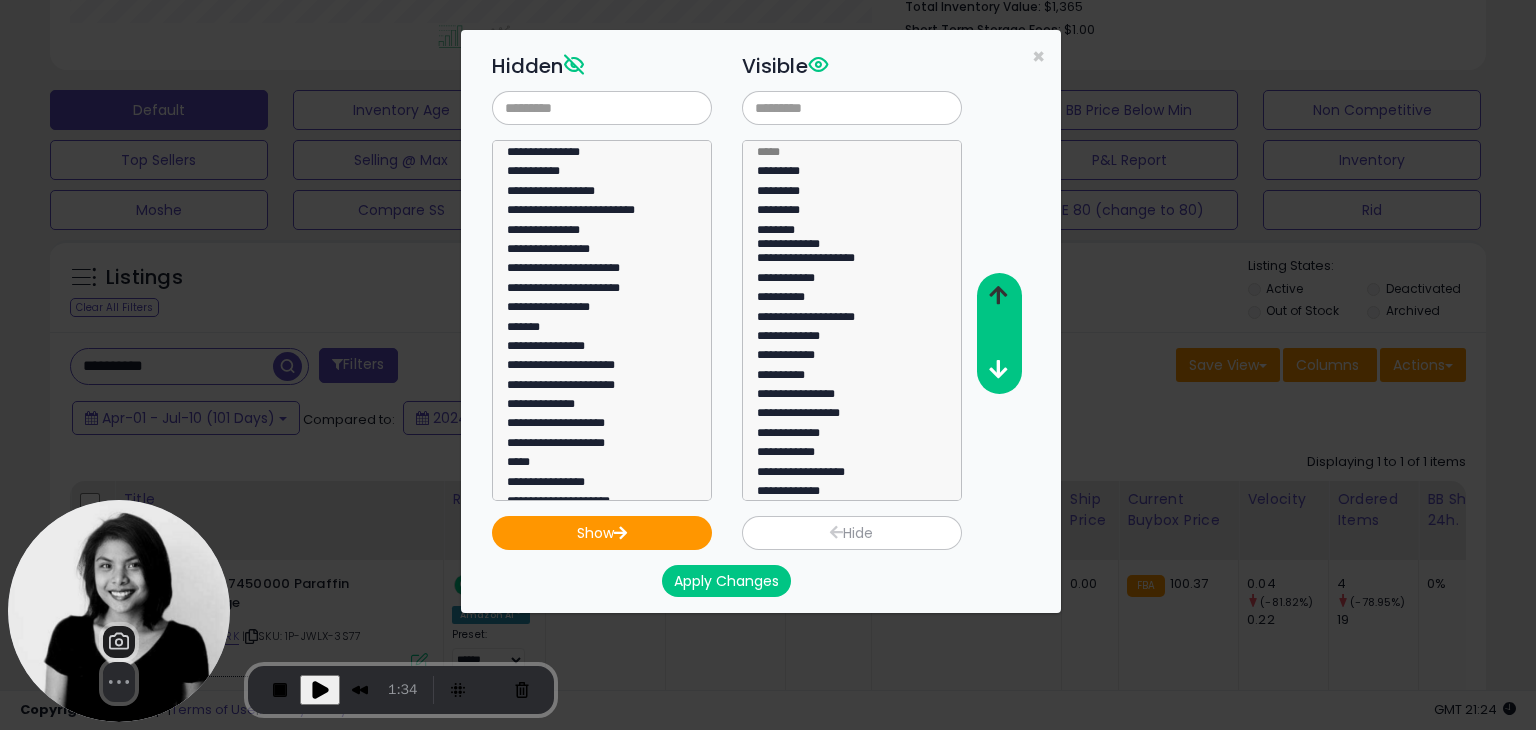 click at bounding box center (998, 295) 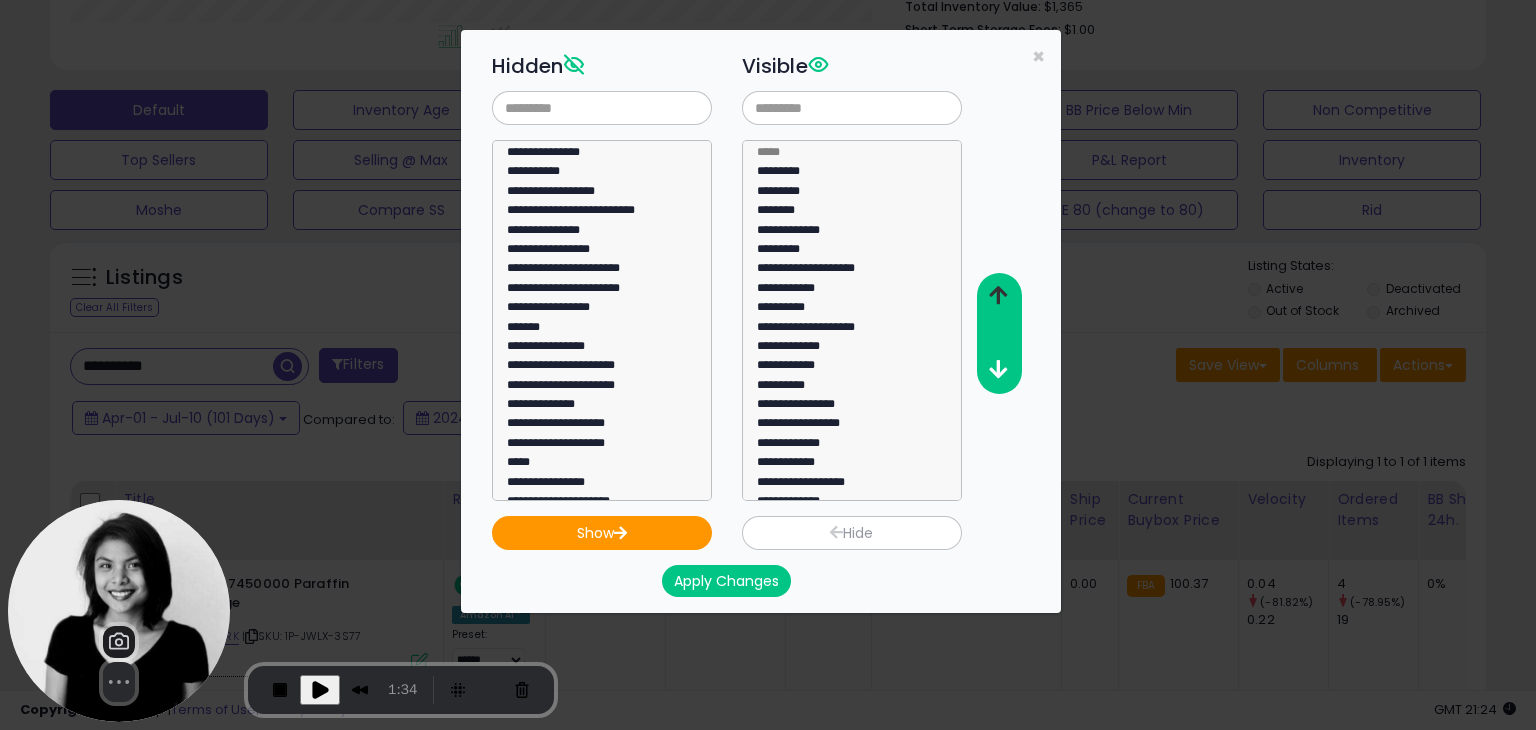 click at bounding box center [998, 295] 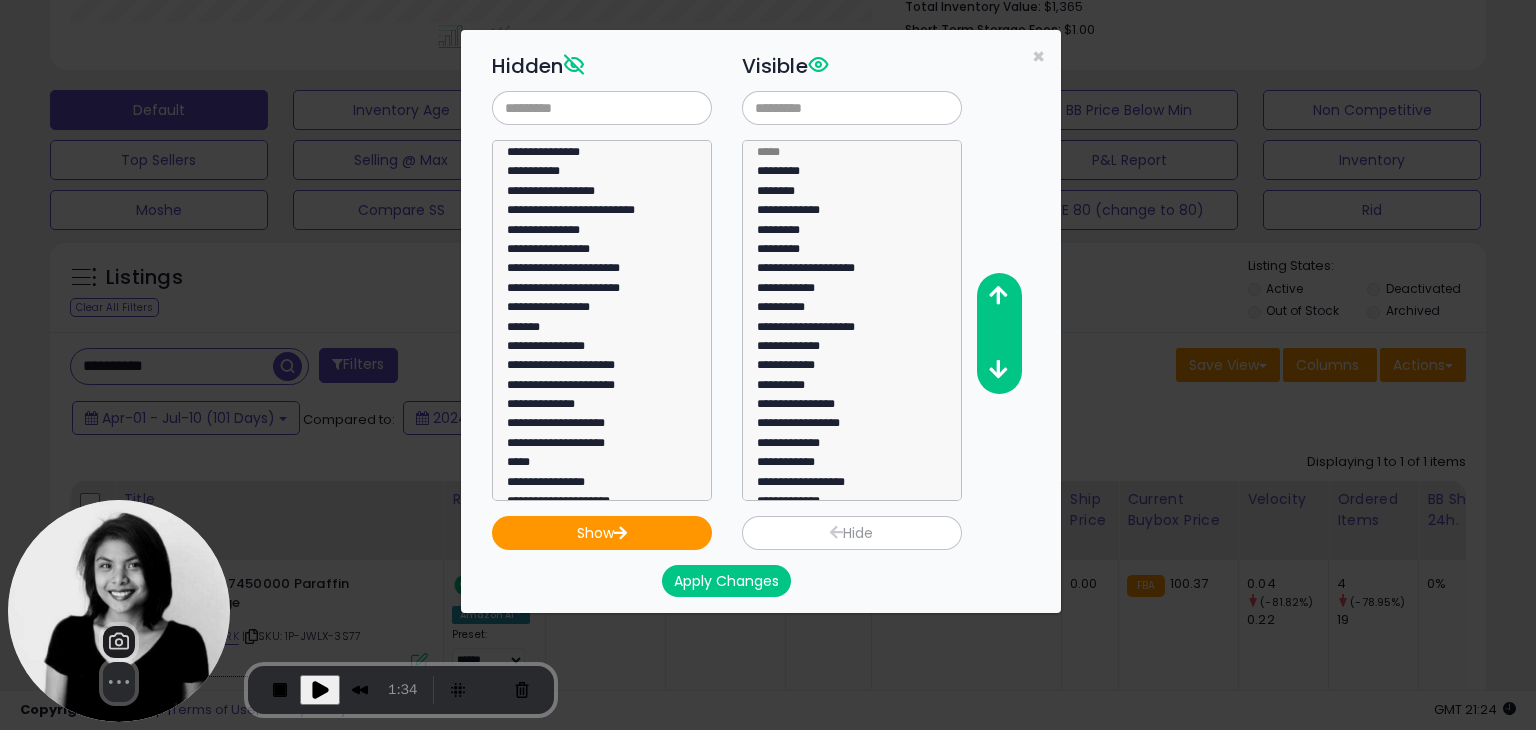 click on "Apply Changes" at bounding box center [726, 581] 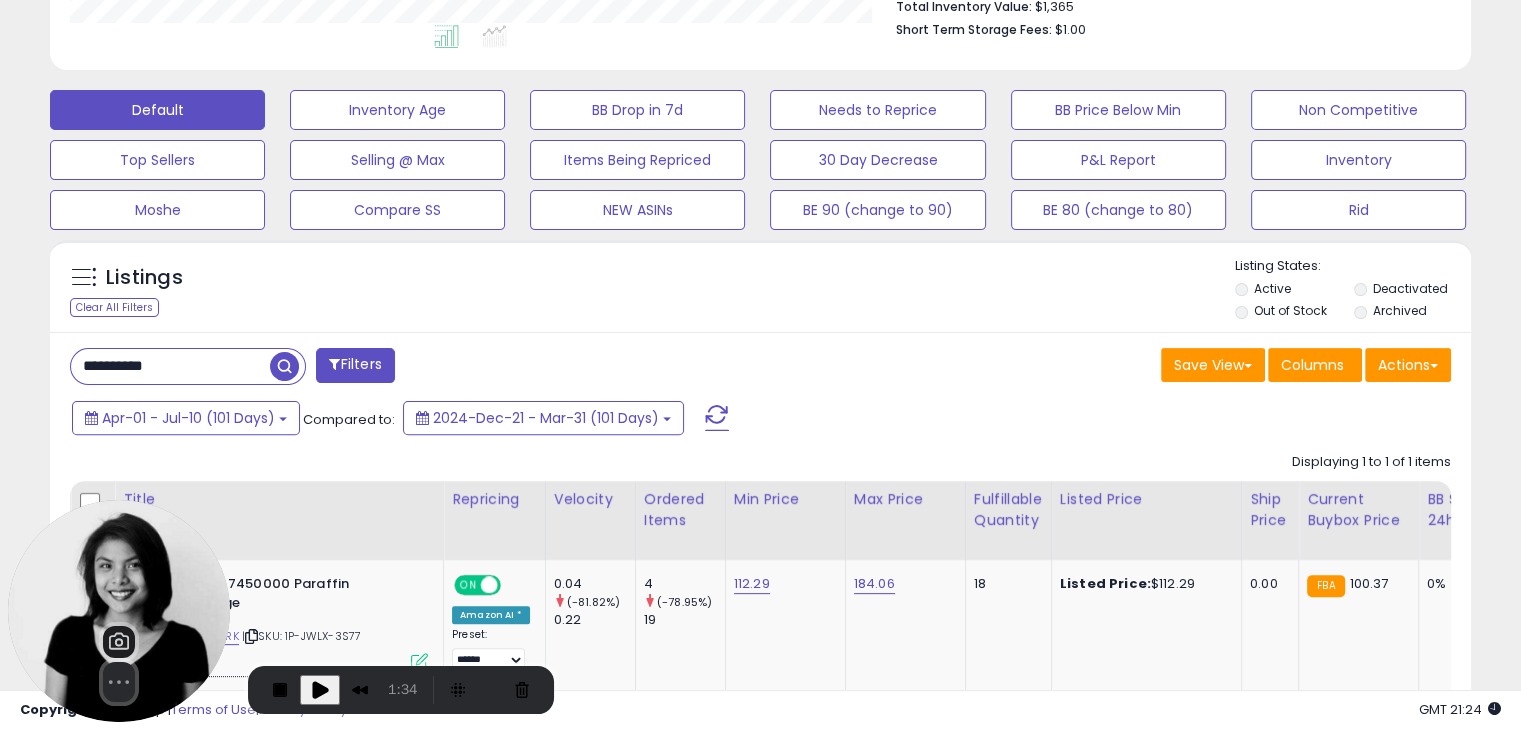 scroll, scrollTop: 409, scrollLeft: 822, axis: both 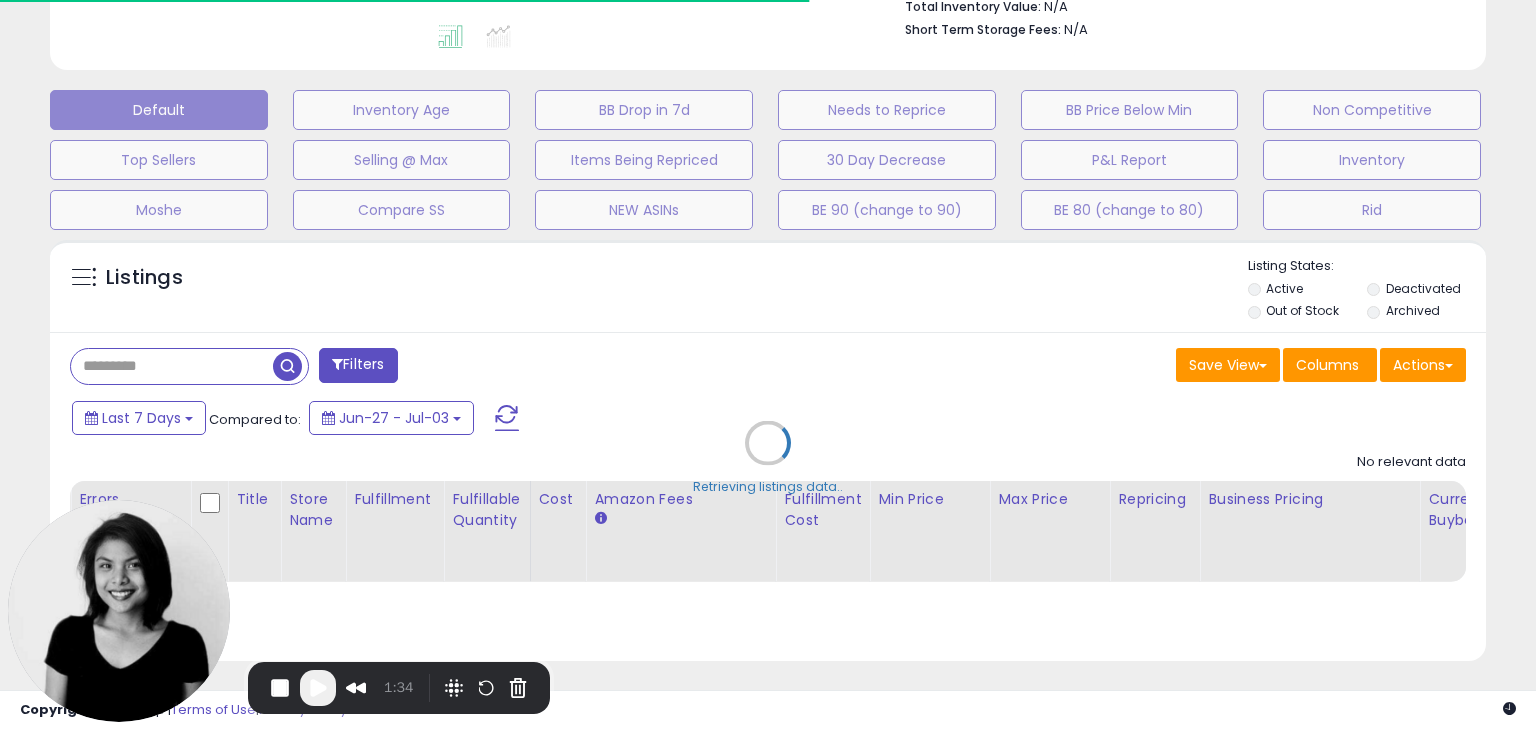 type on "**********" 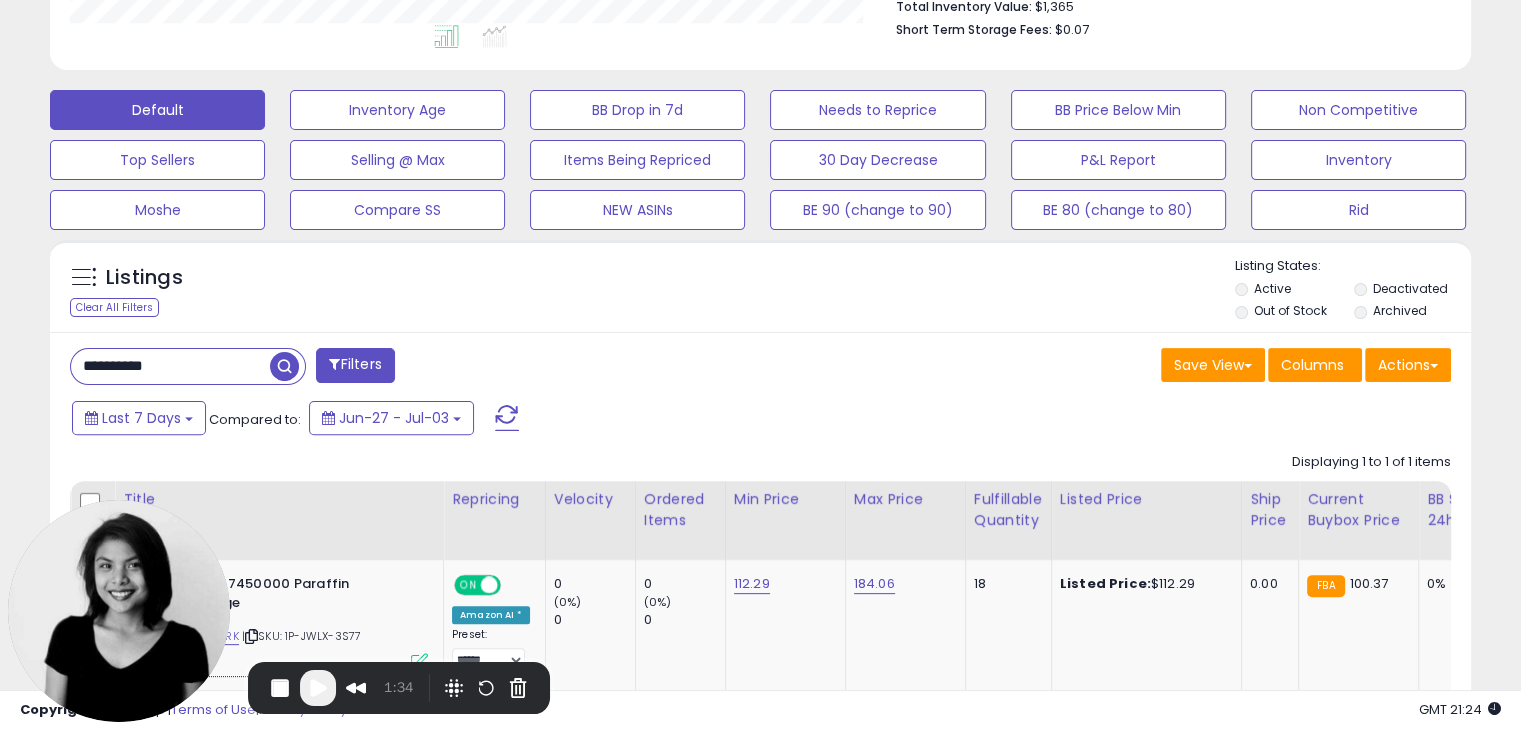 scroll, scrollTop: 999589, scrollLeft: 999176, axis: both 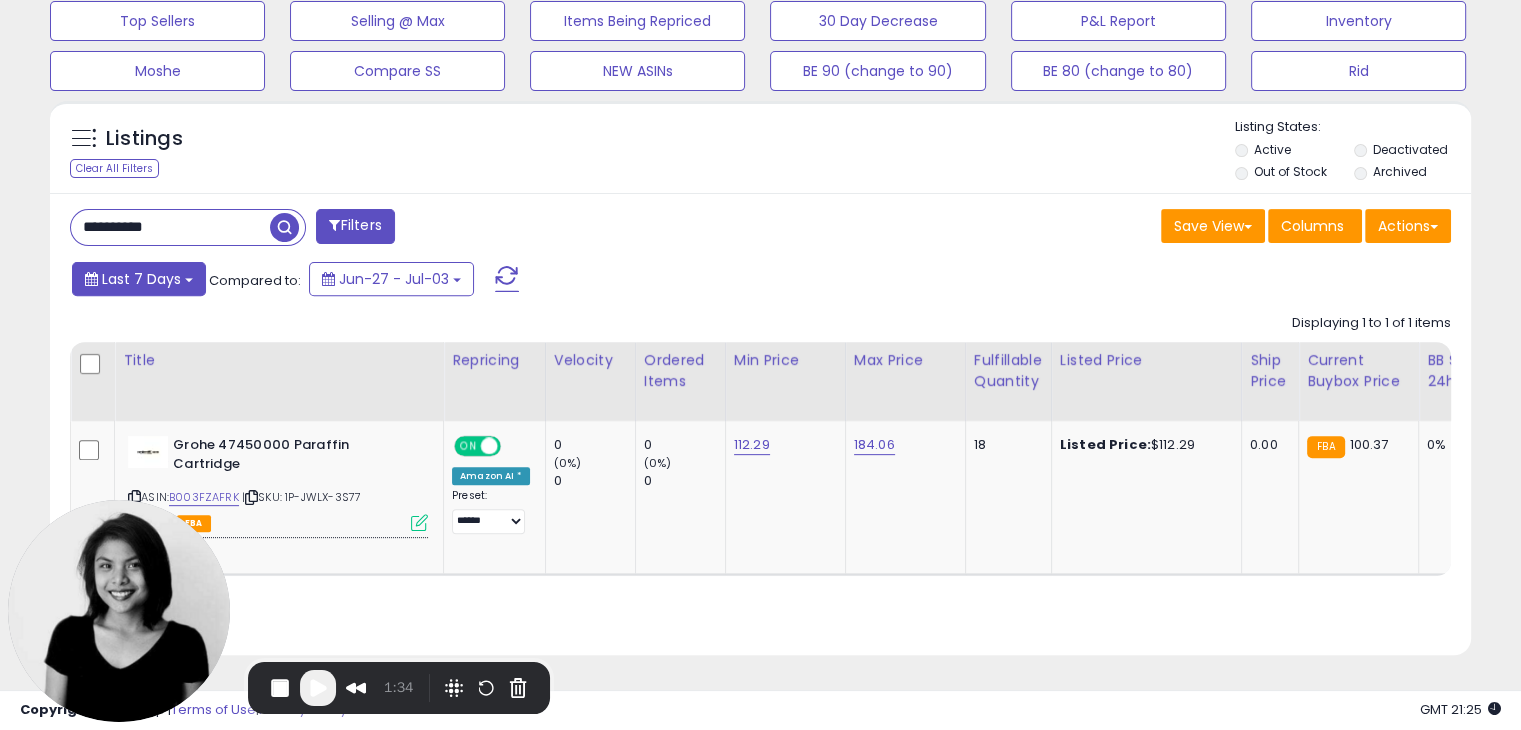 click on "Last 7 Days" at bounding box center (141, 279) 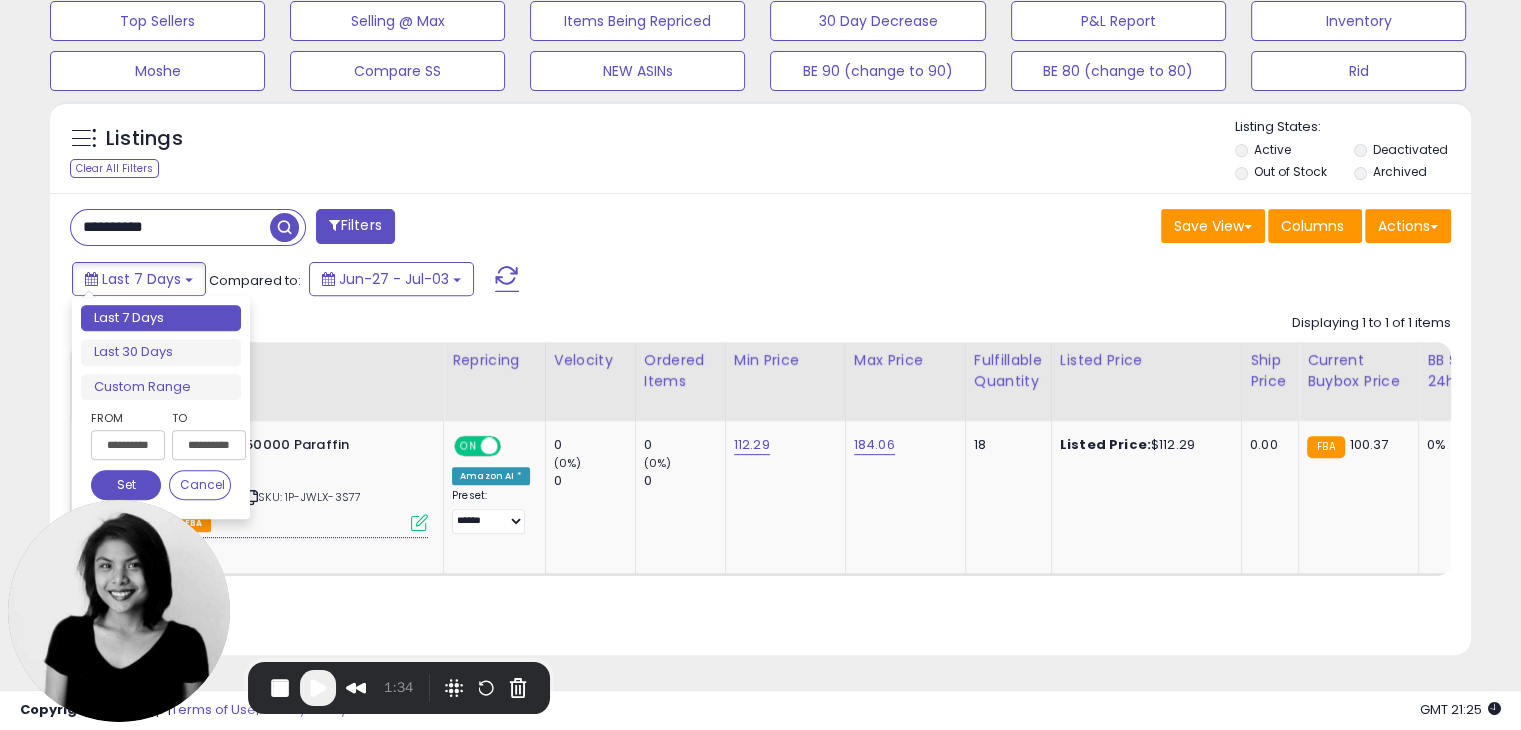 click on "**********" at bounding box center (128, 445) 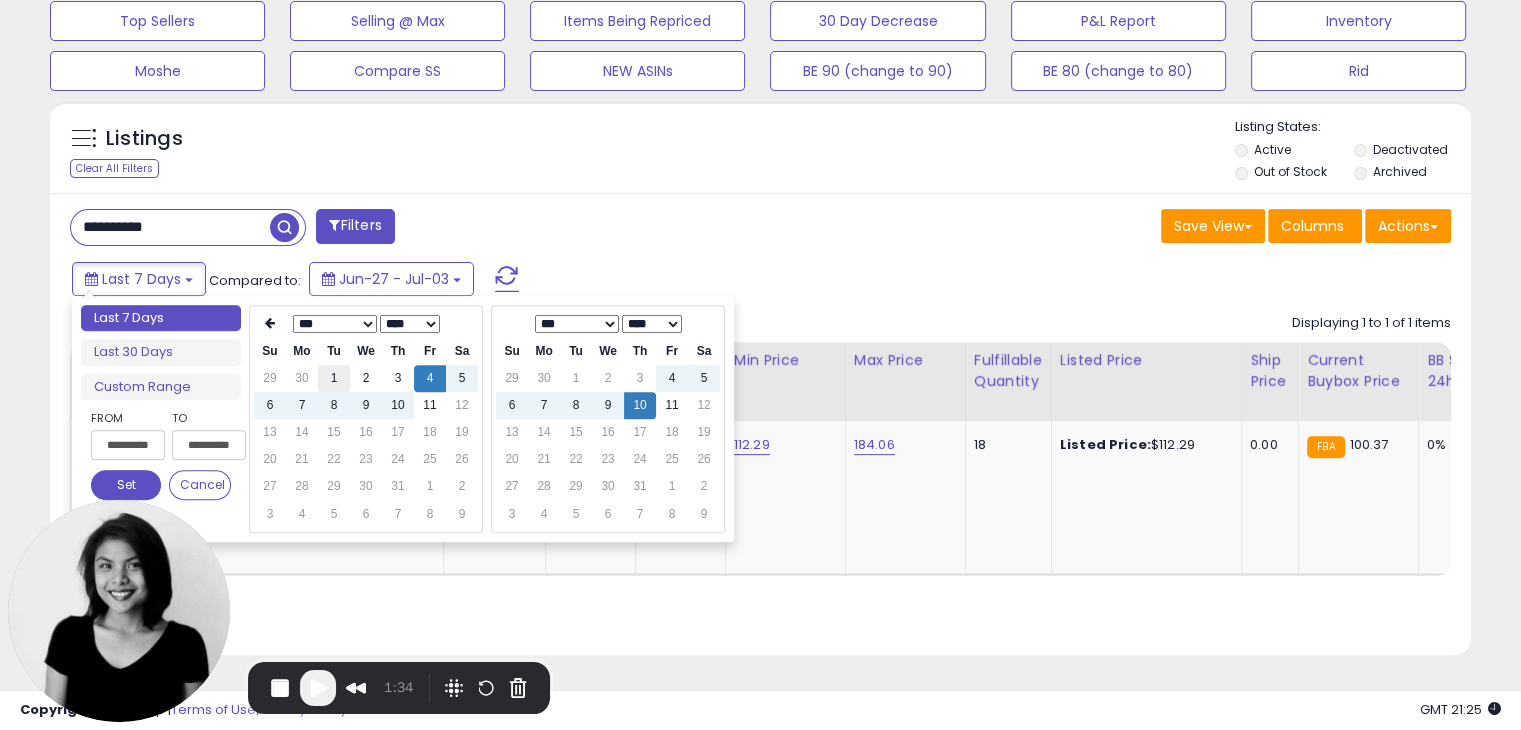 click on "1" at bounding box center (334, 378) 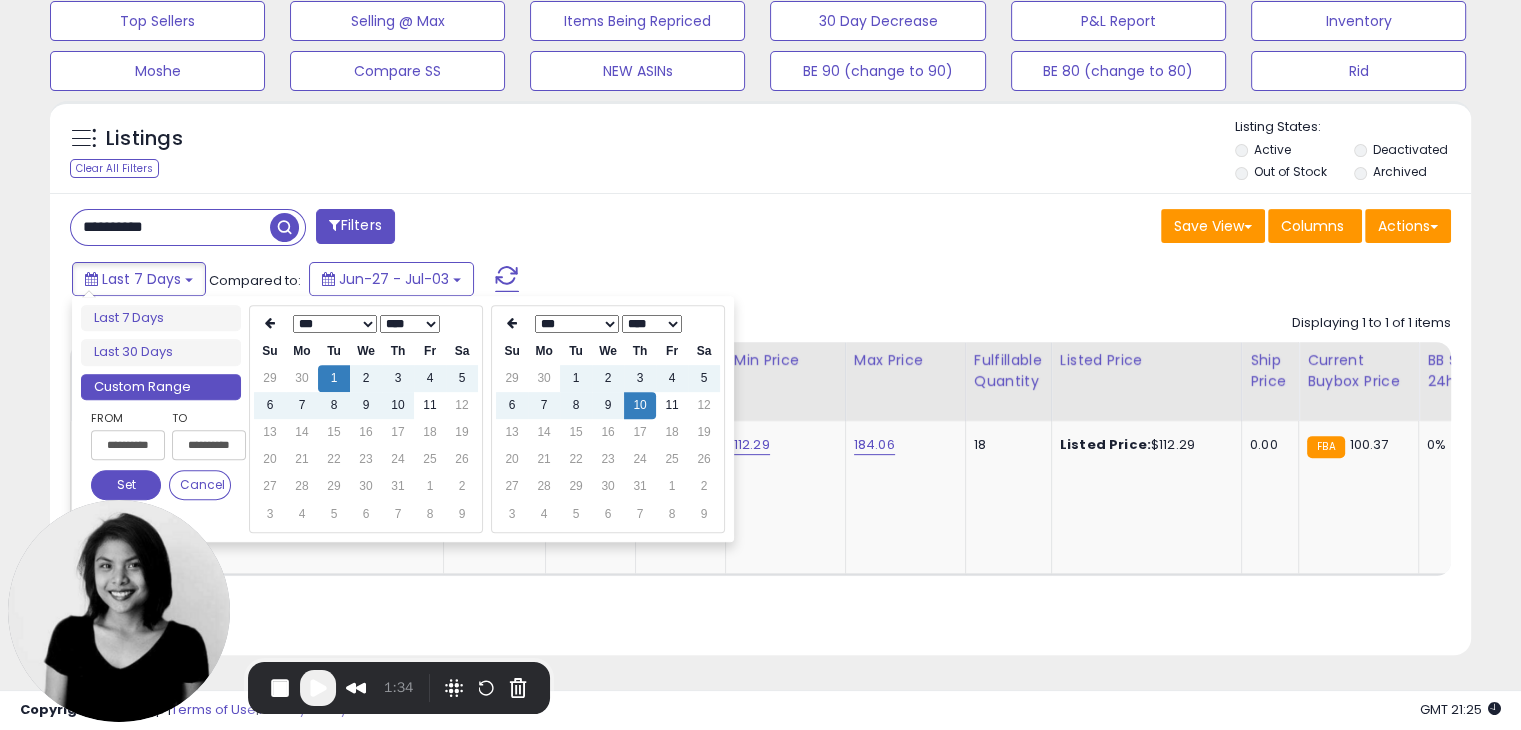 type on "**********" 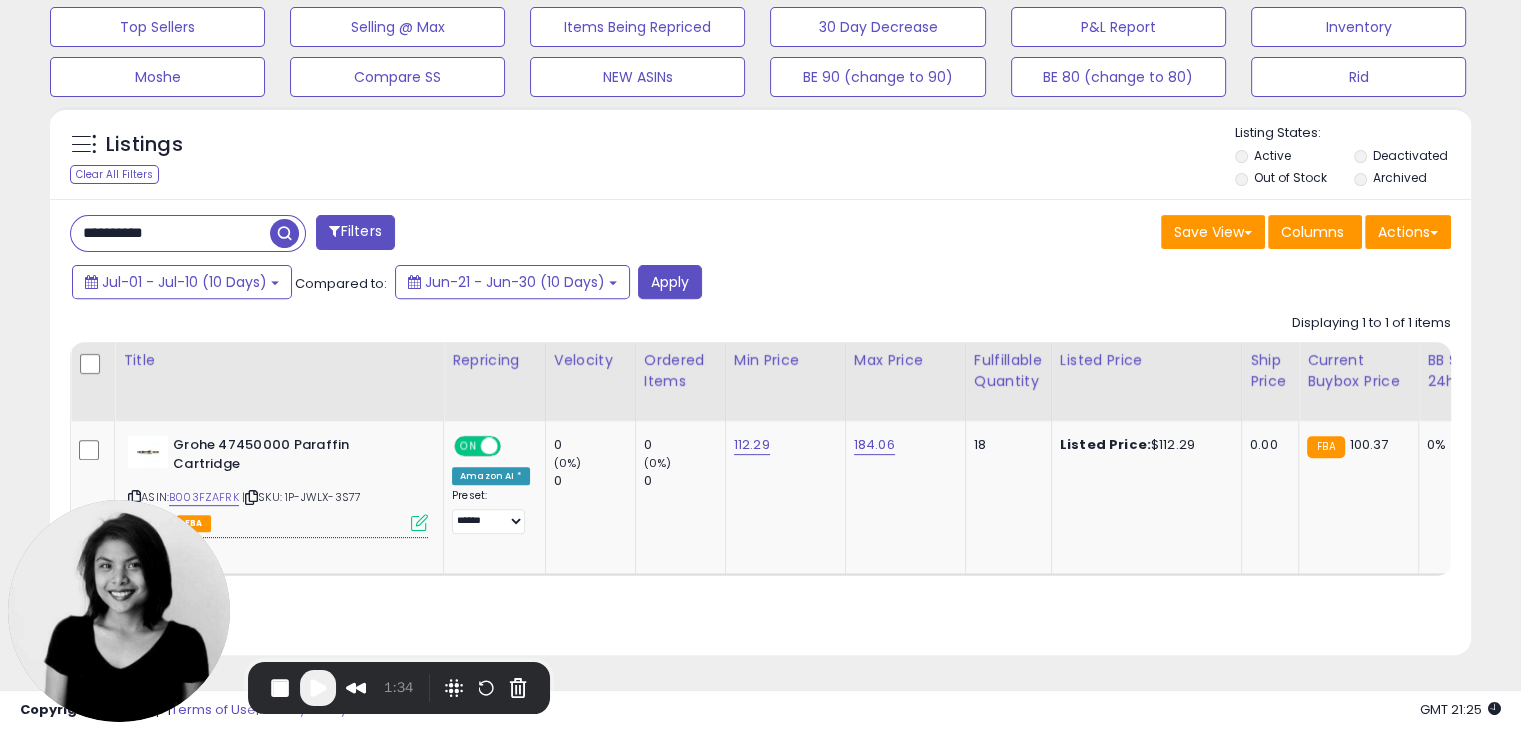 click on "Compared to:" at bounding box center (341, 283) 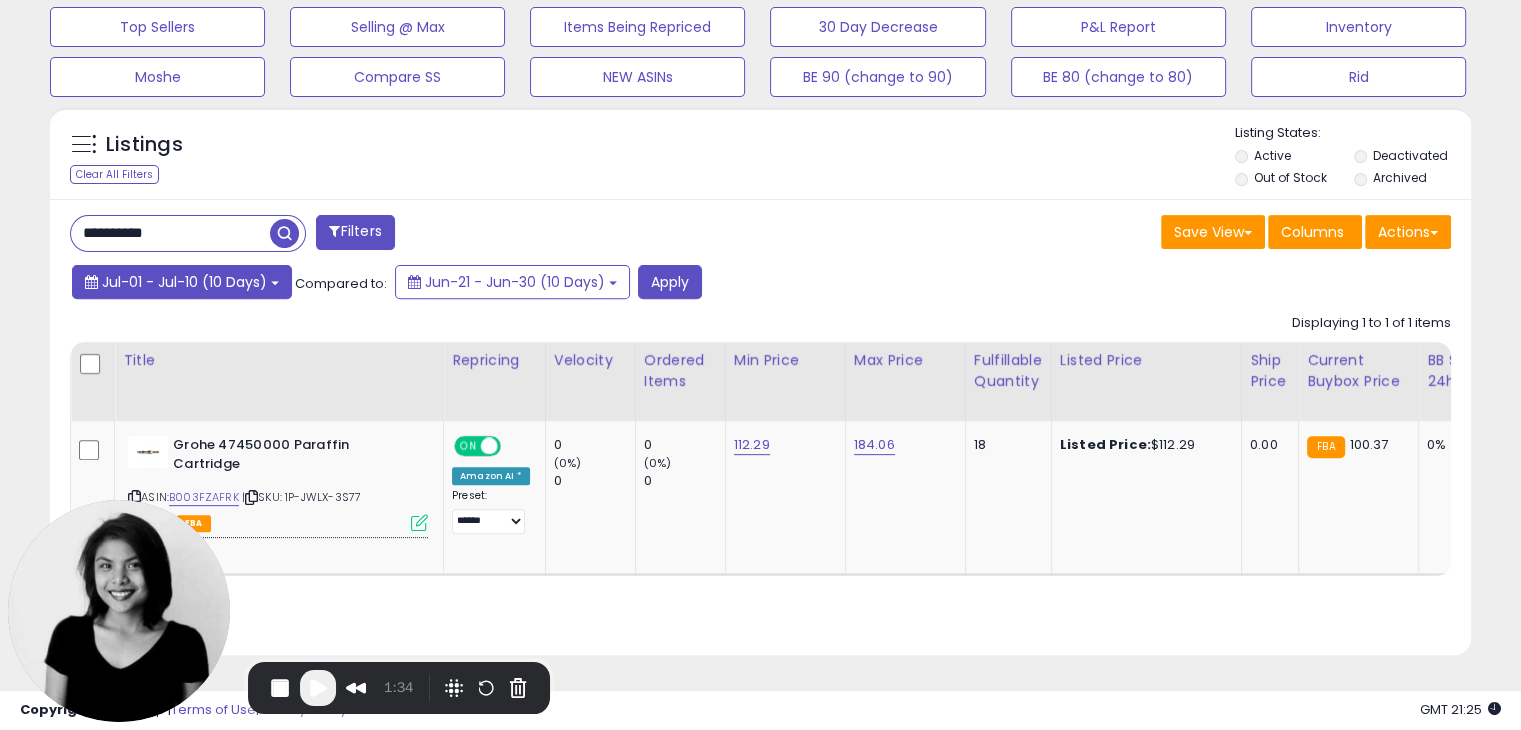 click on "Jul-01 - Jul-10 (10 Days)" at bounding box center (182, 282) 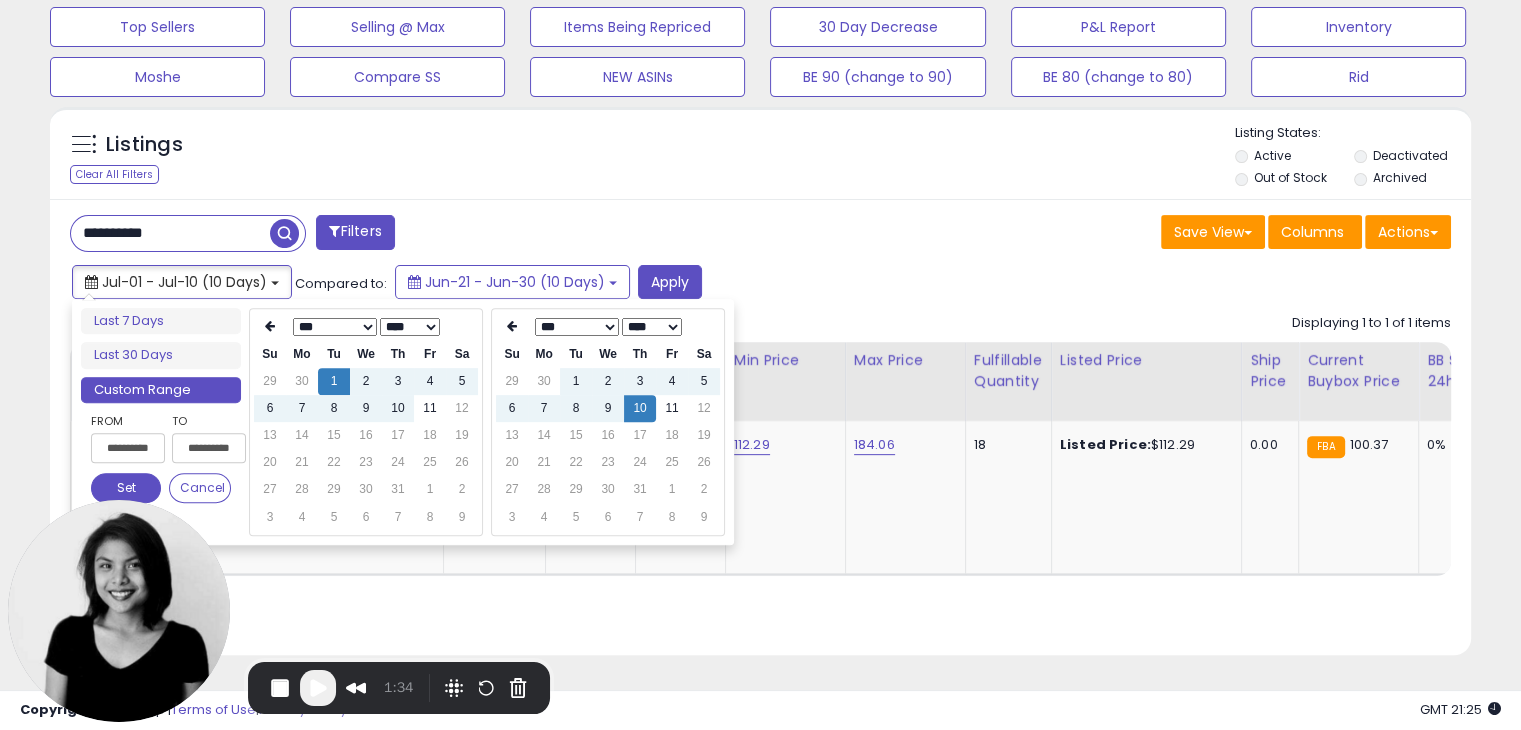 type on "**********" 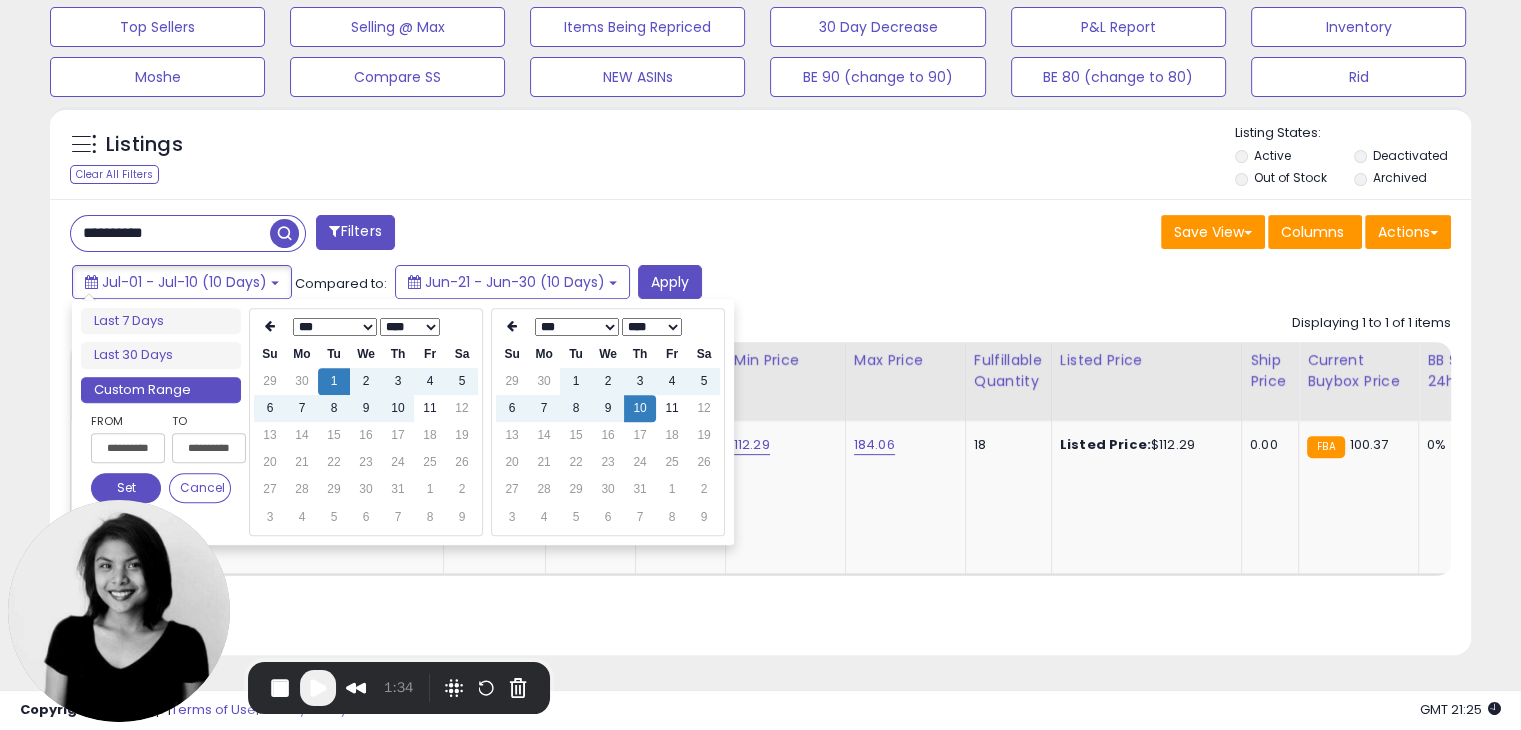 type on "**********" 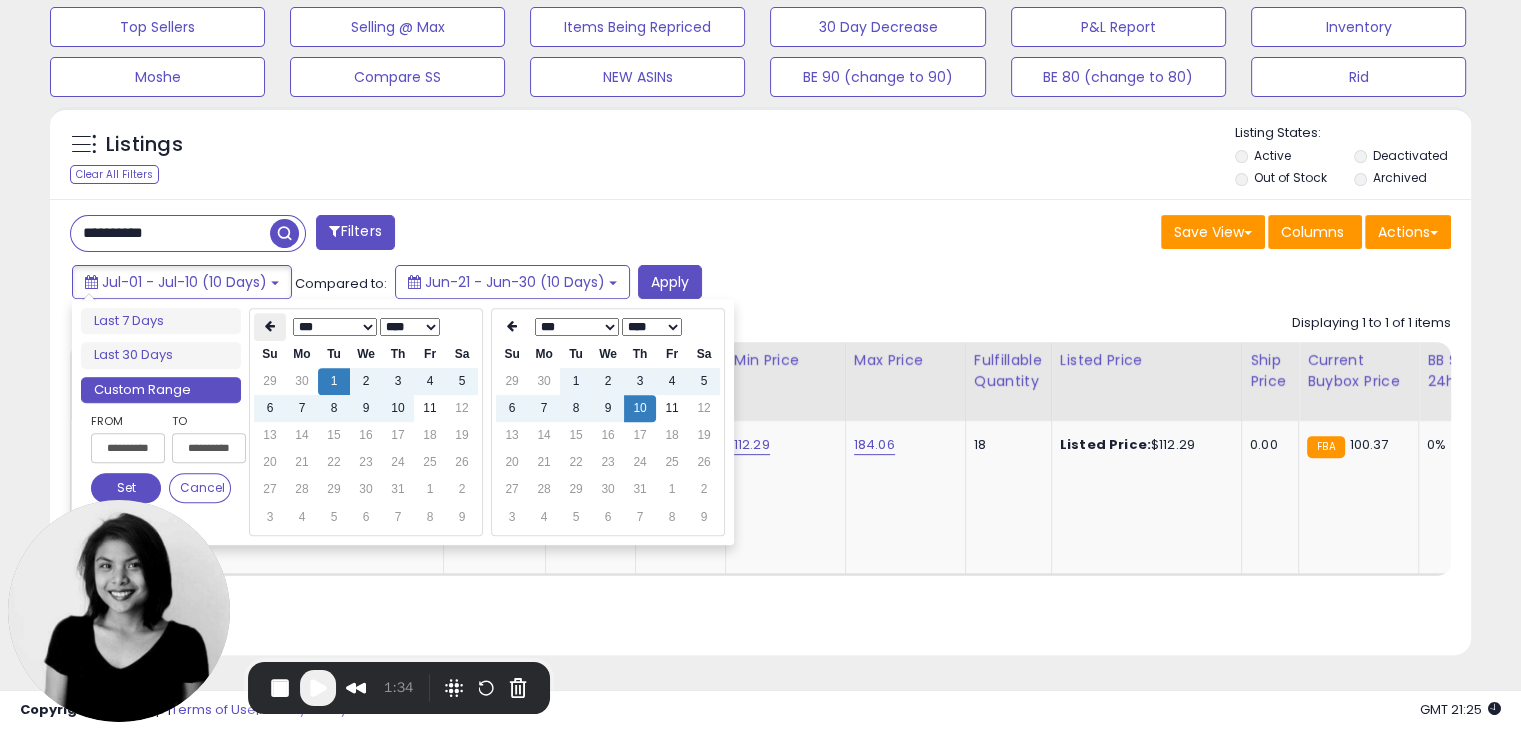 click at bounding box center (270, 327) 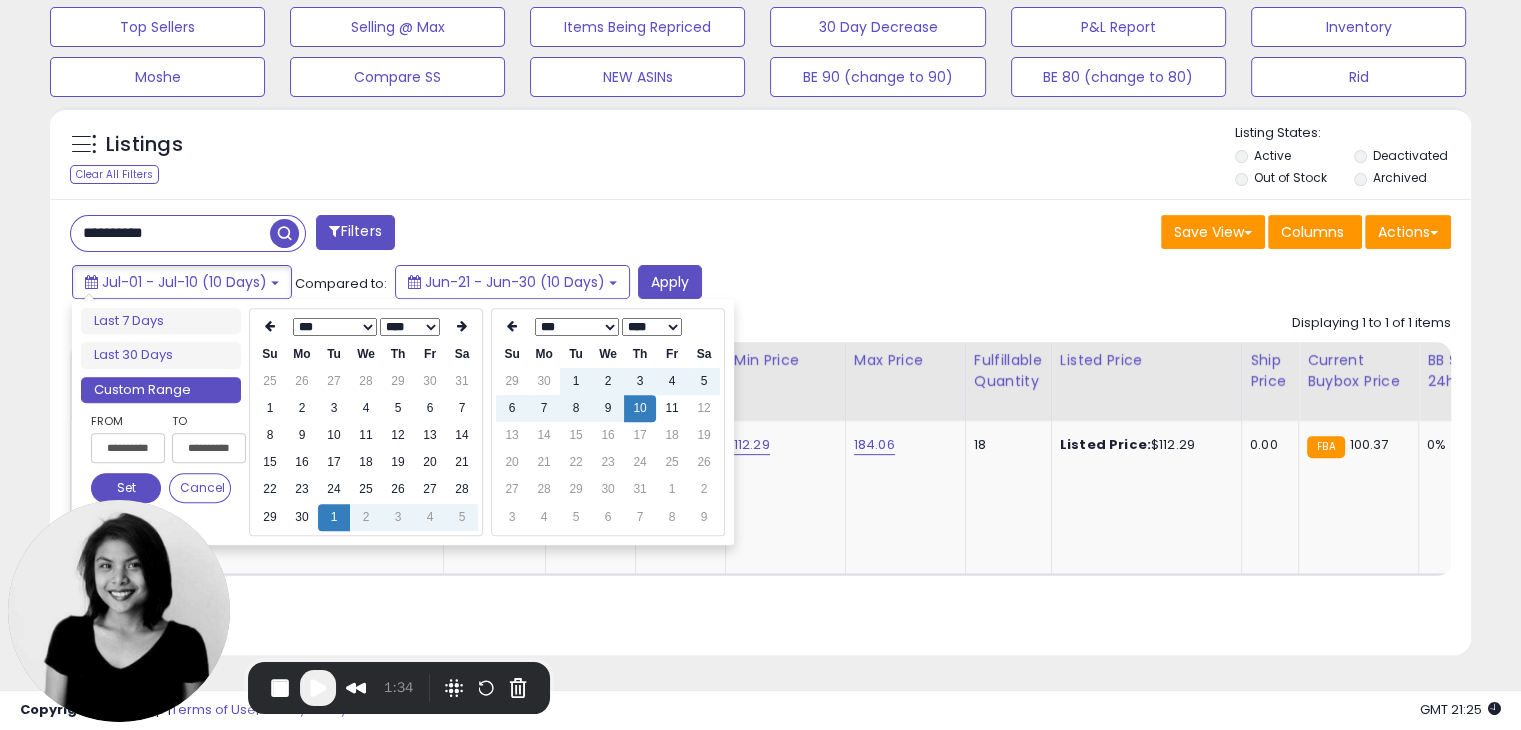 click at bounding box center (270, 327) 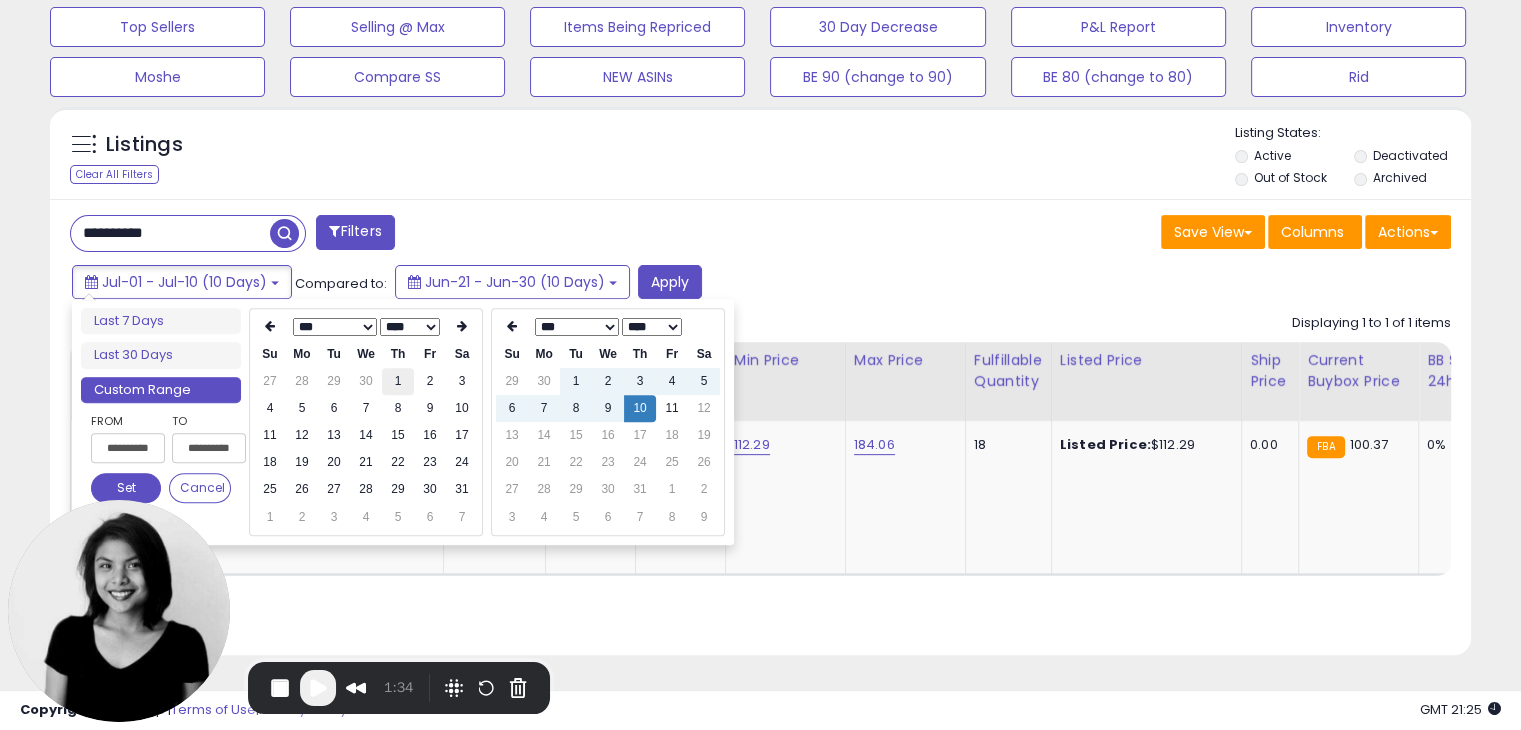 click on "1" at bounding box center (398, 381) 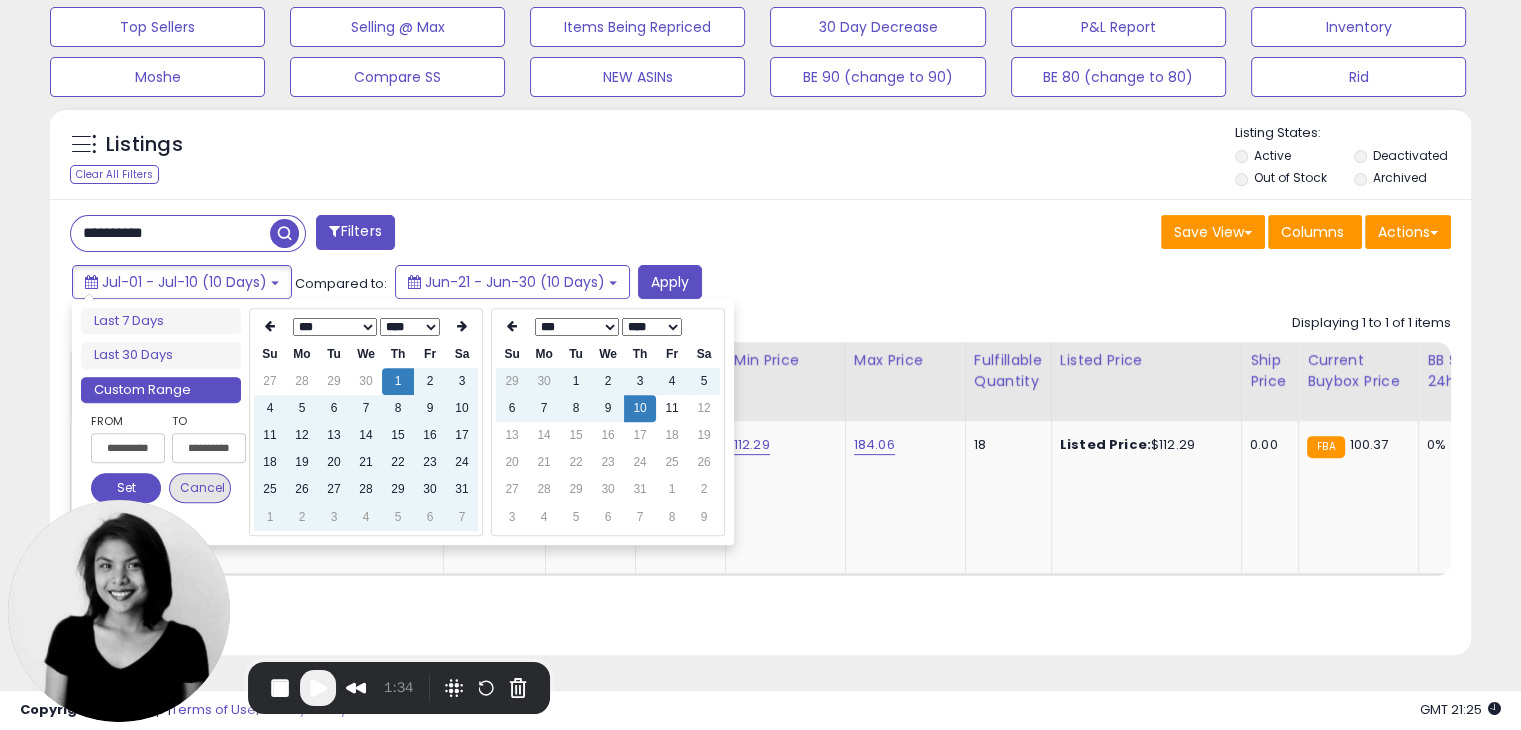 type on "**********" 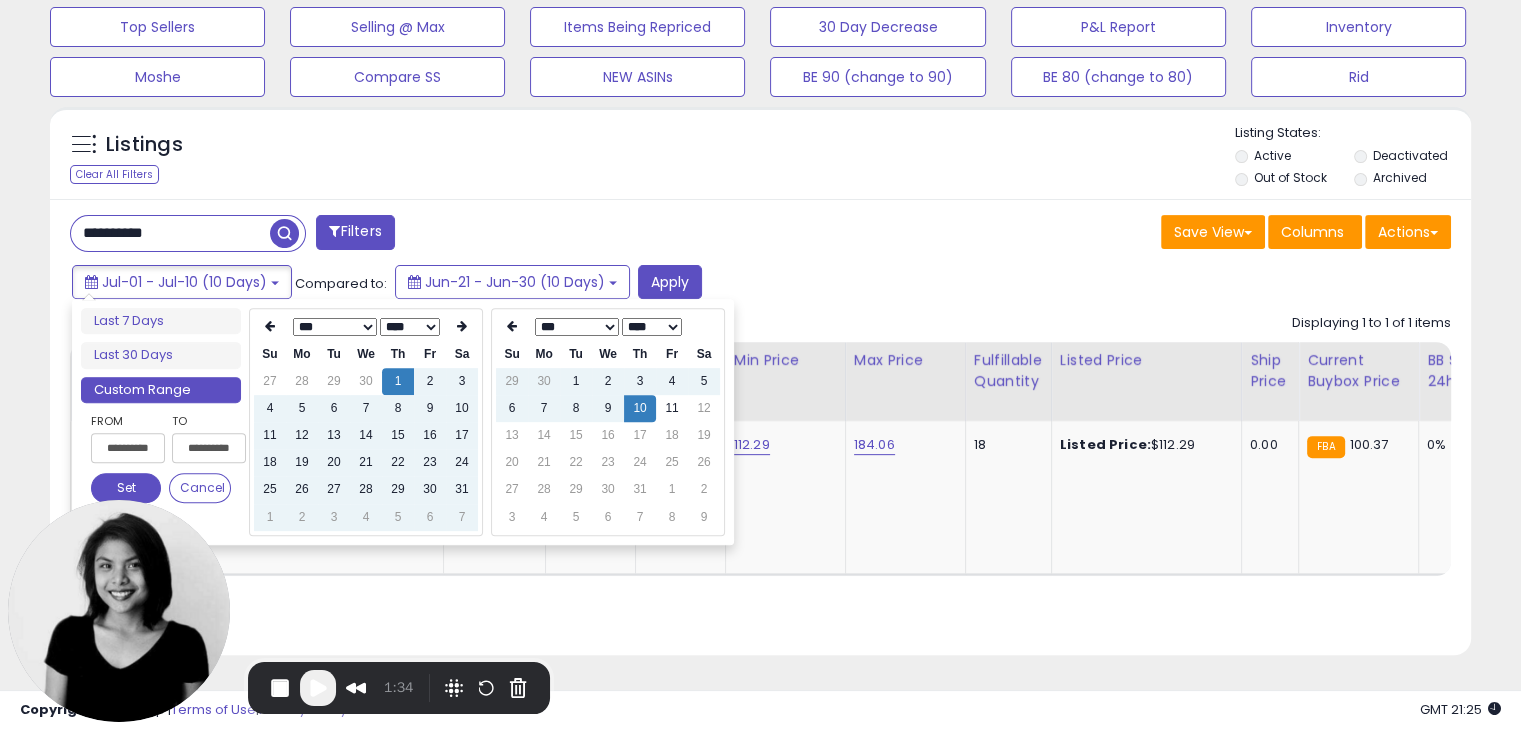 click on "Set" at bounding box center [126, 488] 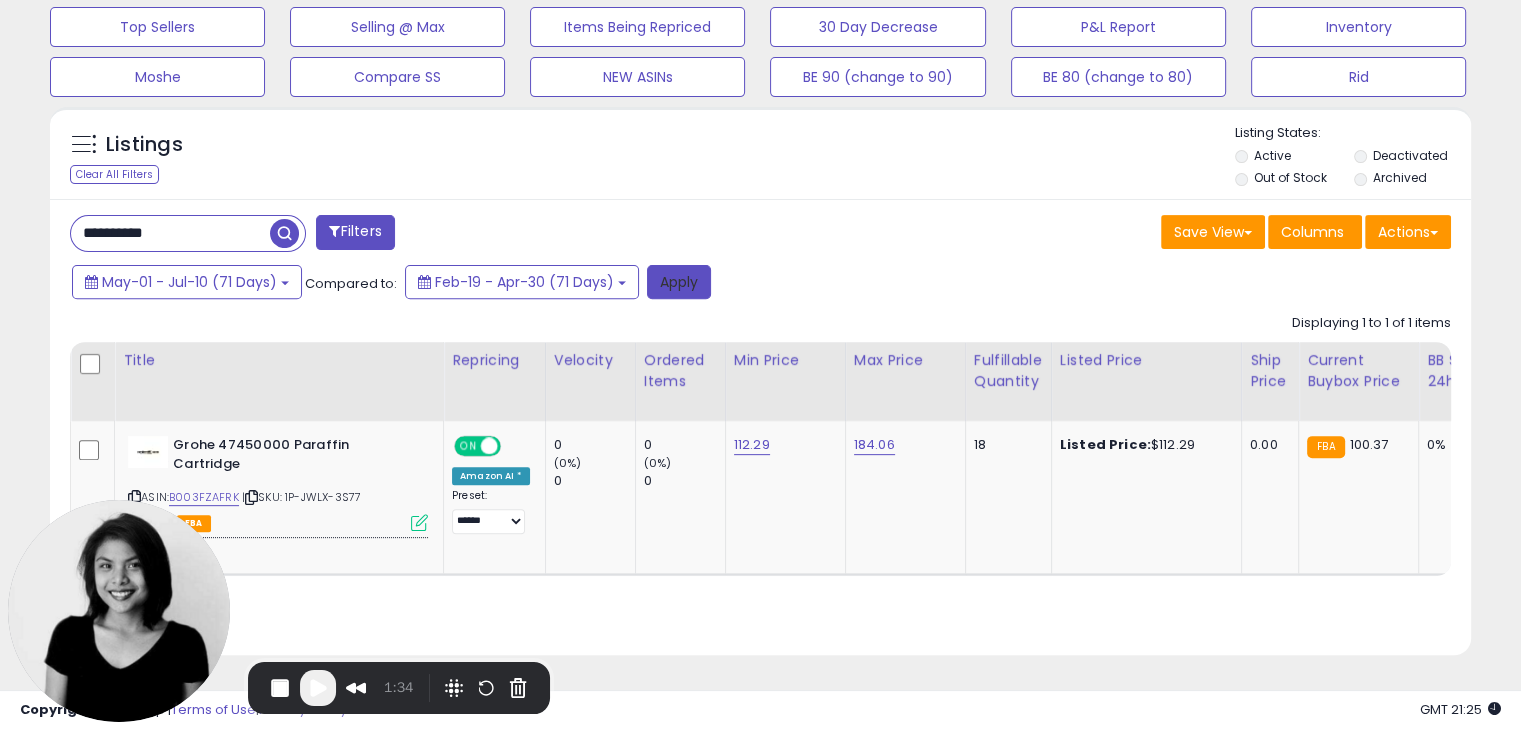 drag, startPoint x: 656, startPoint y: 281, endPoint x: 328, endPoint y: 333, distance: 332.09637 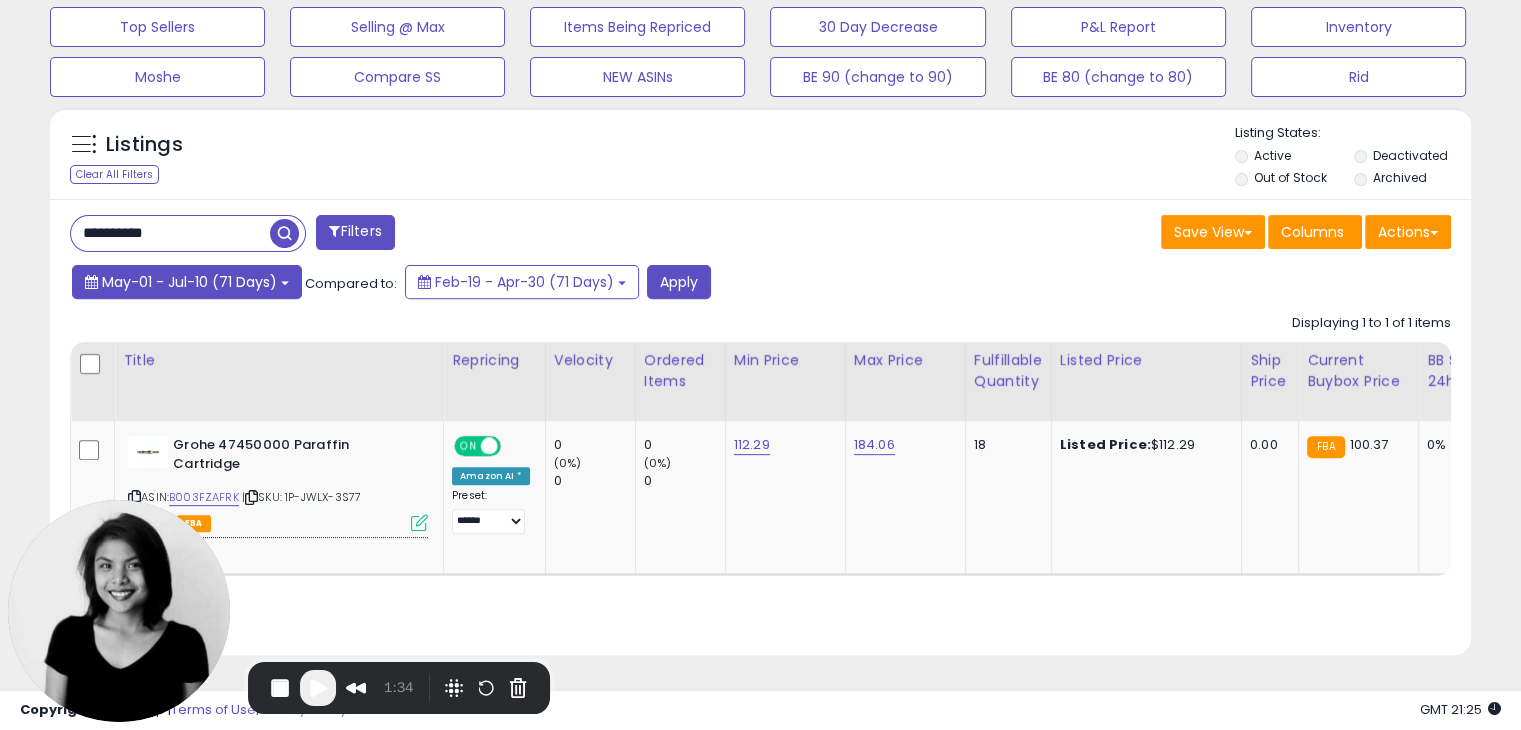 click on "May-01 - Jul-10 (71 Days)" at bounding box center (187, 282) 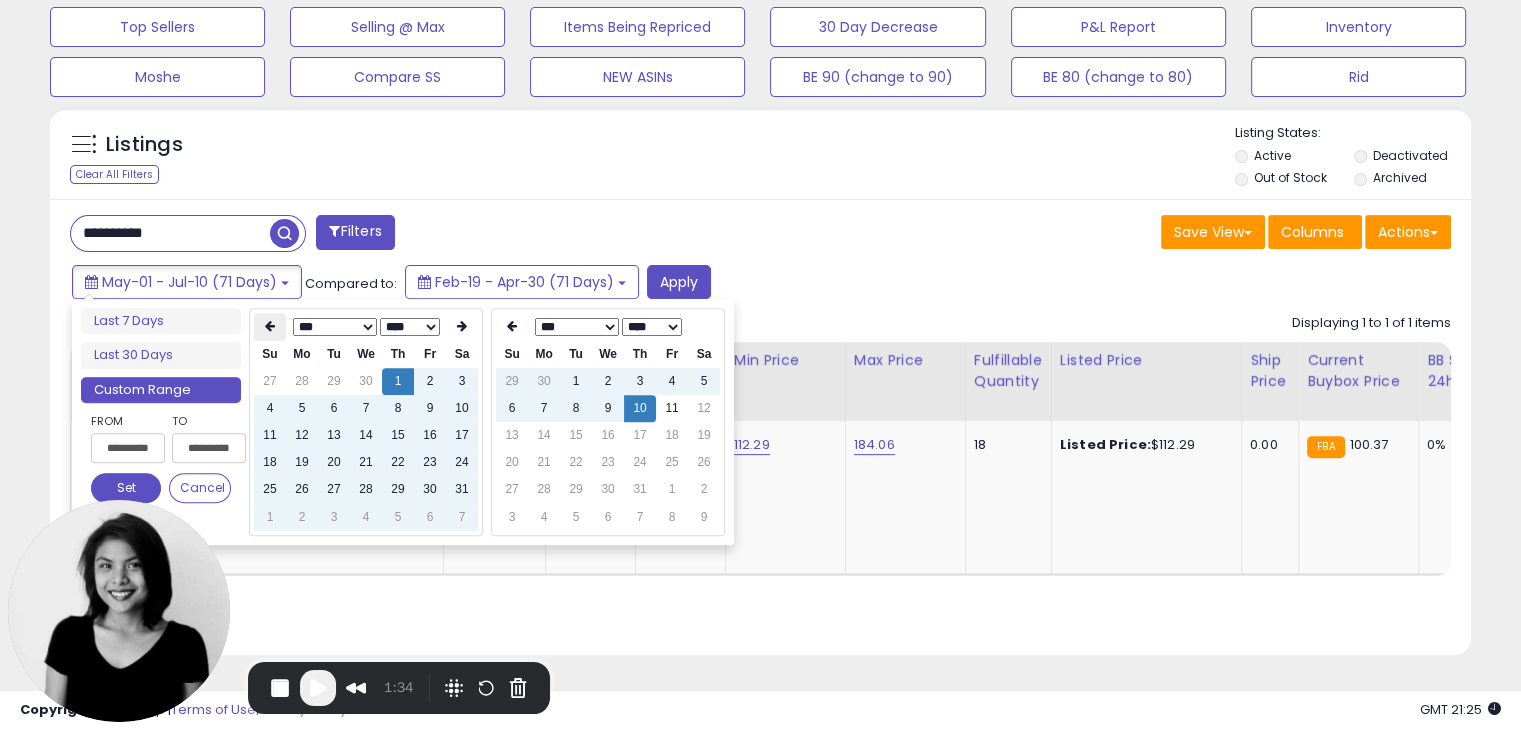 click at bounding box center [270, 326] 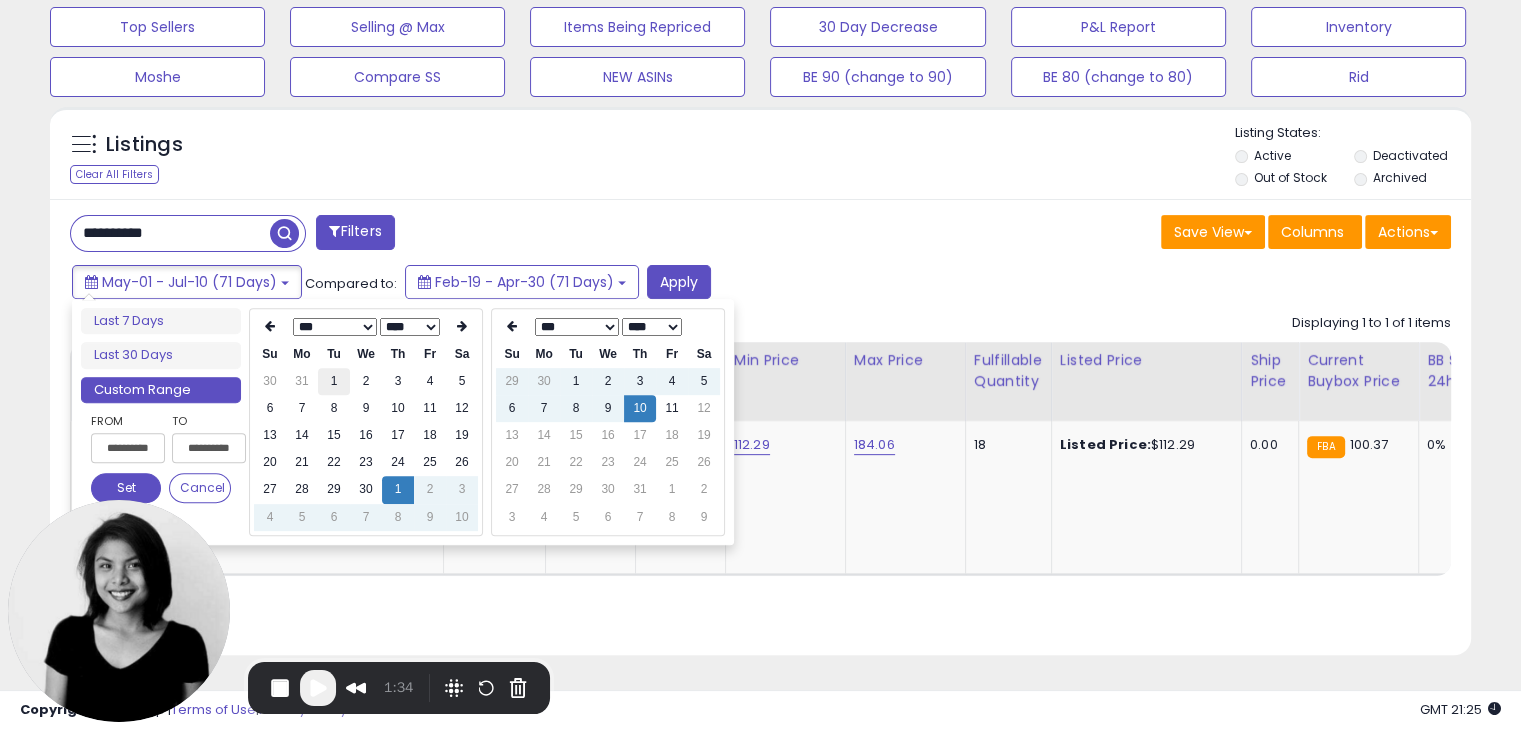 click on "1" at bounding box center [334, 381] 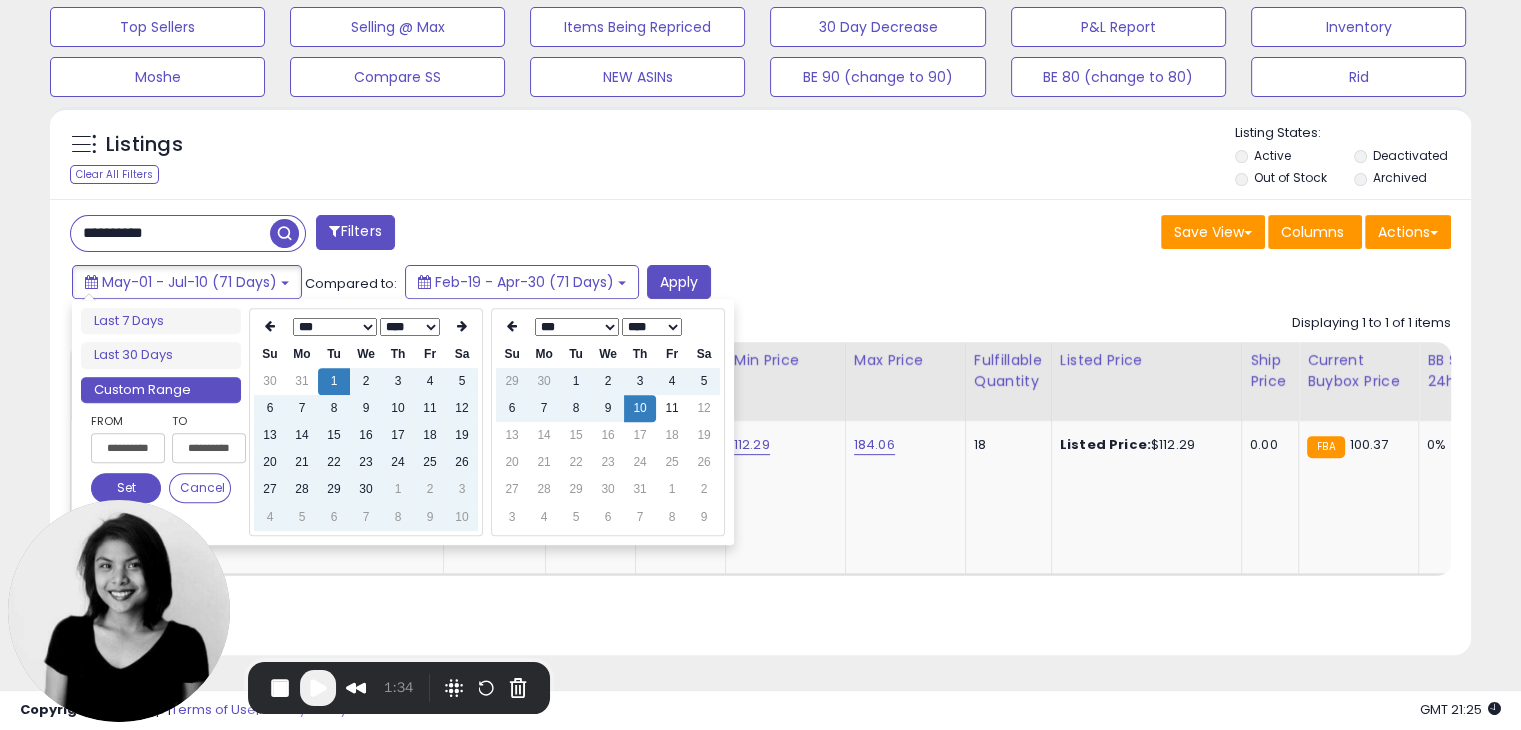 type on "**********" 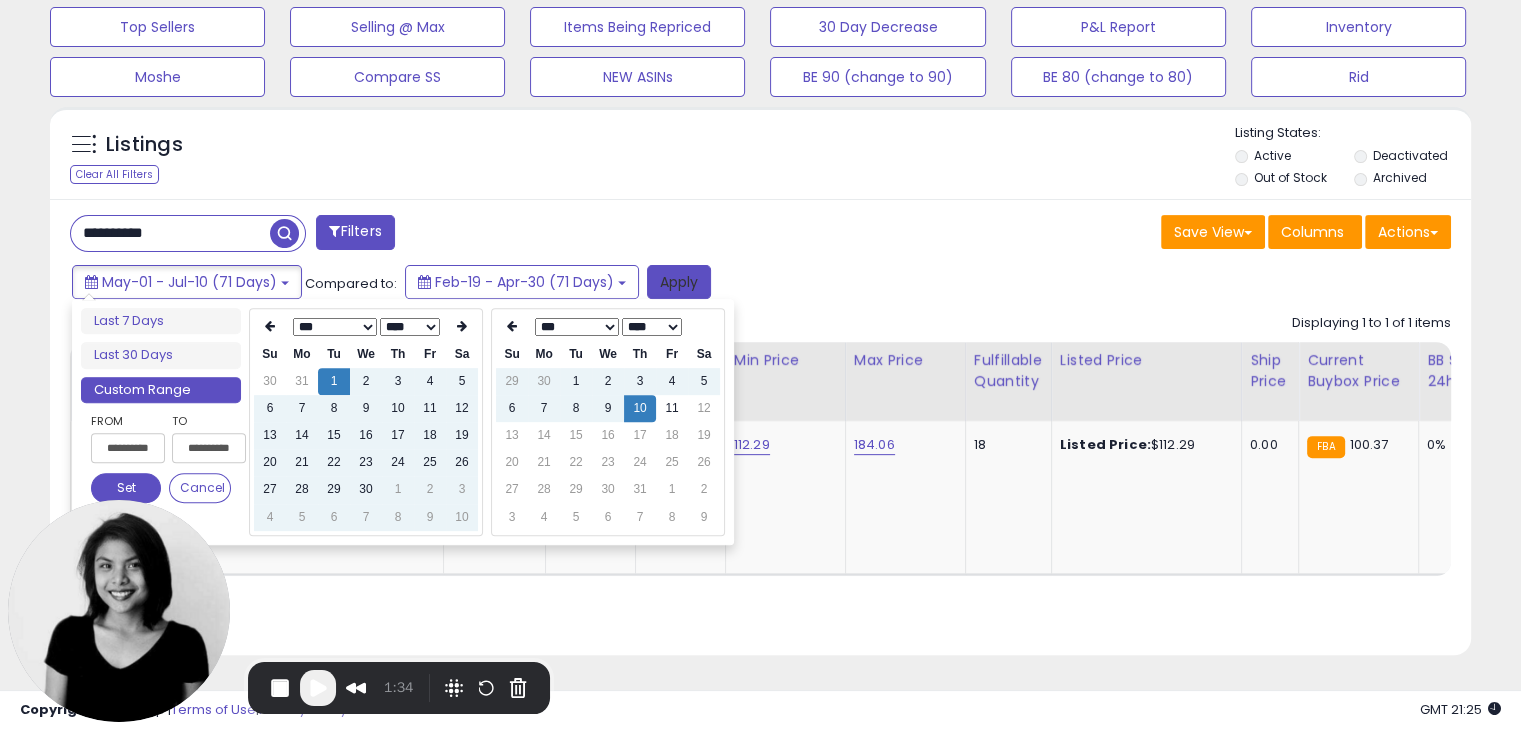 click on "Apply" at bounding box center (679, 282) 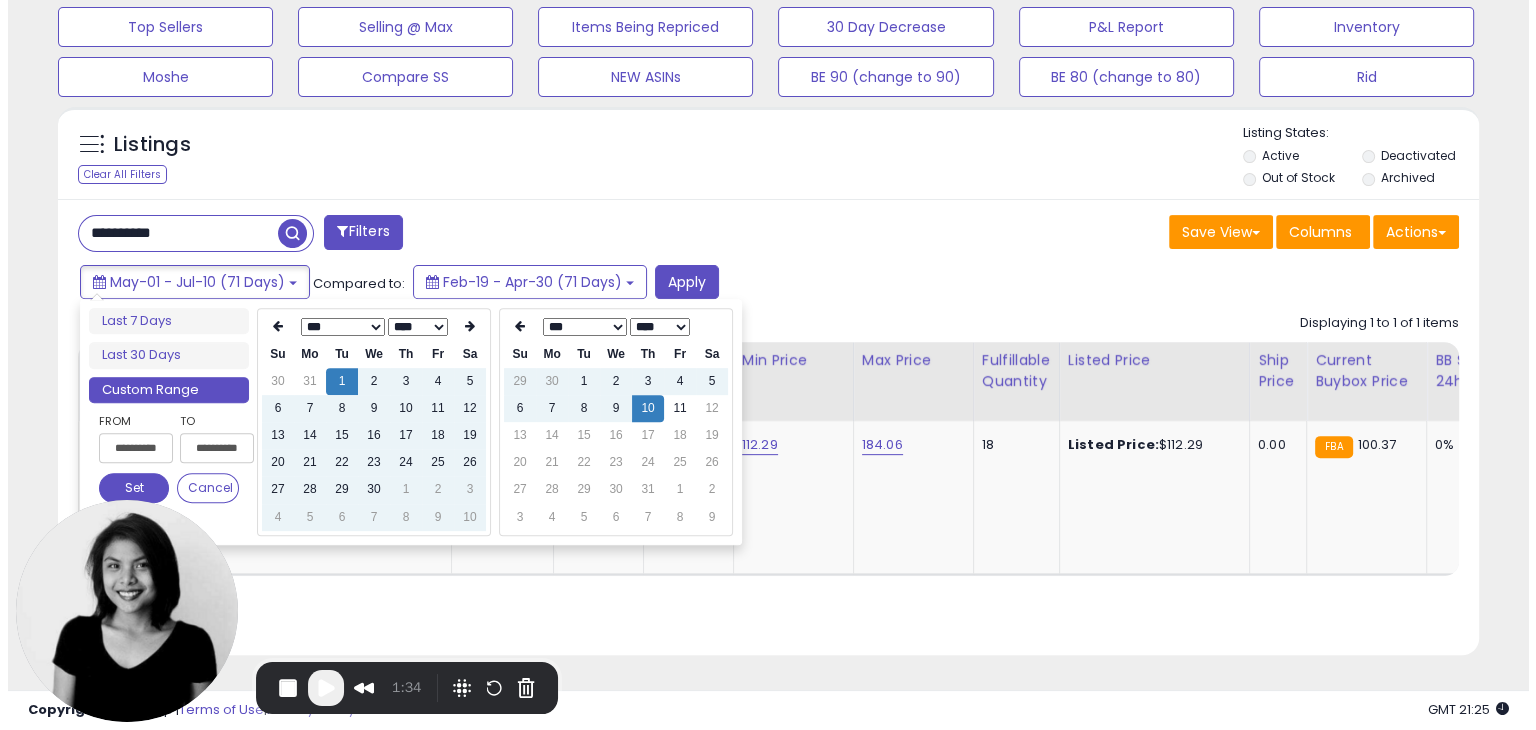 scroll, scrollTop: 540, scrollLeft: 0, axis: vertical 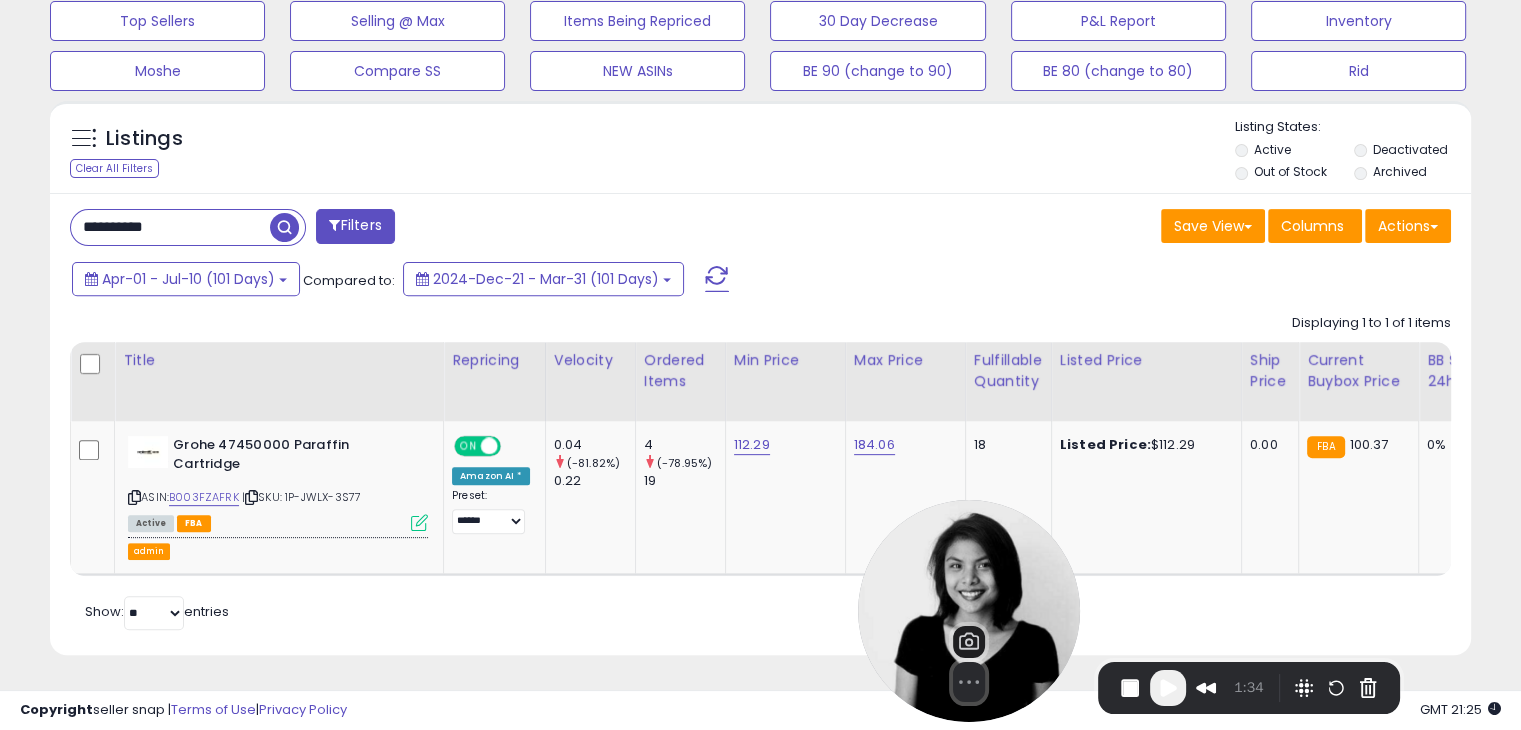 drag, startPoint x: 160, startPoint y: 629, endPoint x: 1010, endPoint y: 629, distance: 850 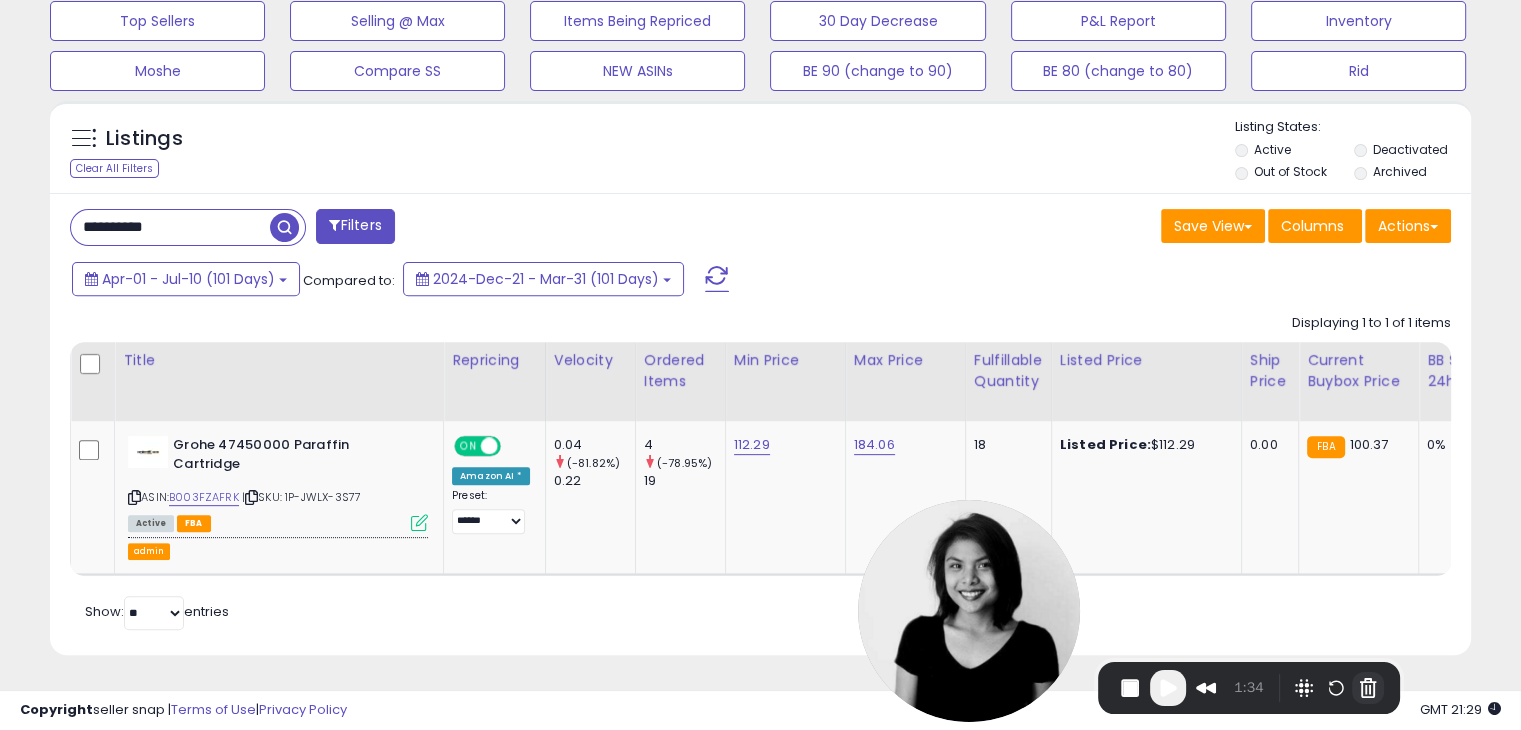 click at bounding box center [1368, 688] 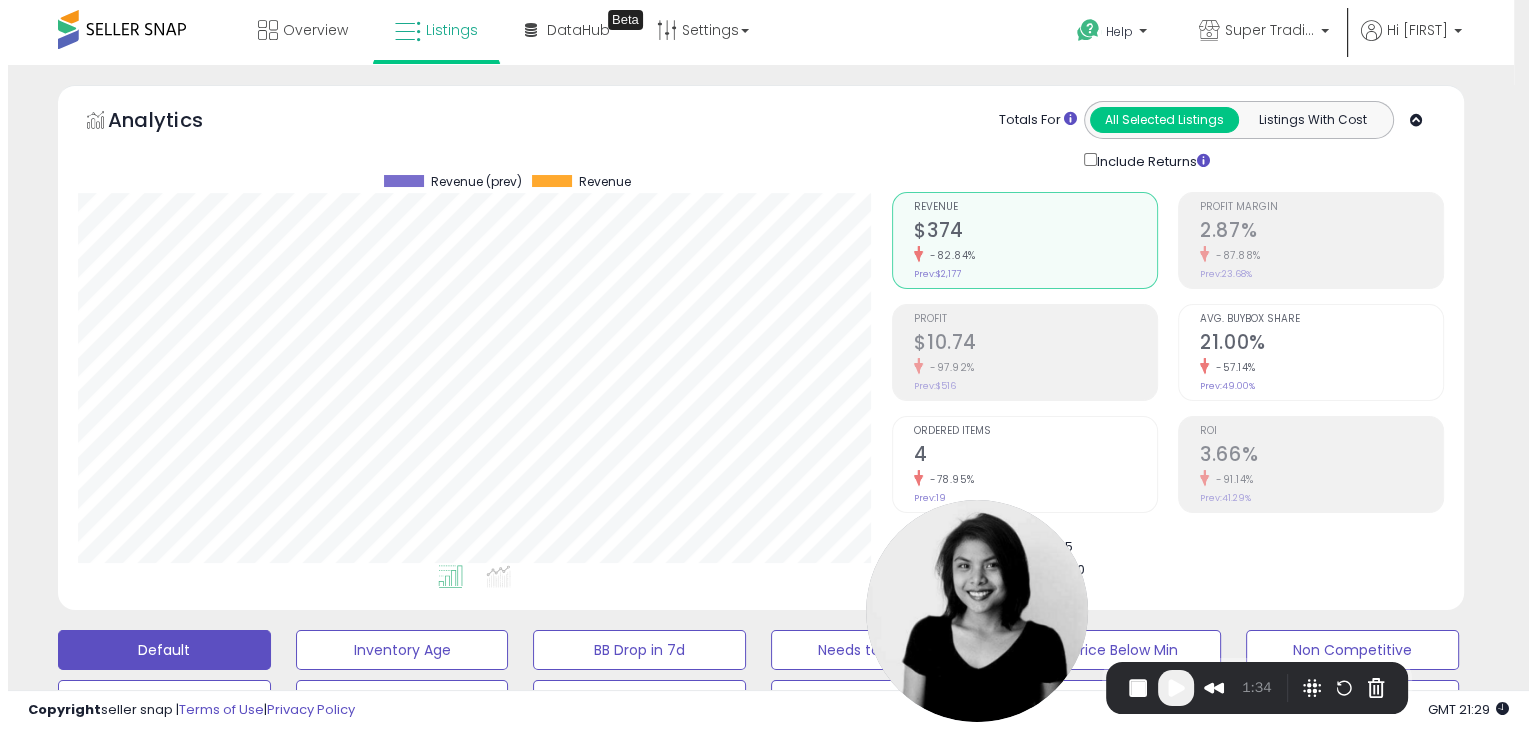 scroll, scrollTop: 0, scrollLeft: 0, axis: both 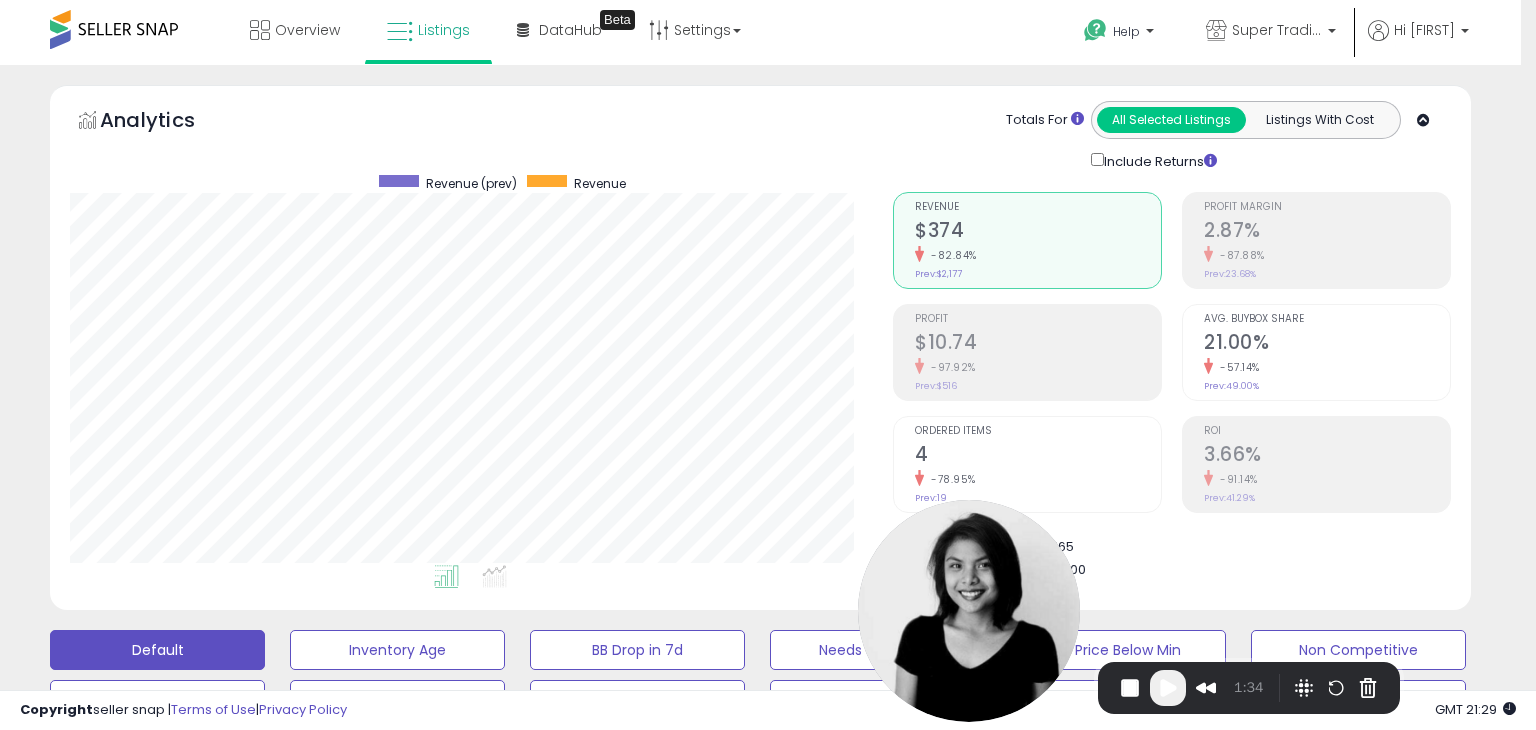 click on "Cancel recording" at bounding box center [591, 899] 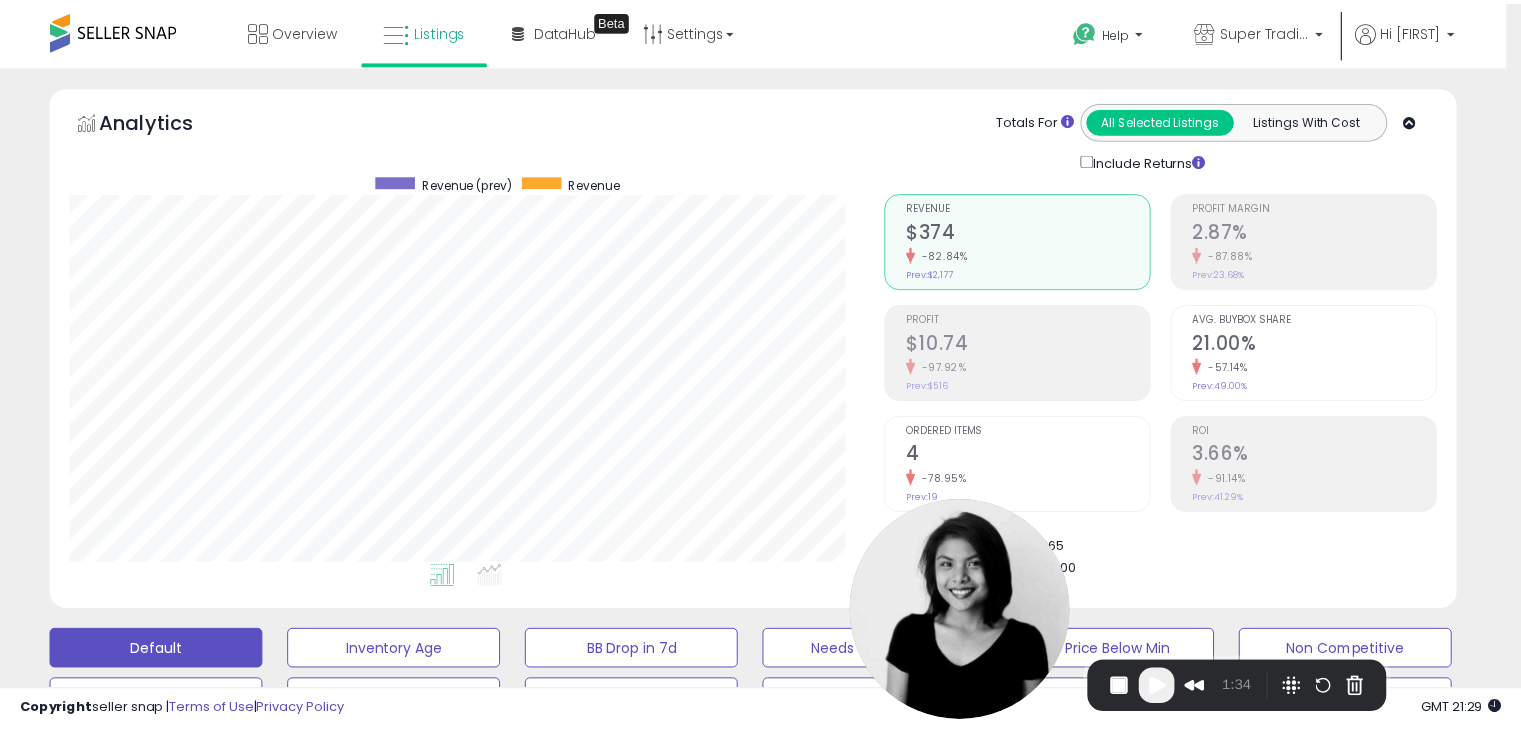scroll, scrollTop: 999589, scrollLeft: 999176, axis: both 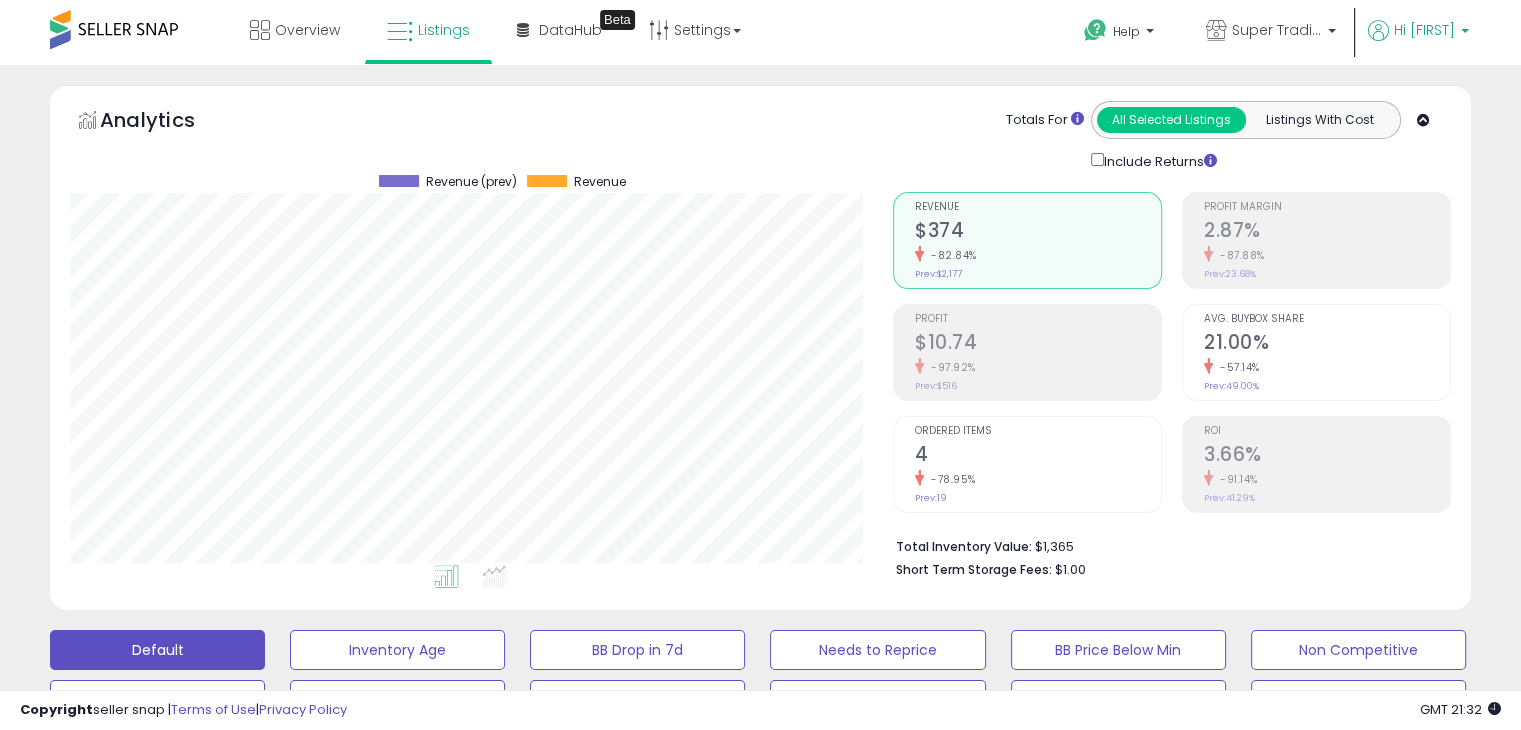 click on "Hi [FIRST]" at bounding box center [1418, 42] 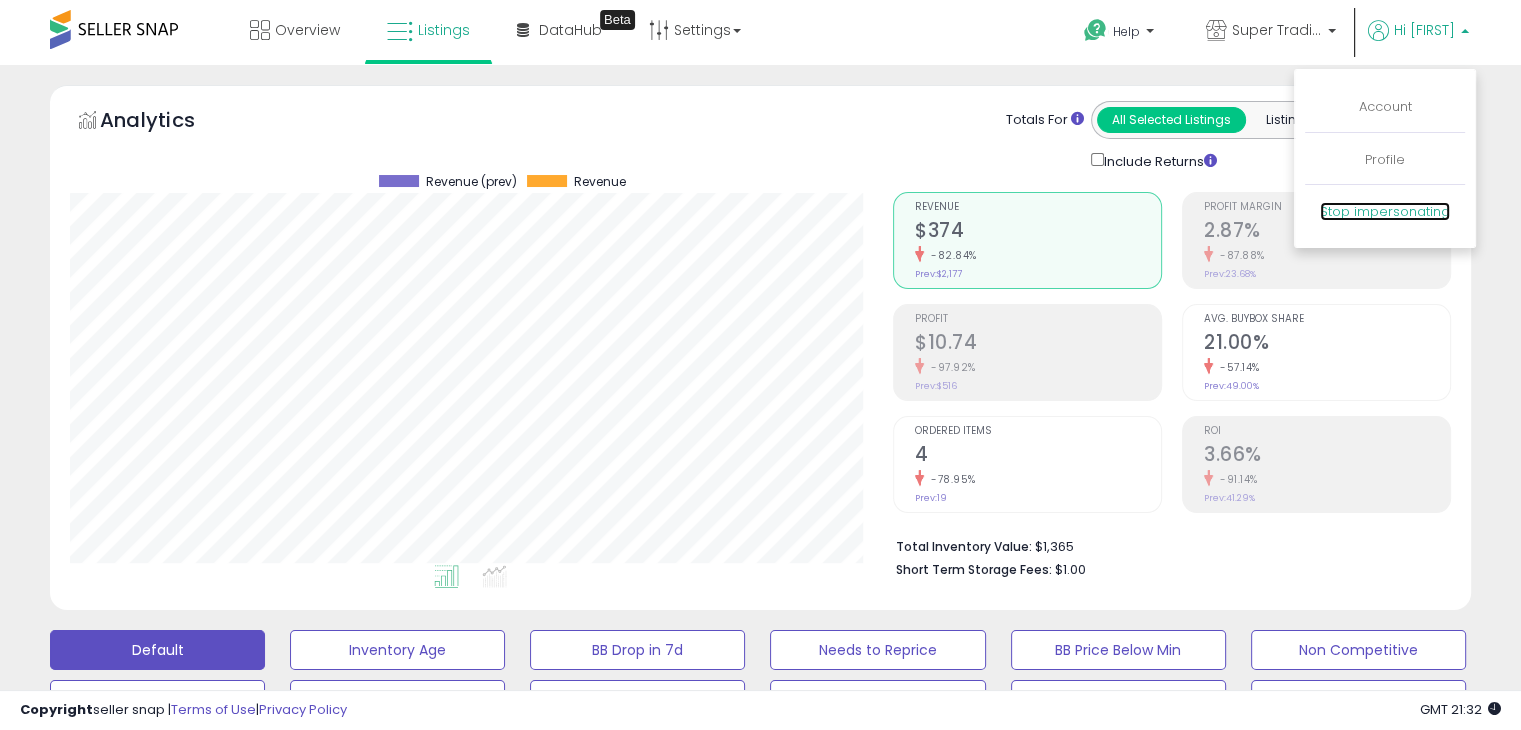 click on "Stop impersonating" at bounding box center (1385, 211) 